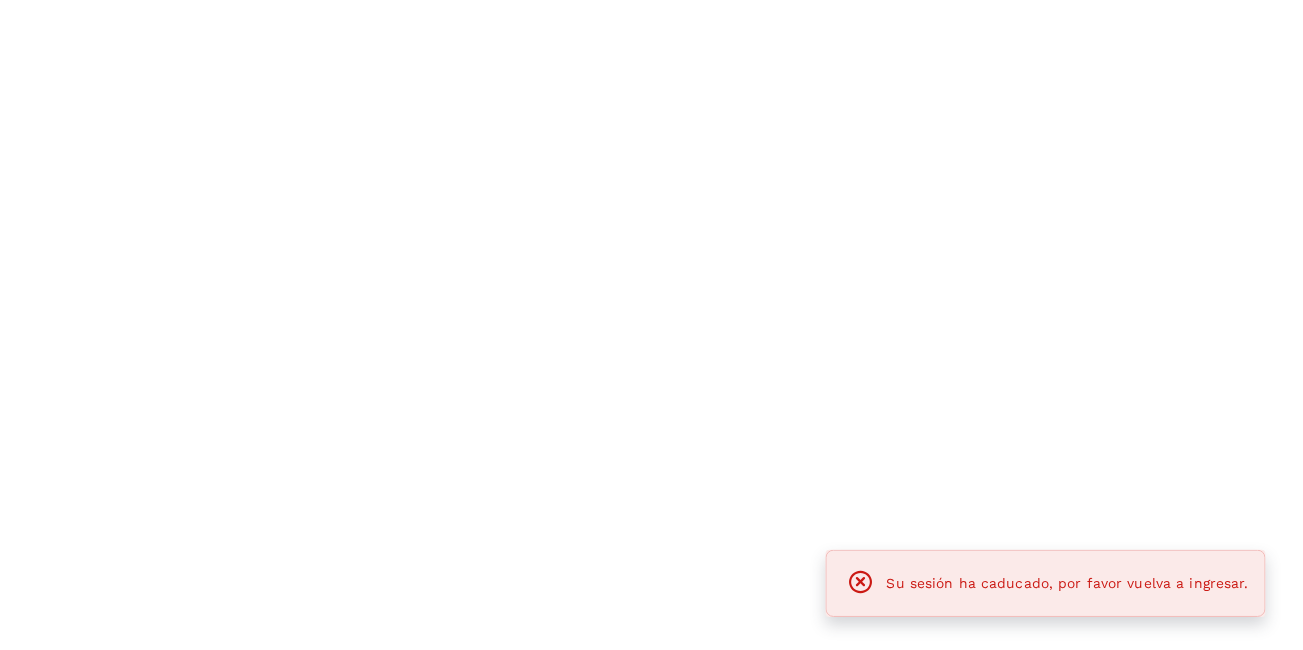 scroll, scrollTop: 0, scrollLeft: 0, axis: both 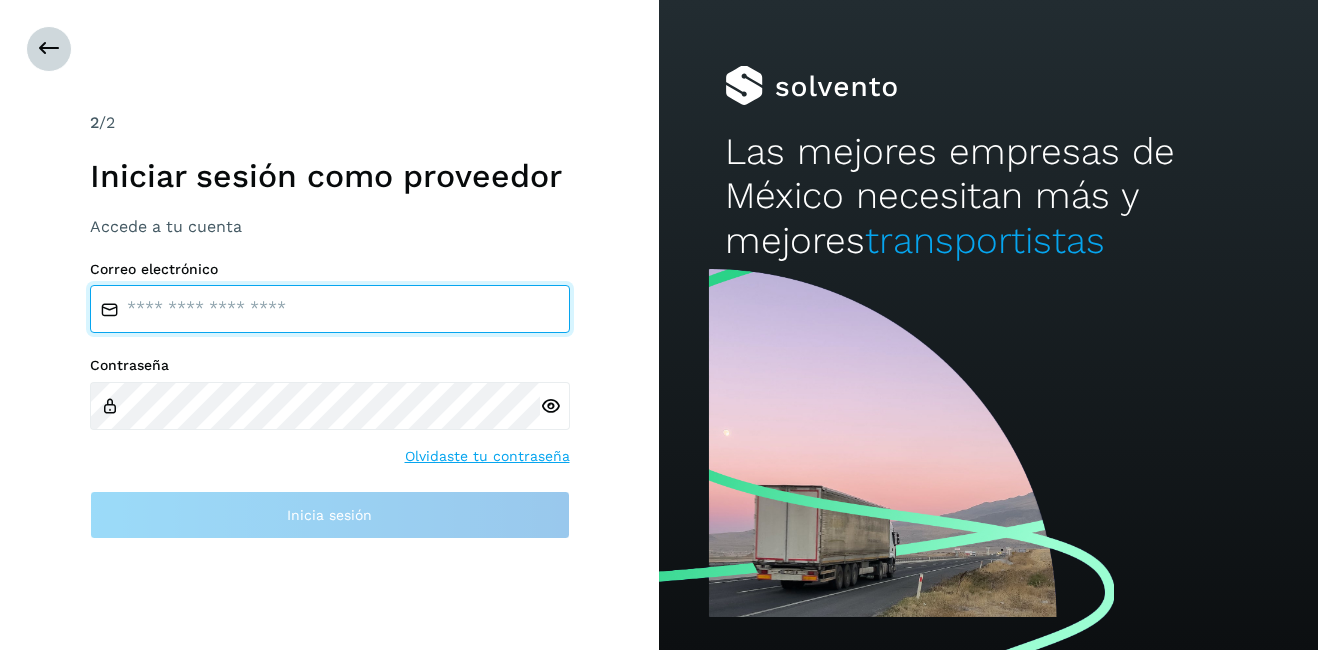 type on "**********" 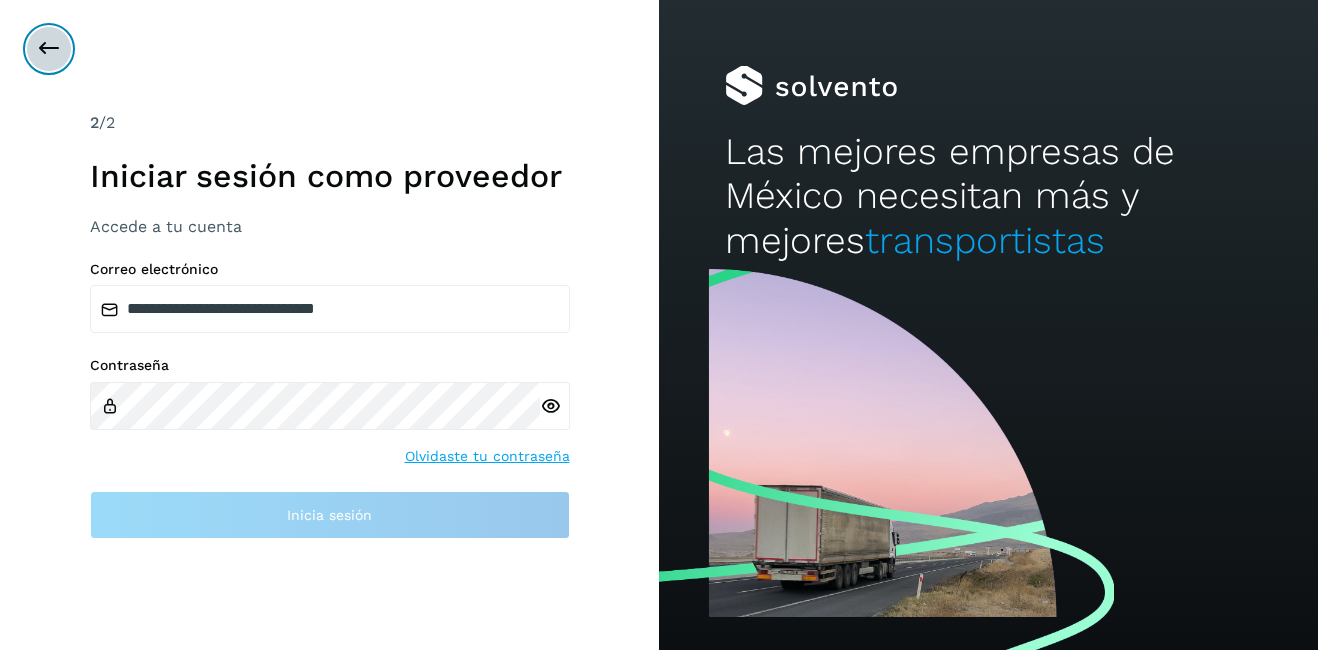 click at bounding box center [49, 49] 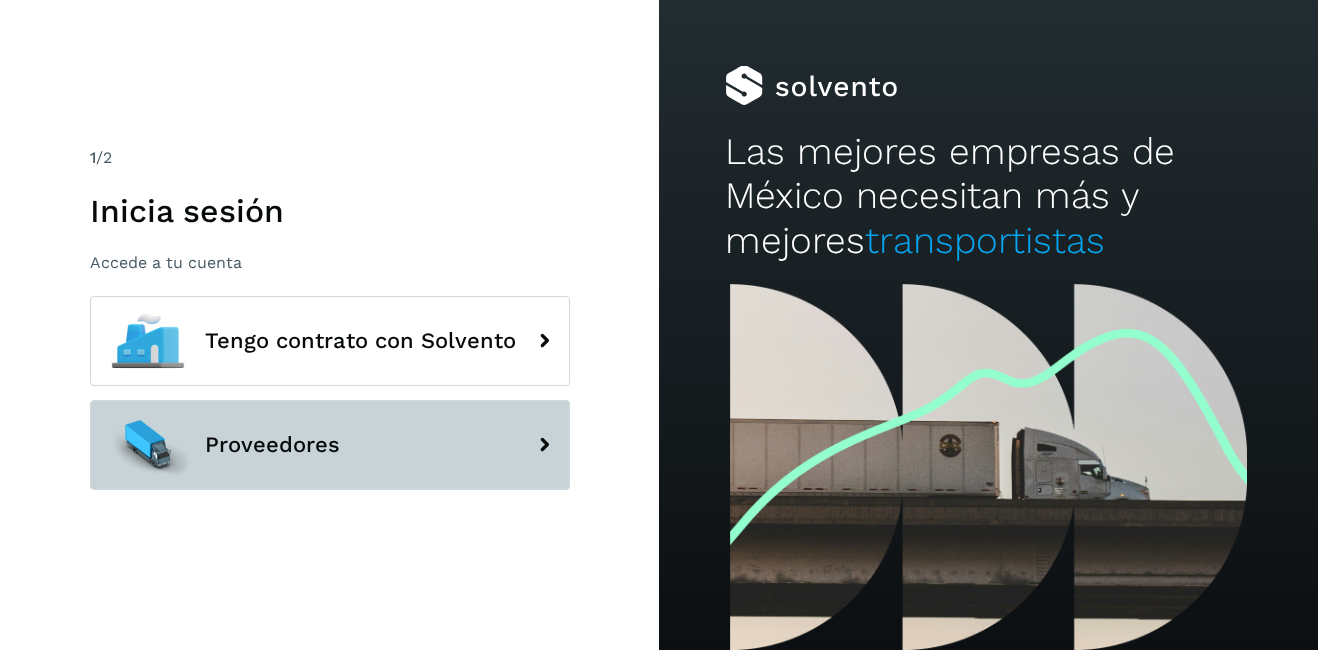 click on "Proveedores" at bounding box center [330, 445] 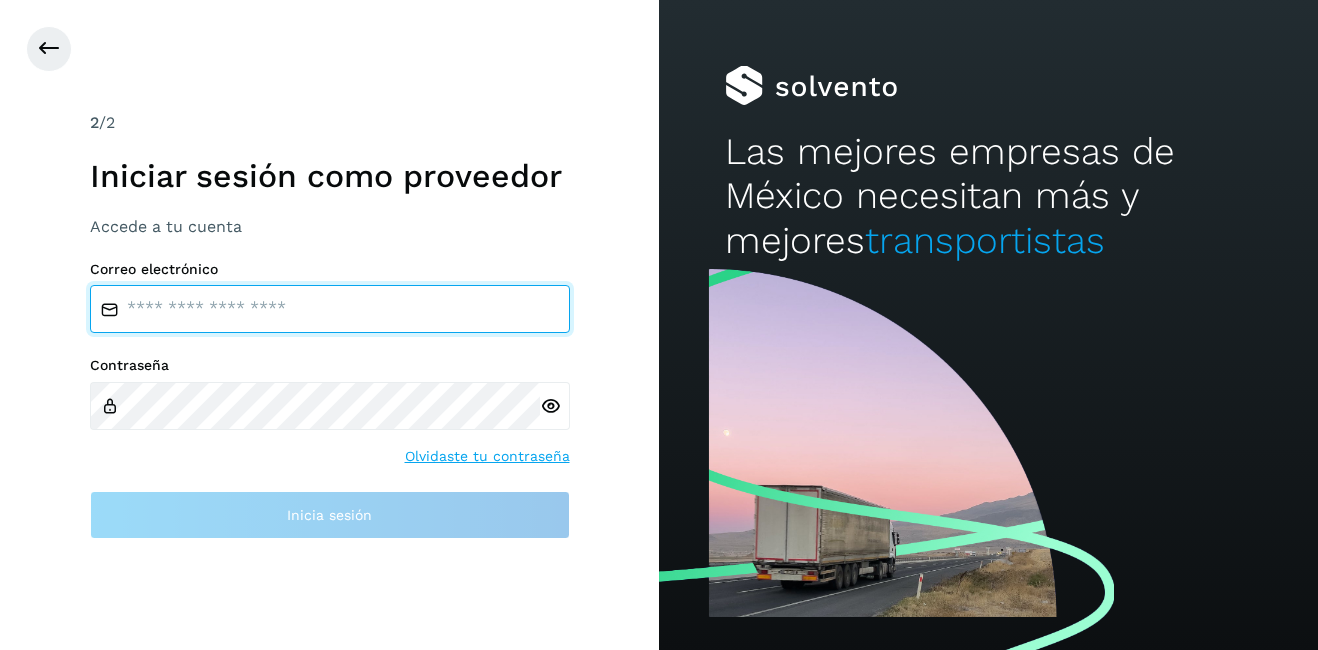 type on "**********" 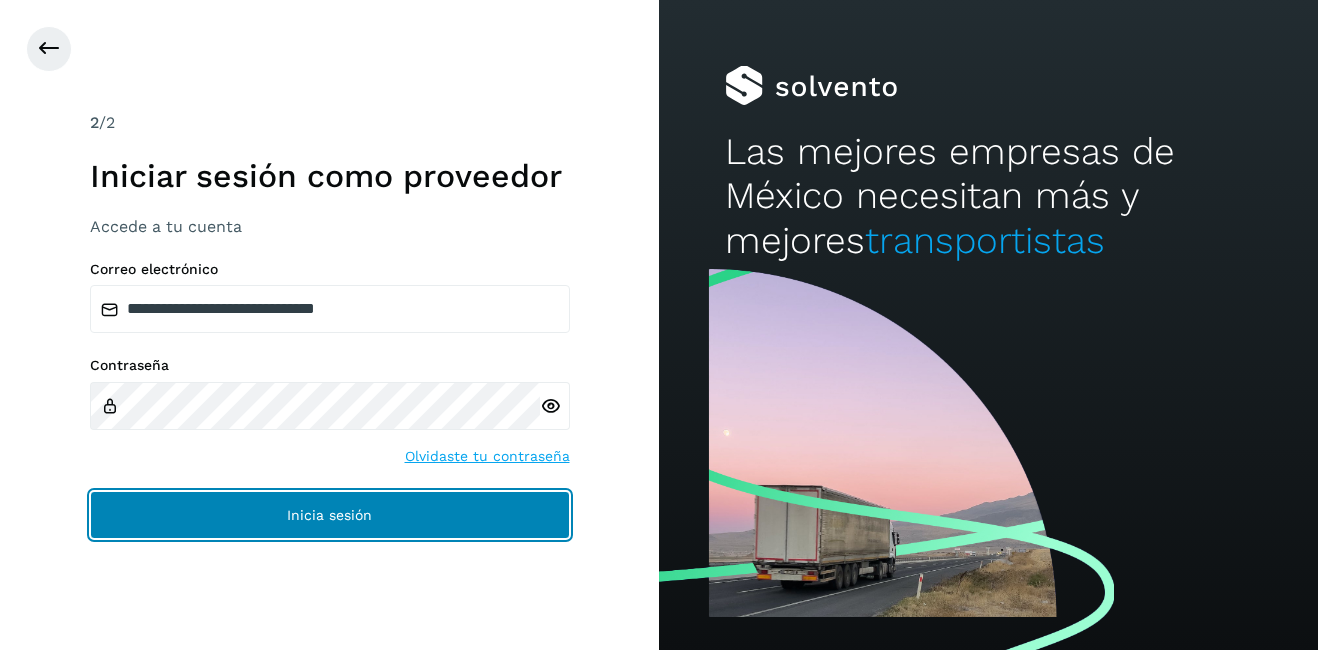 click on "Inicia sesión" 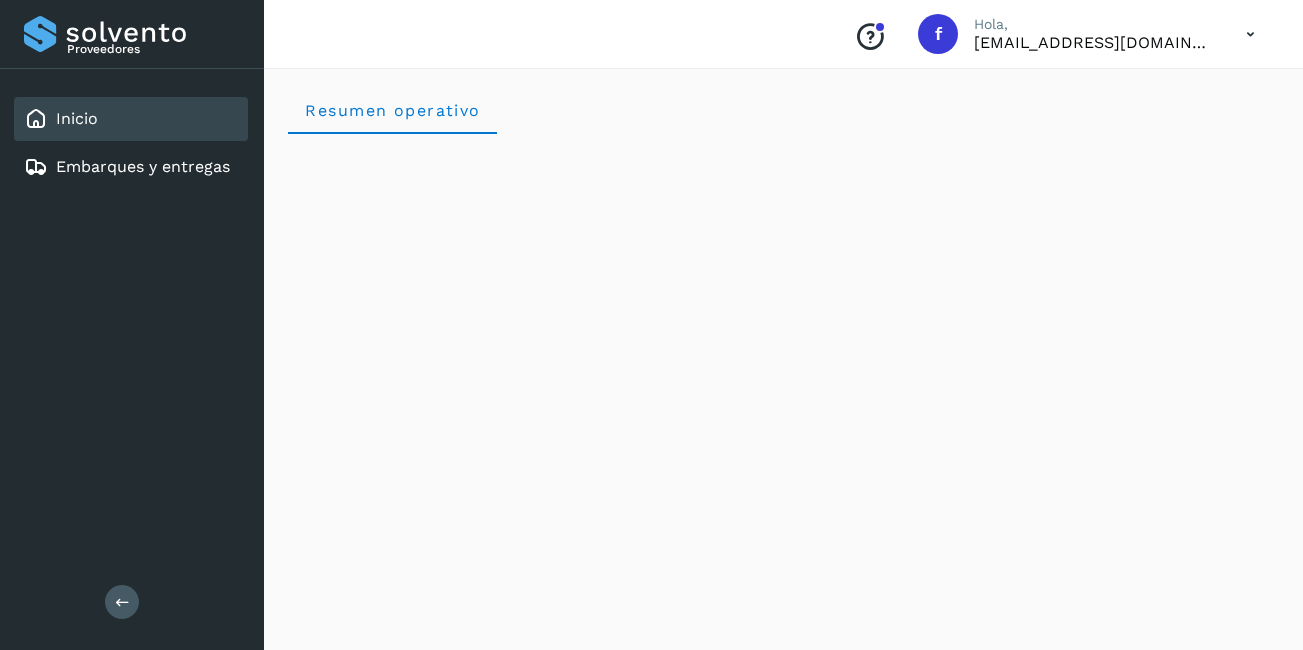click on "Inicio Embarques y entregas" at bounding box center (132, 143) 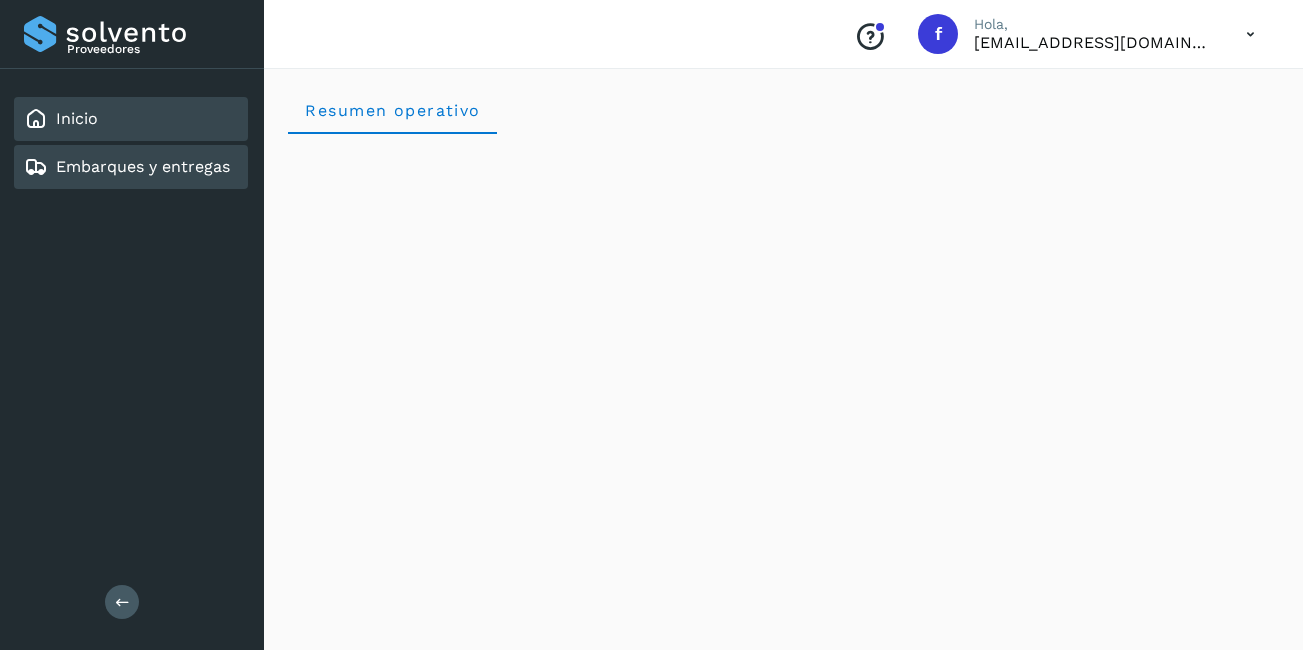 click on "Embarques y entregas" 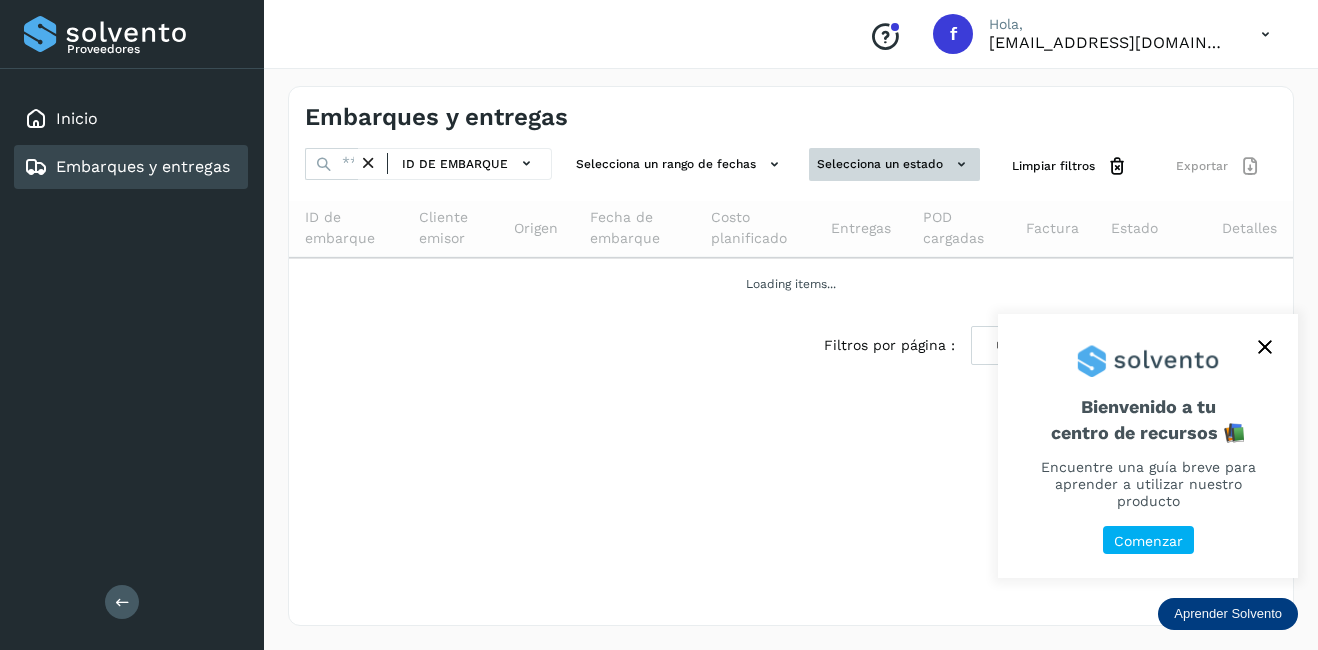 click on "Selecciona un estado" at bounding box center (894, 164) 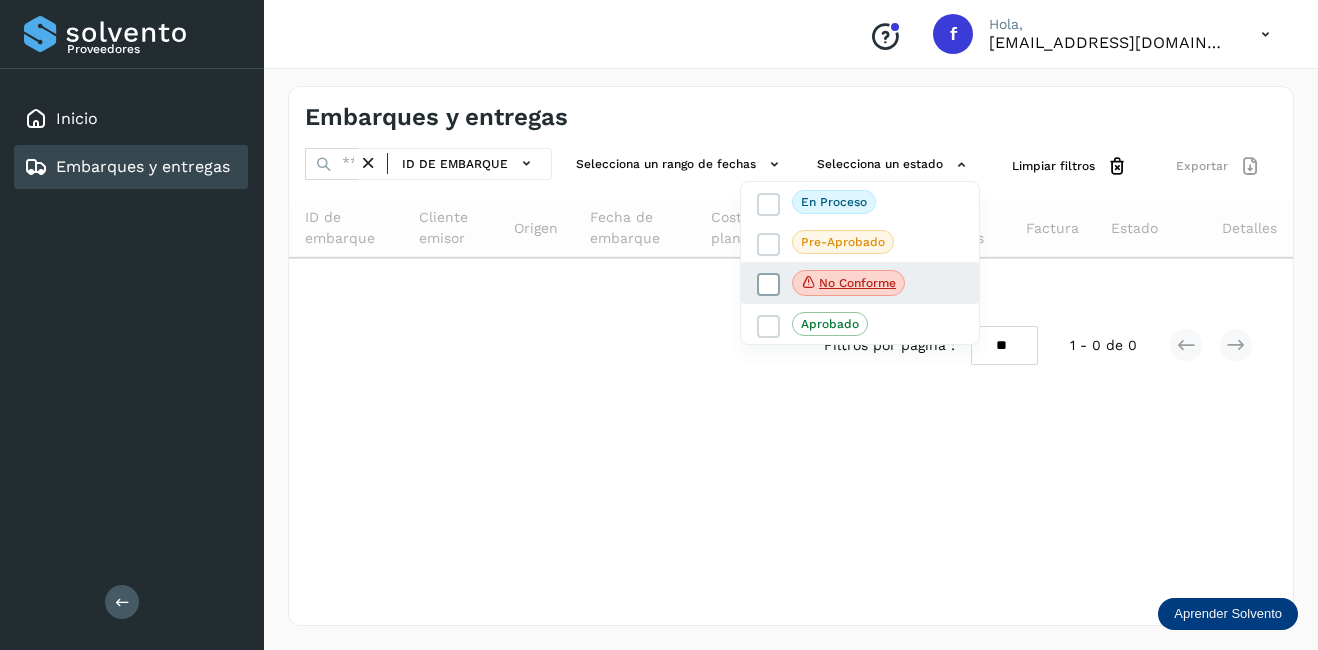click on "No conforme" 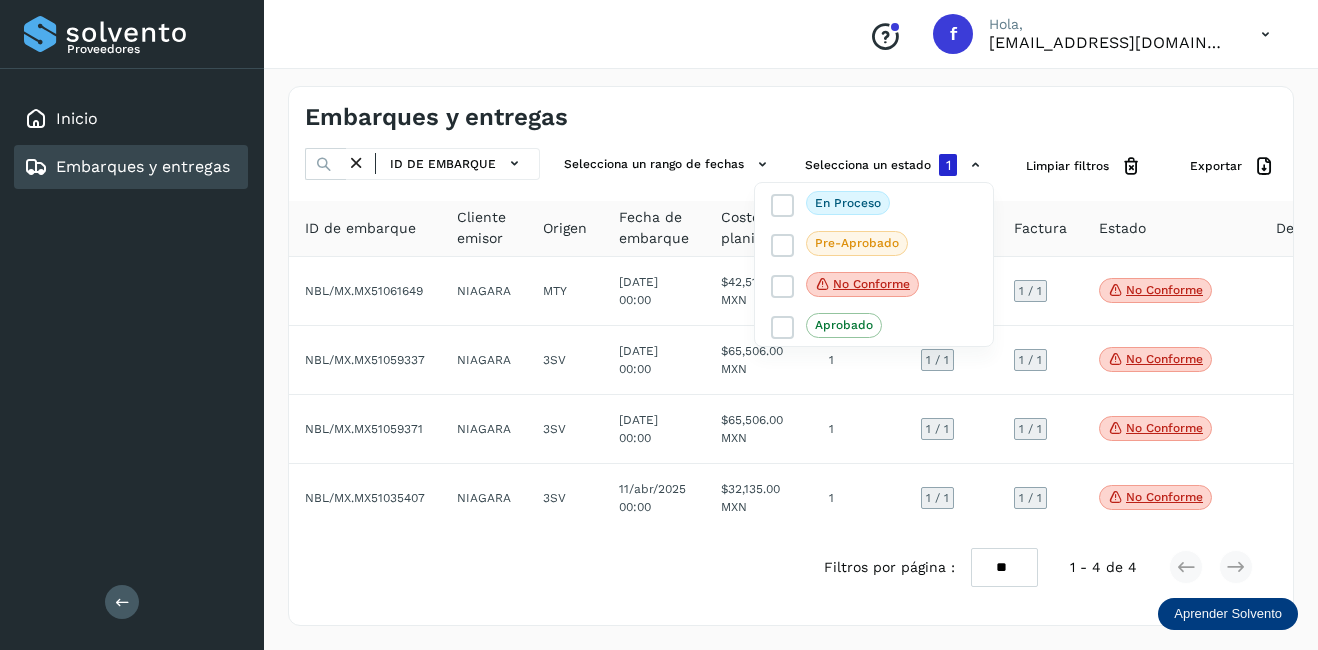 click at bounding box center [659, 325] 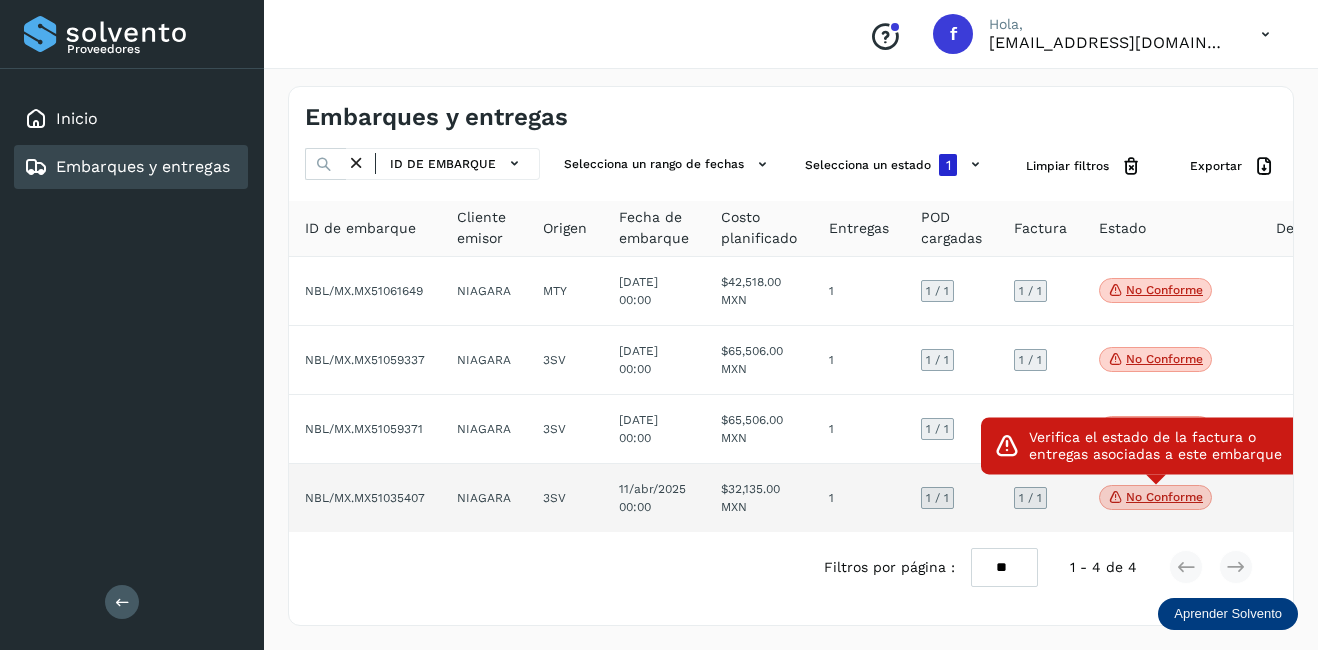 click on "No conforme" 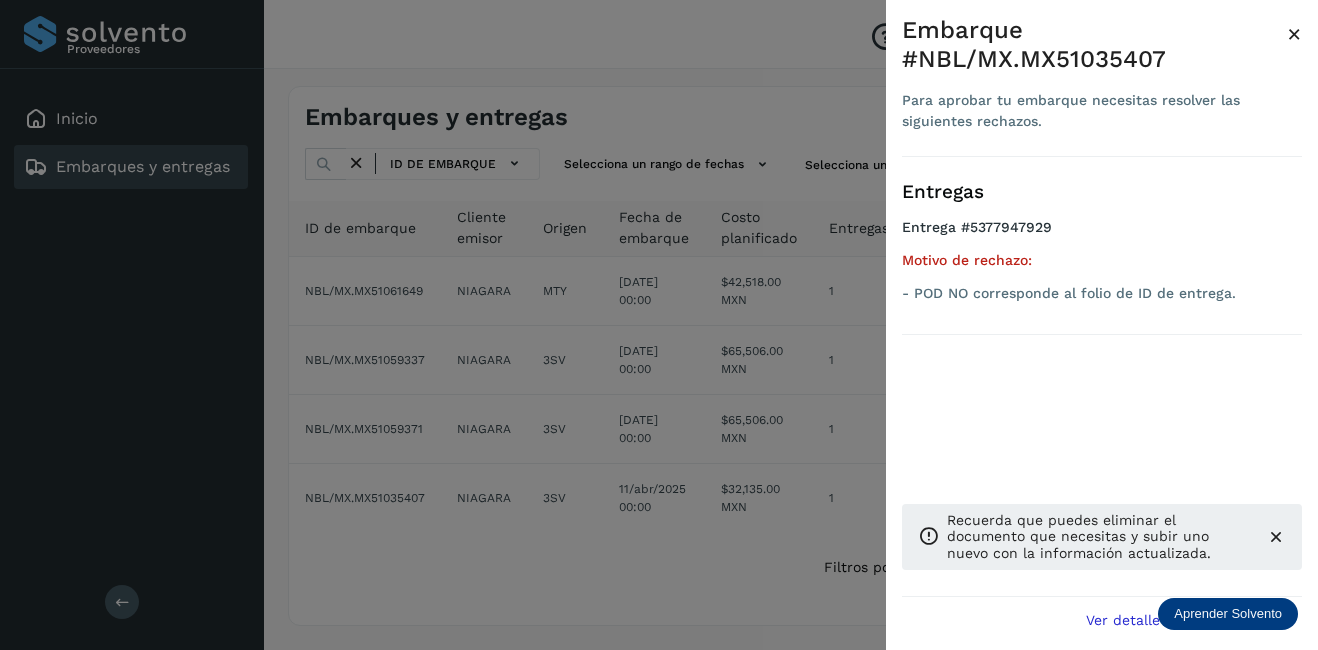 click on "×" at bounding box center (1294, 34) 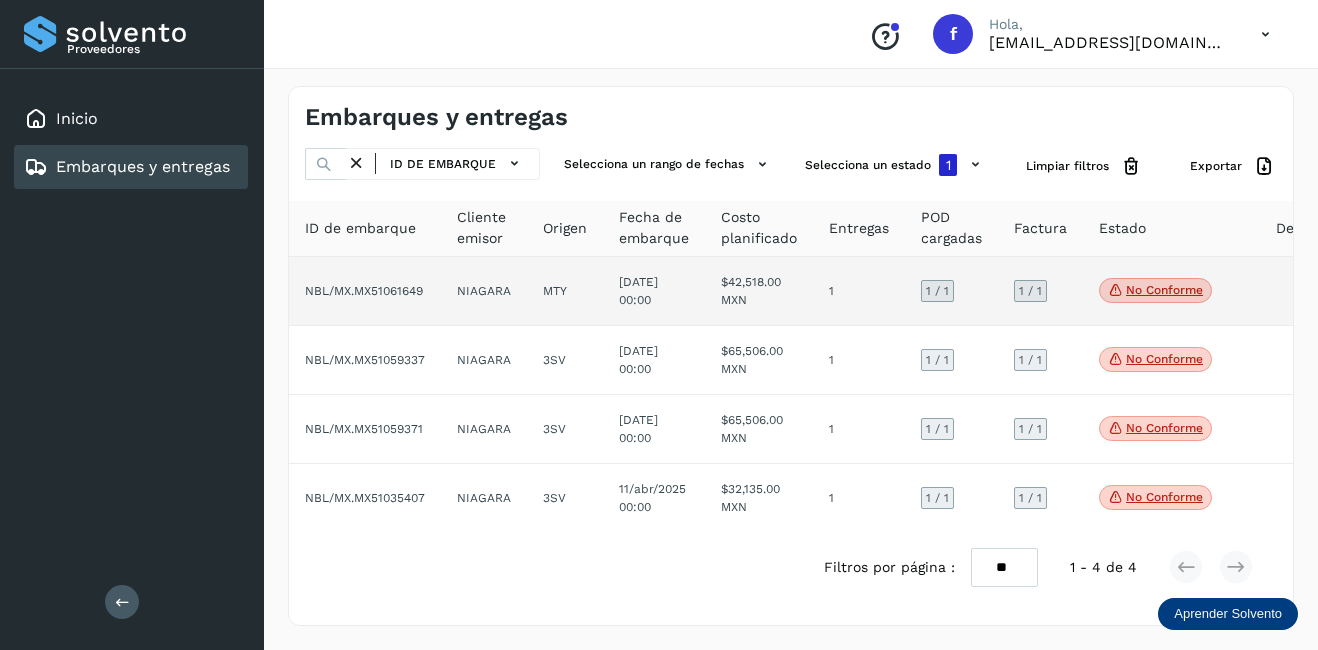 click on "$42,518.00 MXN" 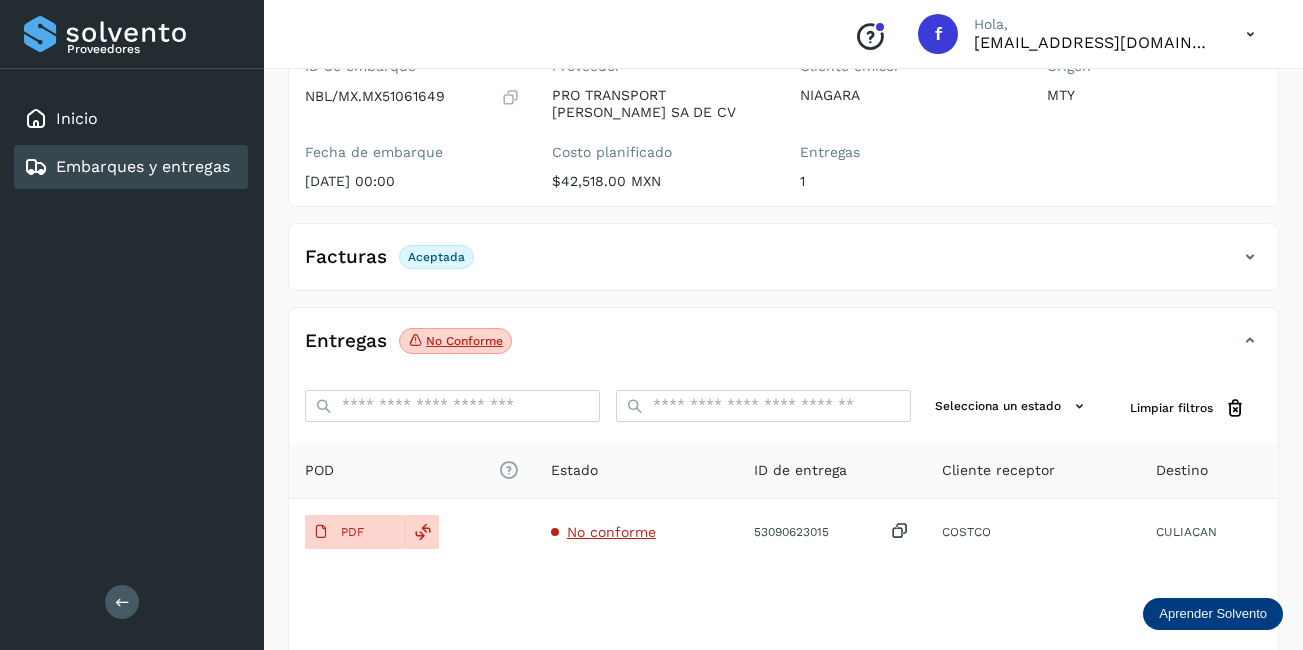 scroll, scrollTop: 0, scrollLeft: 0, axis: both 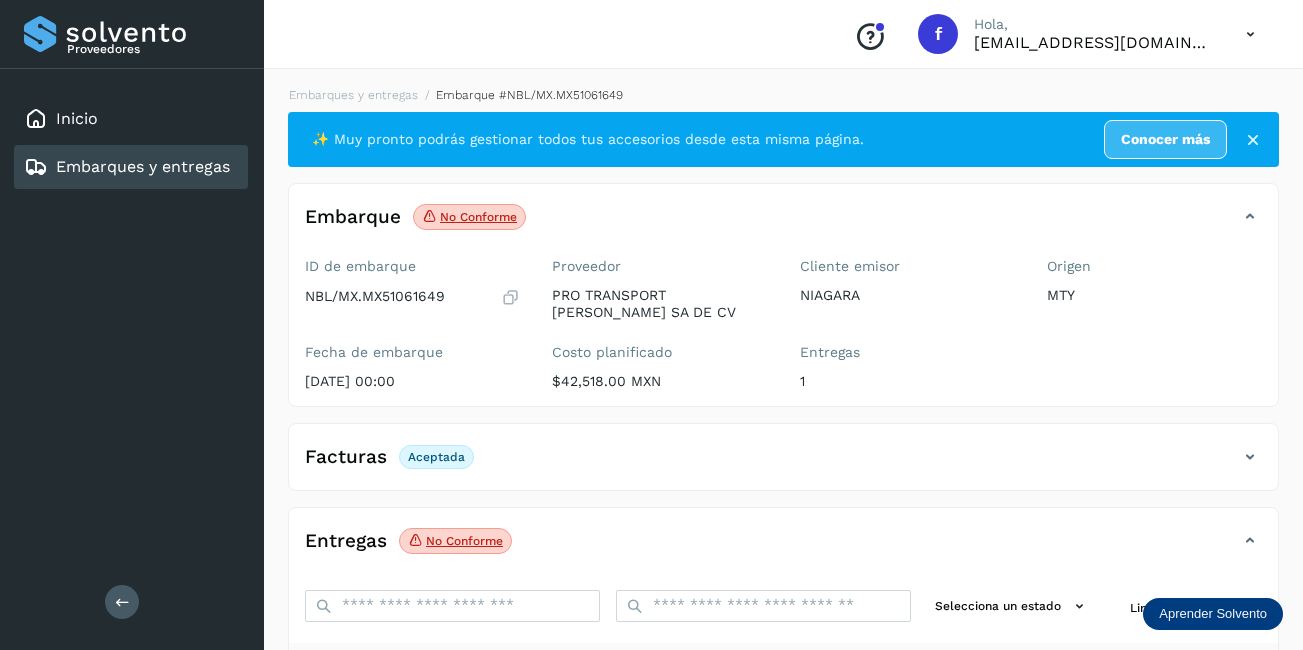 click on "NBL/MX.MX51061649" at bounding box center (375, 296) 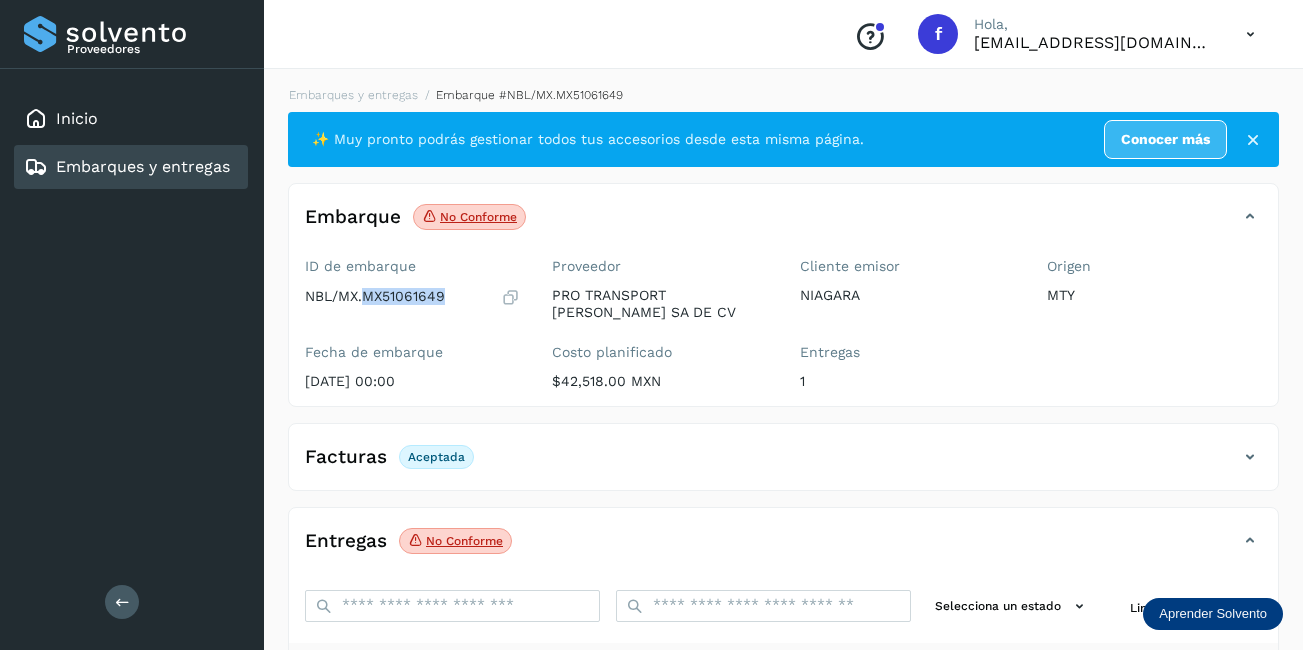 click on "NBL/MX.MX51061649" at bounding box center [375, 296] 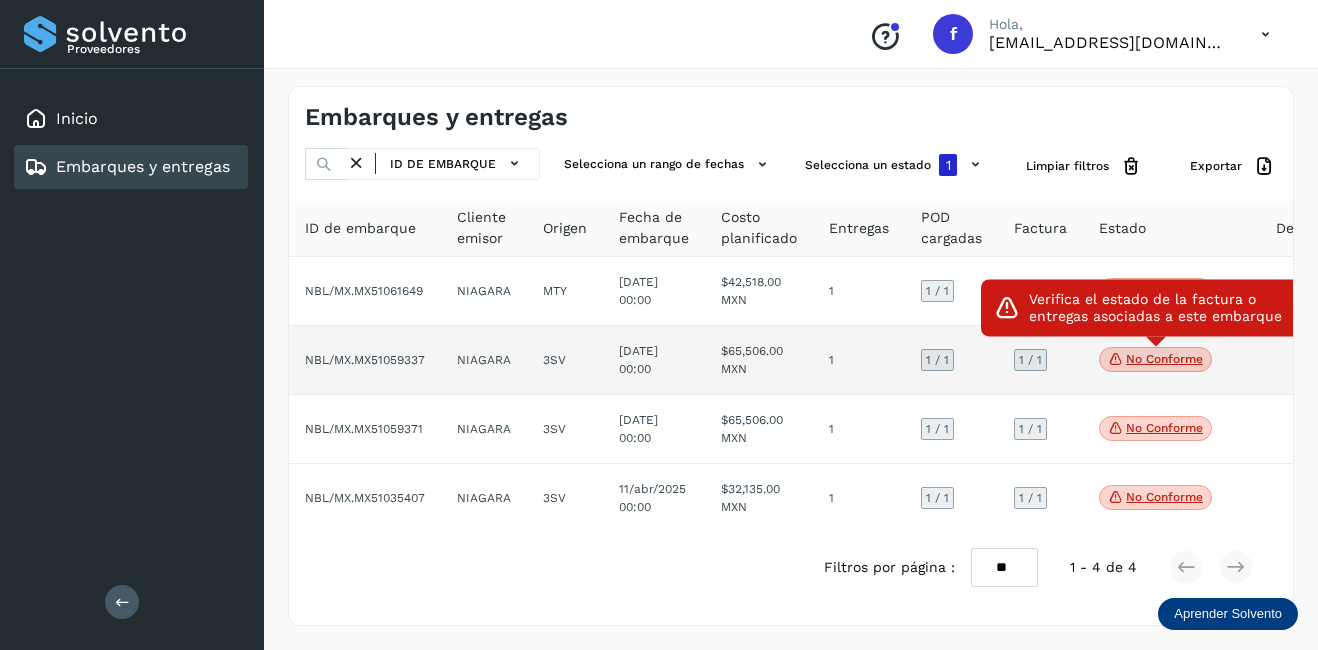 click on "No conforme" 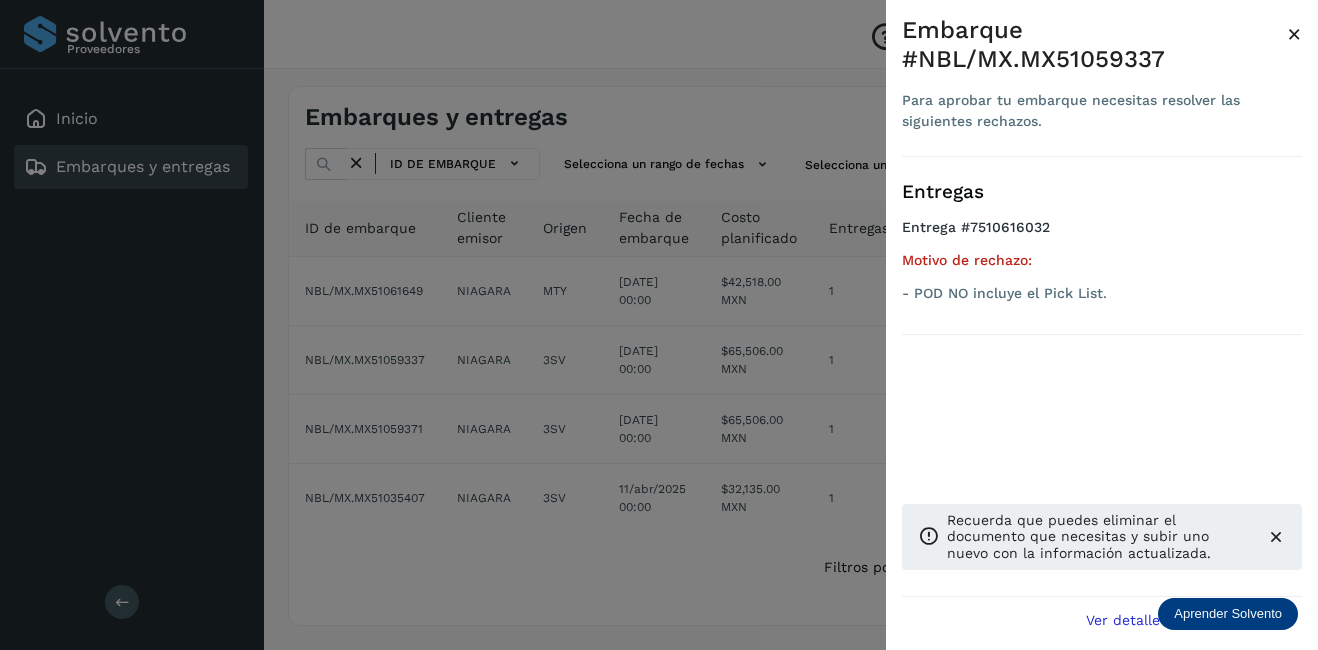 click on "Embarque #NBL/MX.MX51059337 Para aprobar tu embarque necesitas resolver las siguientes rechazos. × Entregas Entrega #7510616032 Motivo de rechazo: - POD NO incluye el Pick List. Recuerda que puedes eliminar el documento que necesitas y subir uno nuevo con la información actualizada. Ver detalle de embarque" at bounding box center (1102, 341) 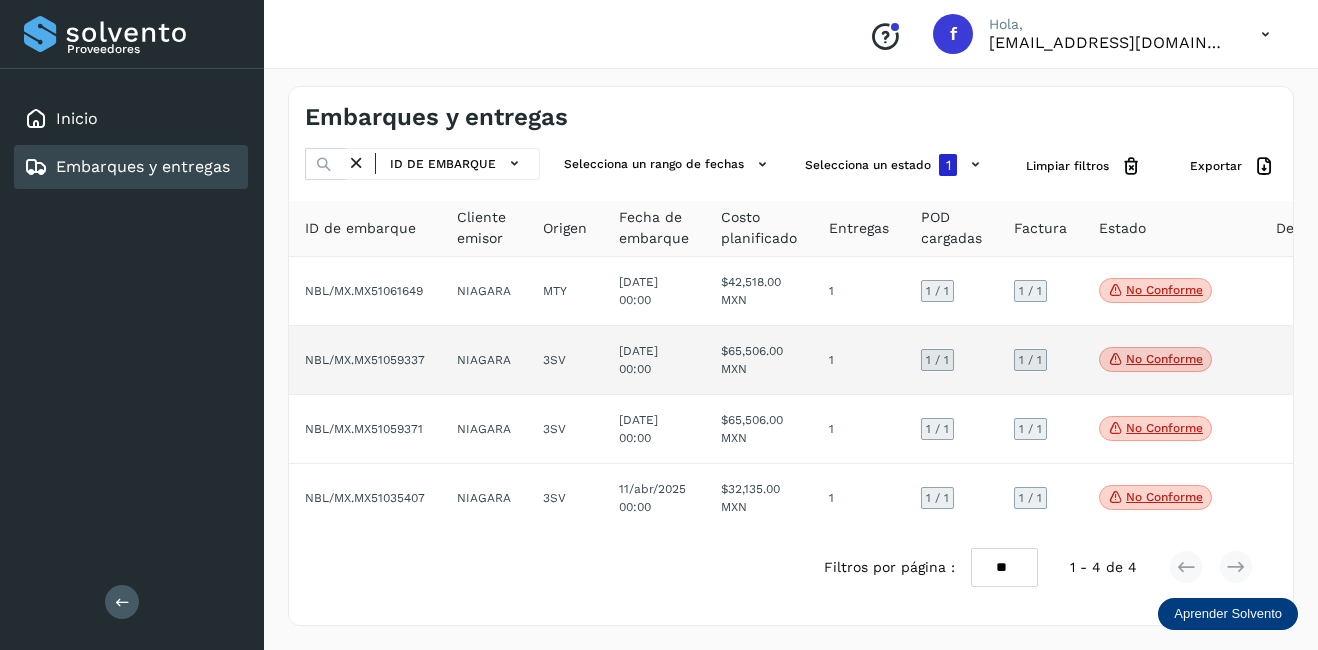 click on "$65,506.00 MXN" 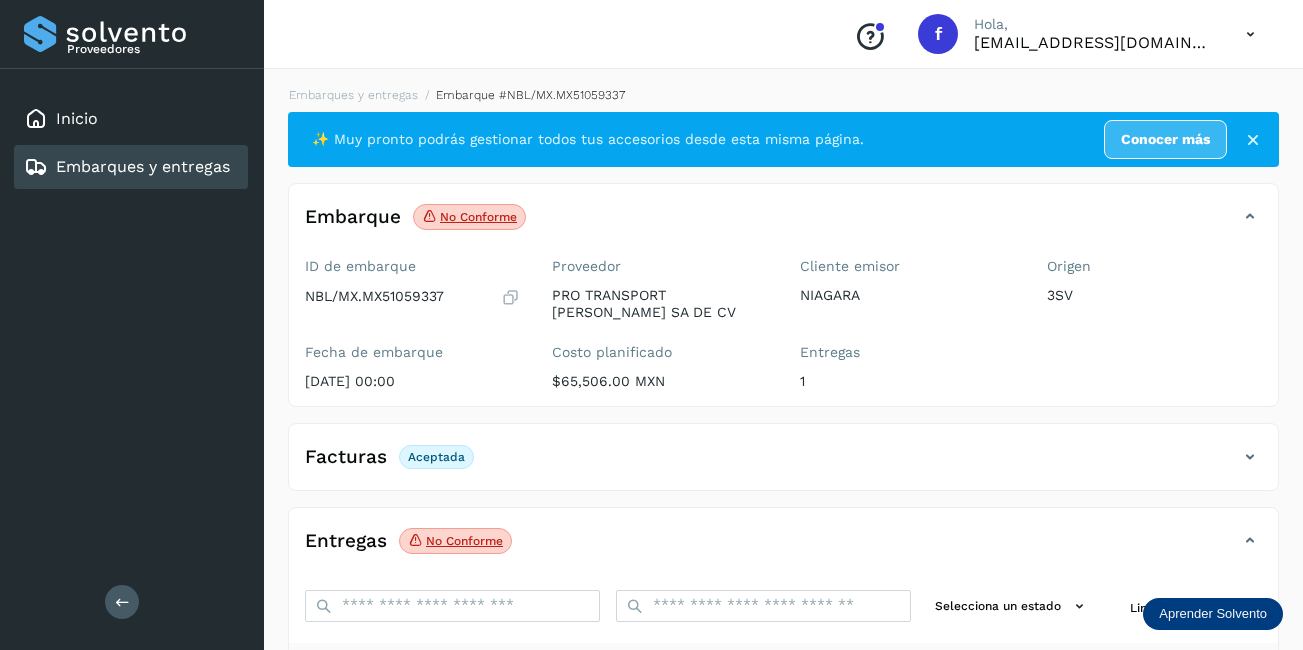 scroll, scrollTop: 100, scrollLeft: 0, axis: vertical 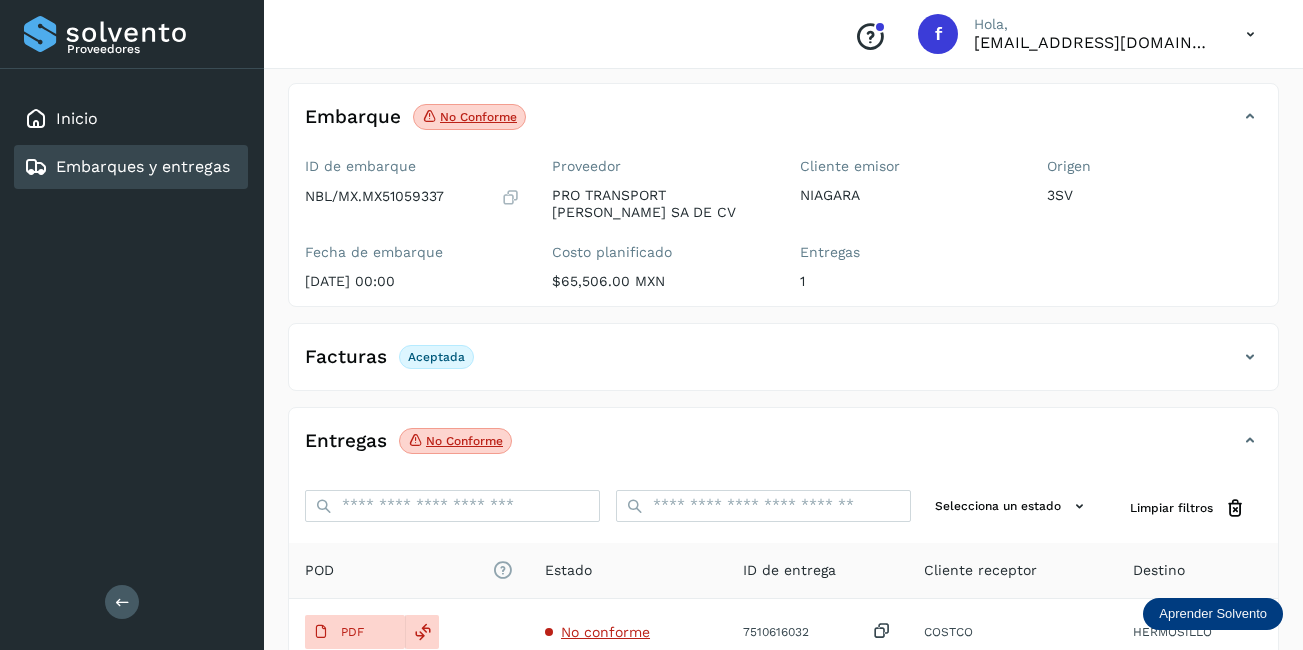 click on "NBL/MX.MX51059337" at bounding box center [374, 196] 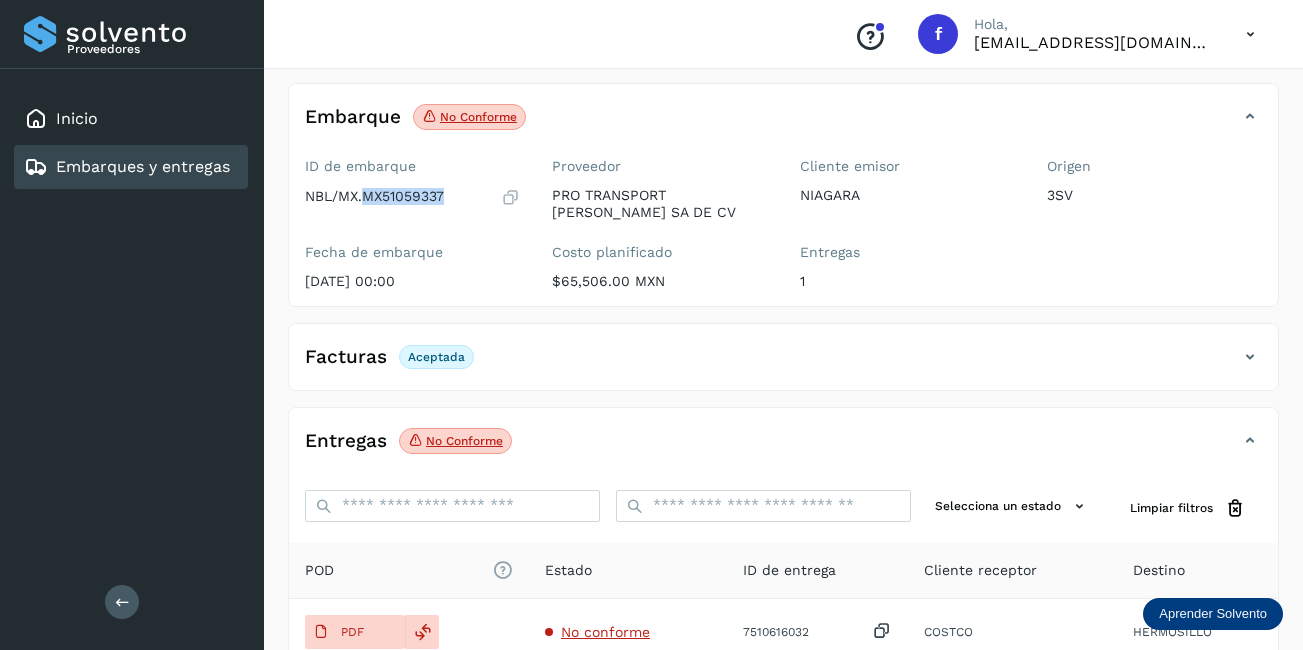 click on "NBL/MX.MX51059337" at bounding box center [374, 196] 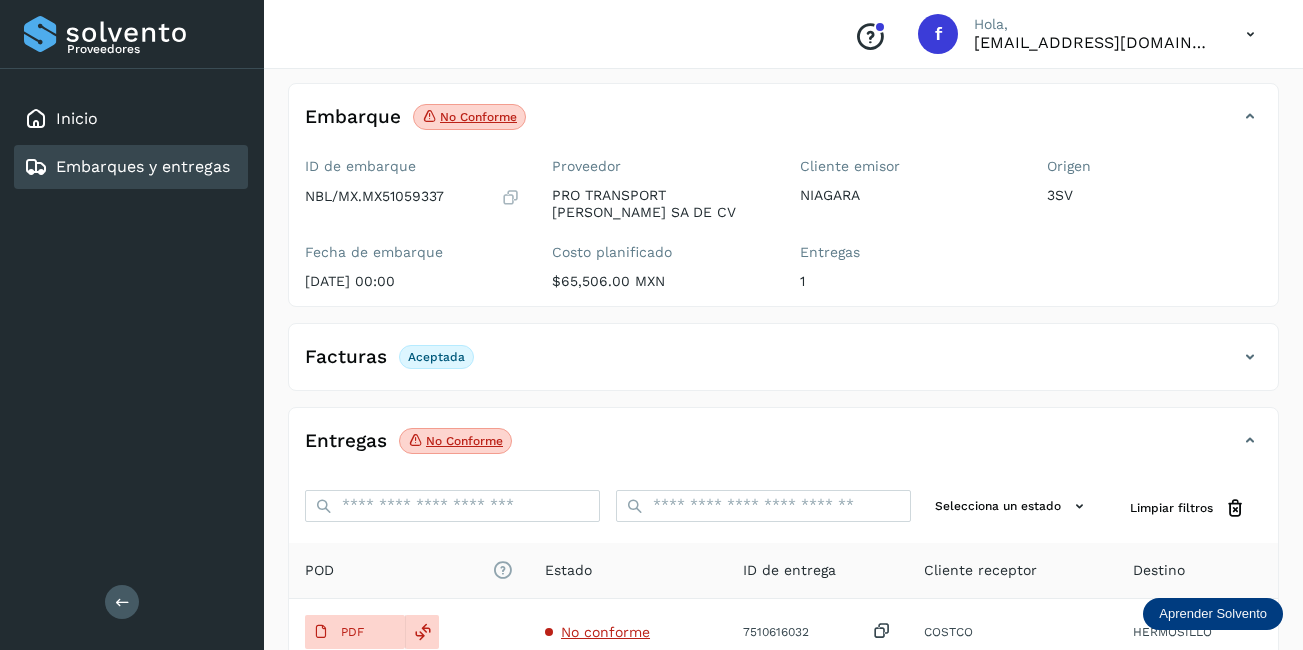 click on "Embarques y entregas" at bounding box center (127, 167) 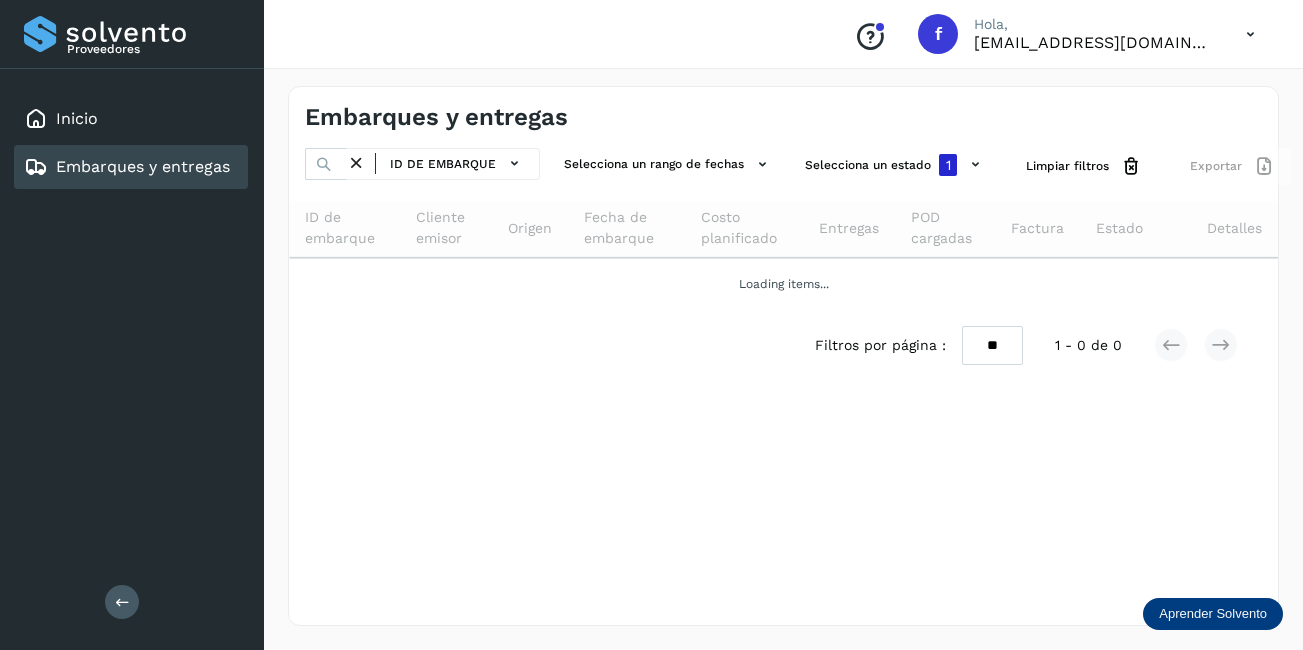 scroll, scrollTop: 0, scrollLeft: 0, axis: both 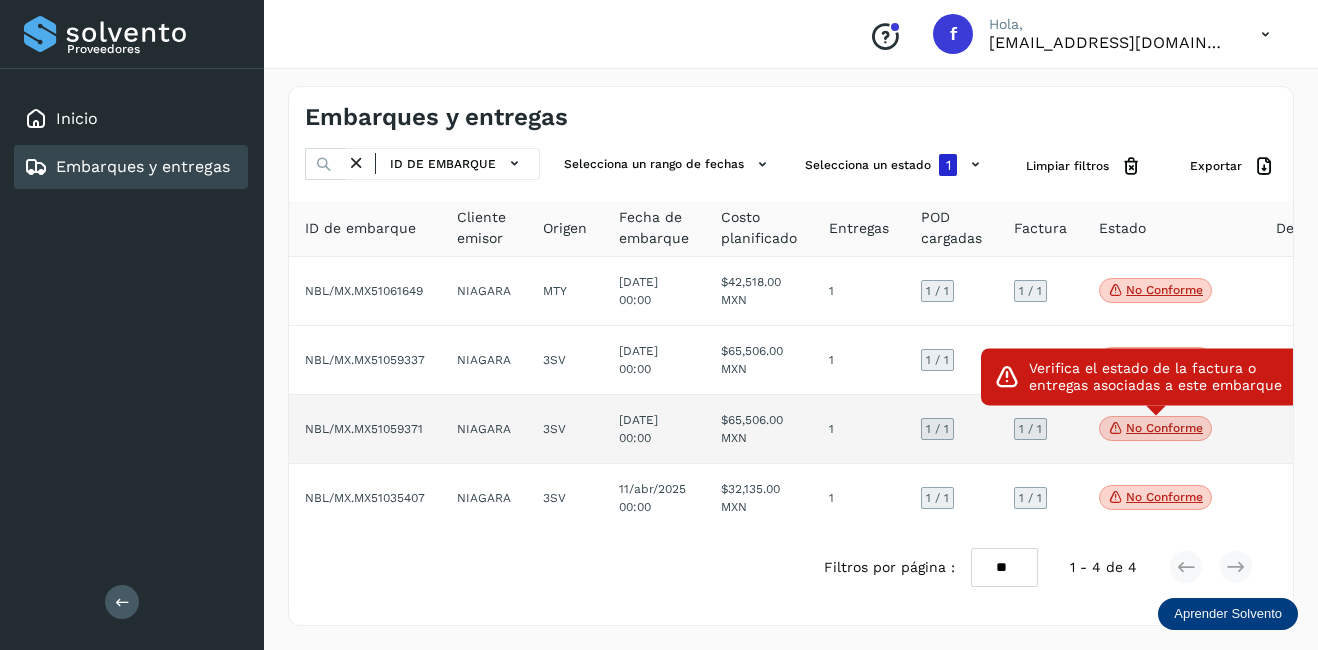 click on "No conforme" 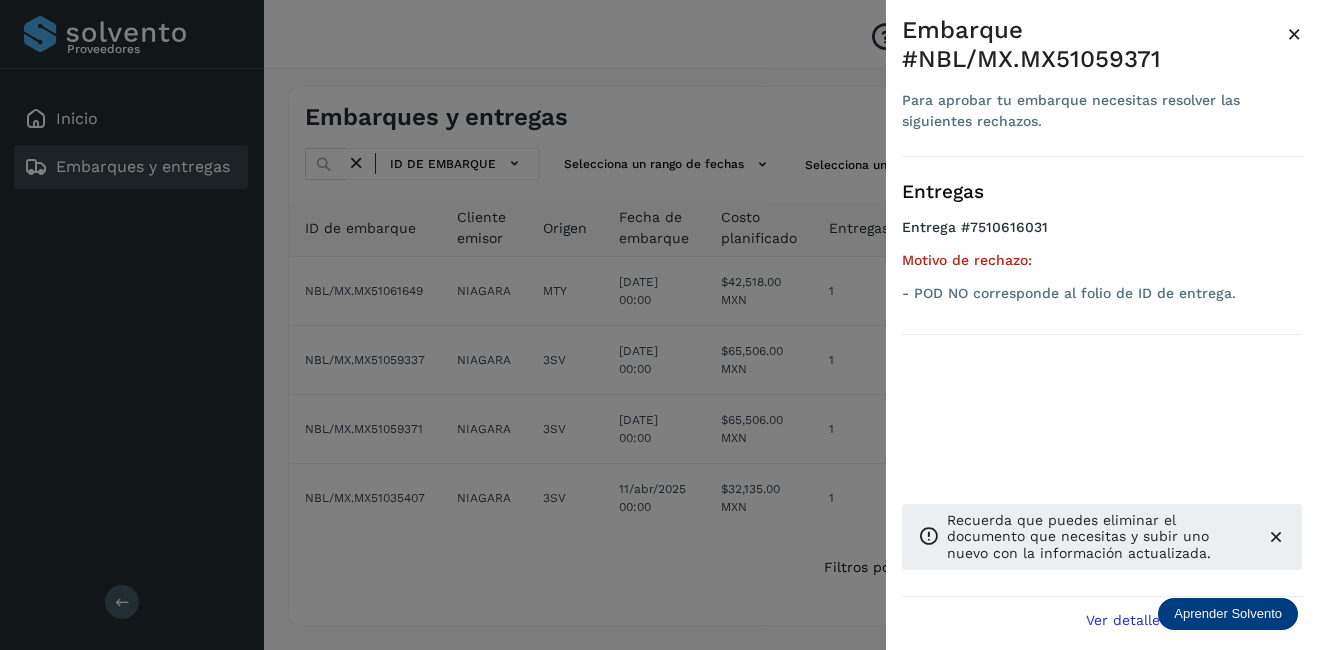 click on "×" at bounding box center (1294, 34) 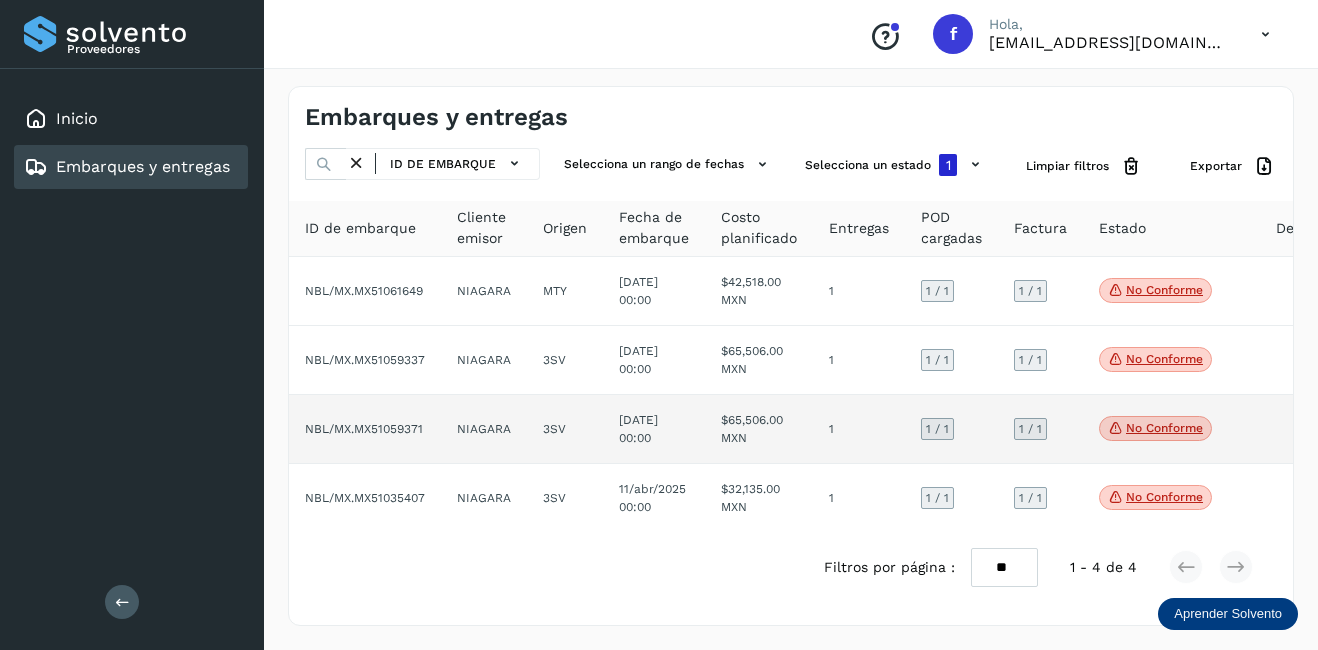 click on "[DATE] 00:00" 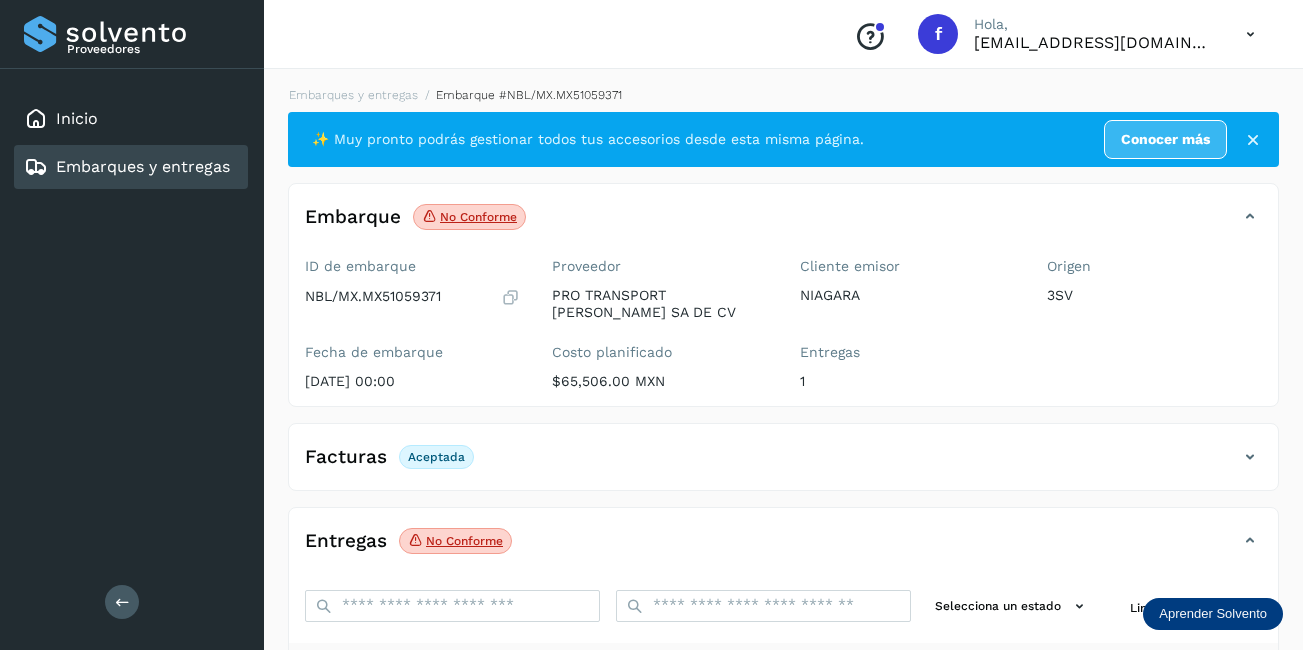 scroll, scrollTop: 100, scrollLeft: 0, axis: vertical 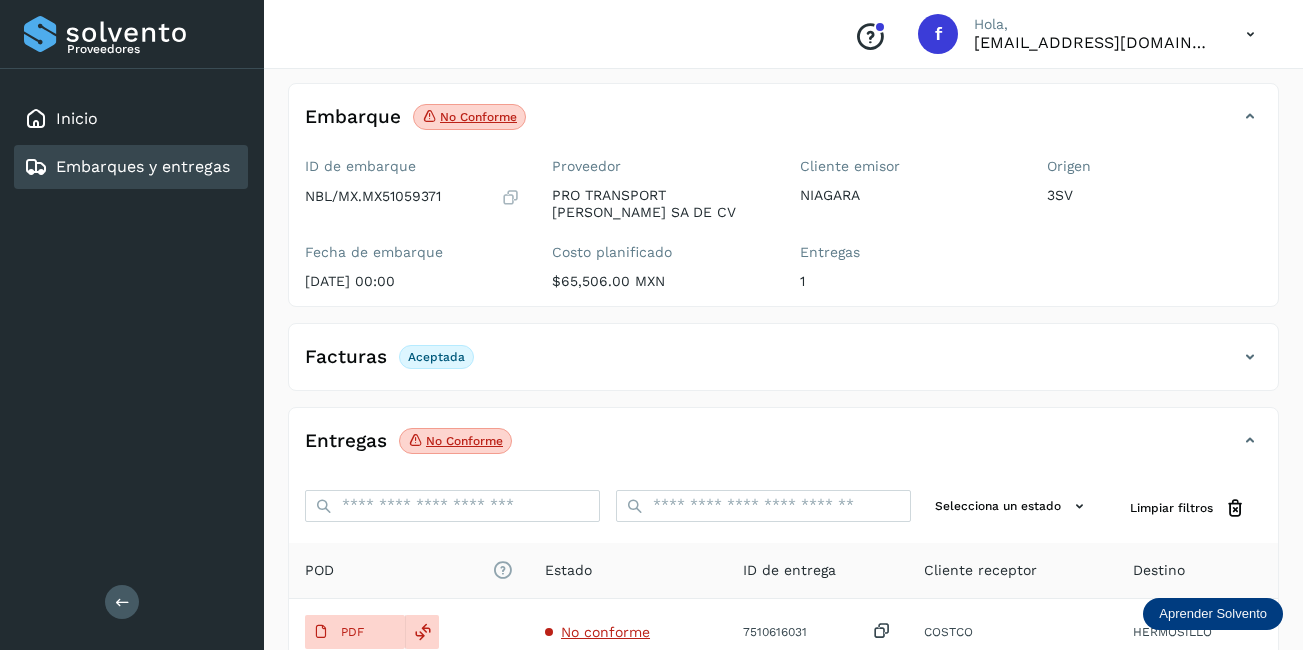 click on "NBL/MX.MX51059371" at bounding box center (373, 196) 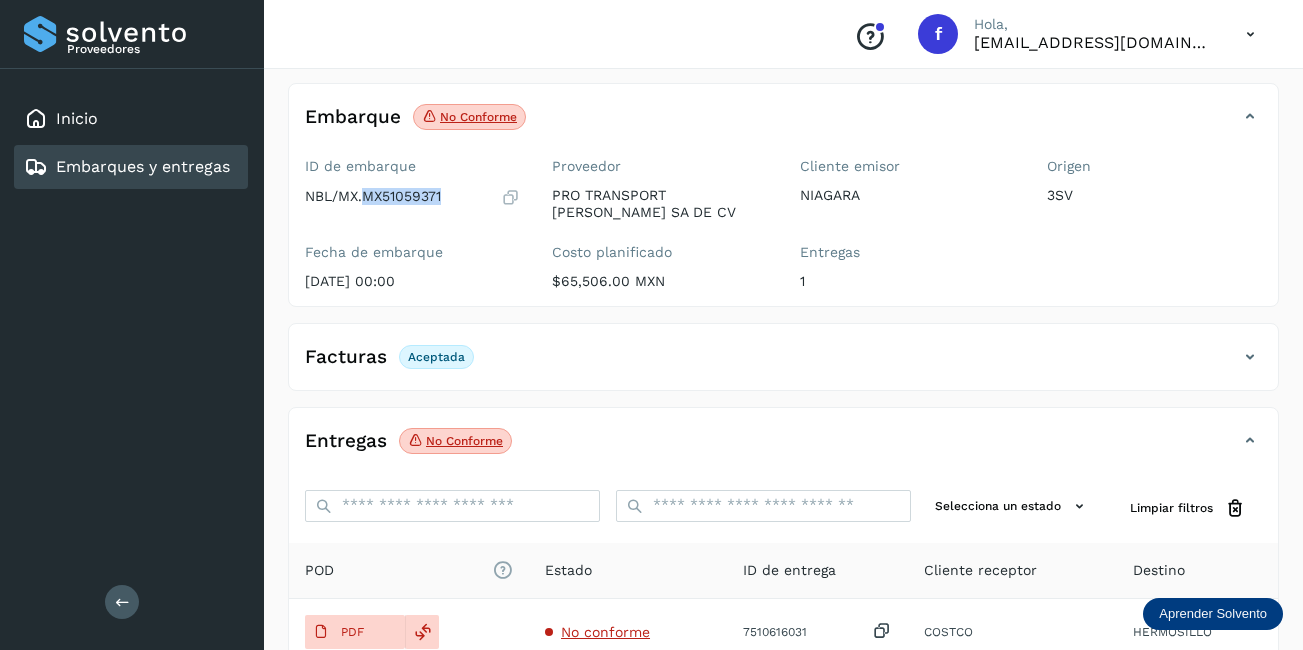 click on "NBL/MX.MX51059371" at bounding box center [373, 196] 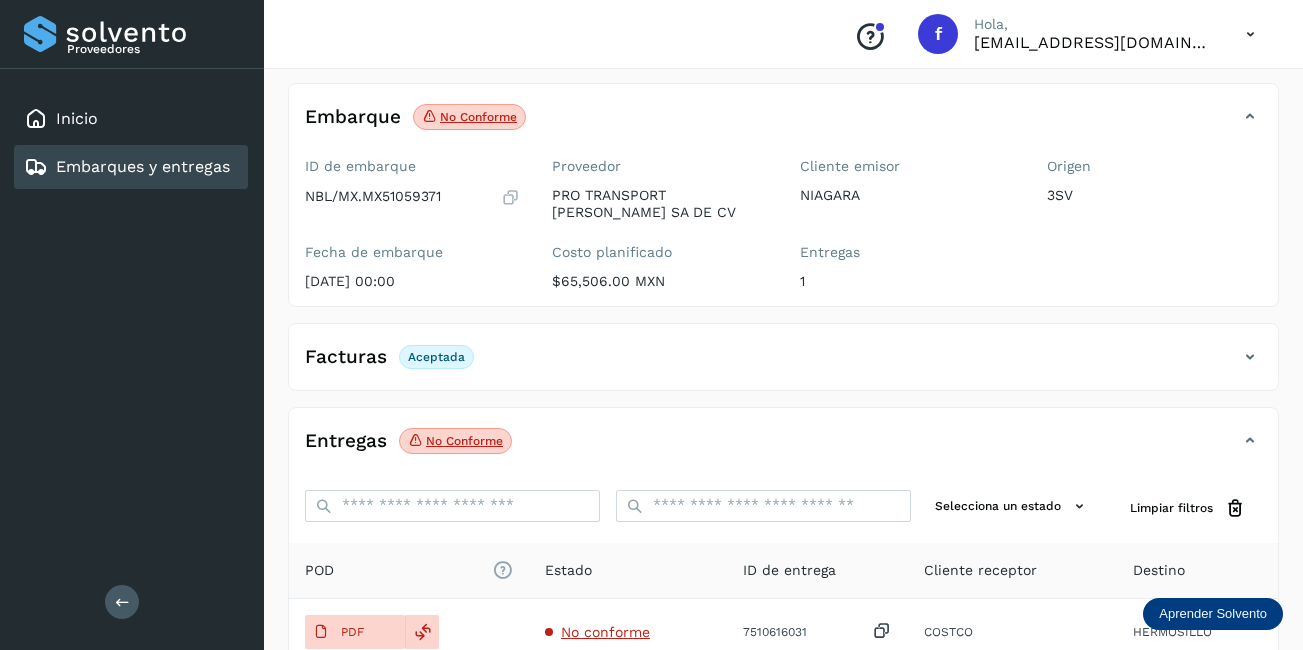 click on "Facturas Aceptada" at bounding box center (783, 365) 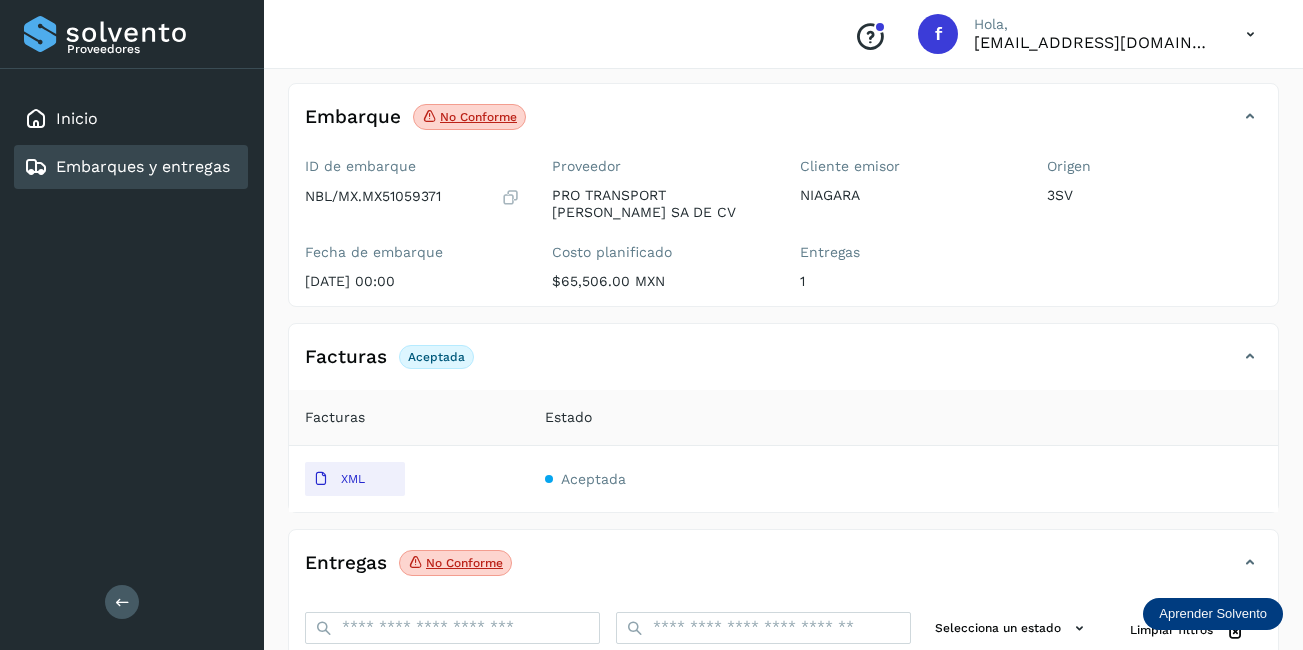 scroll, scrollTop: 433, scrollLeft: 0, axis: vertical 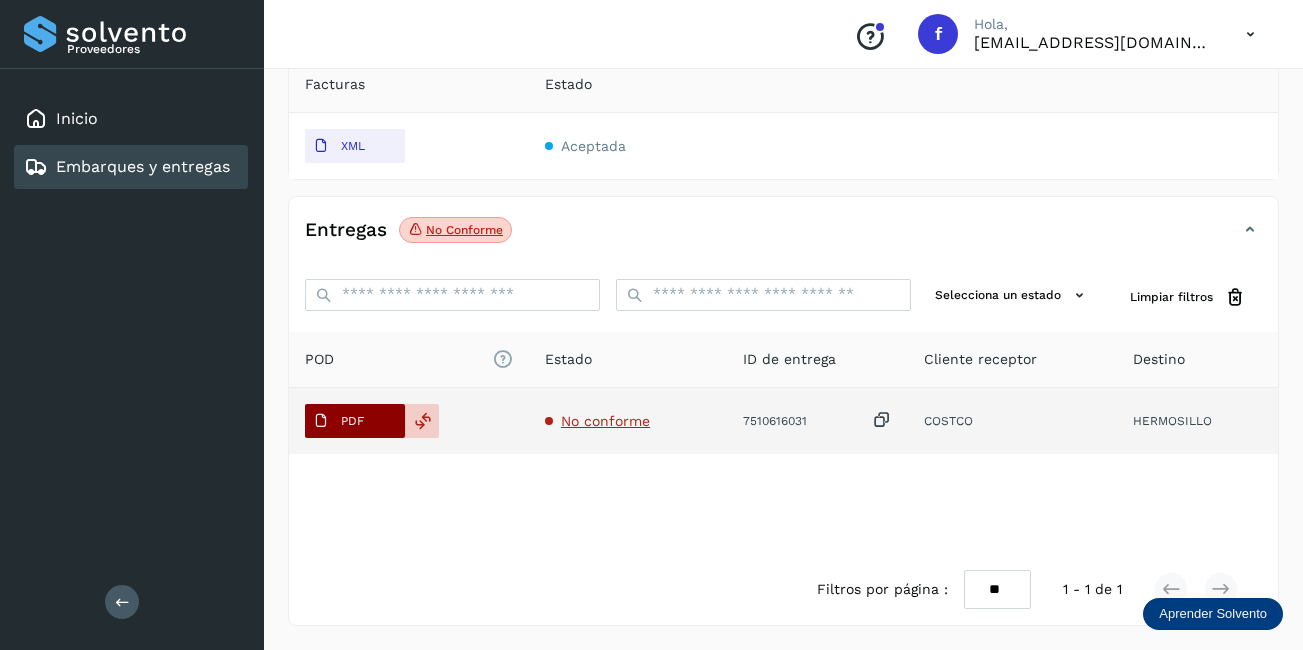 click on "PDF" at bounding box center [352, 421] 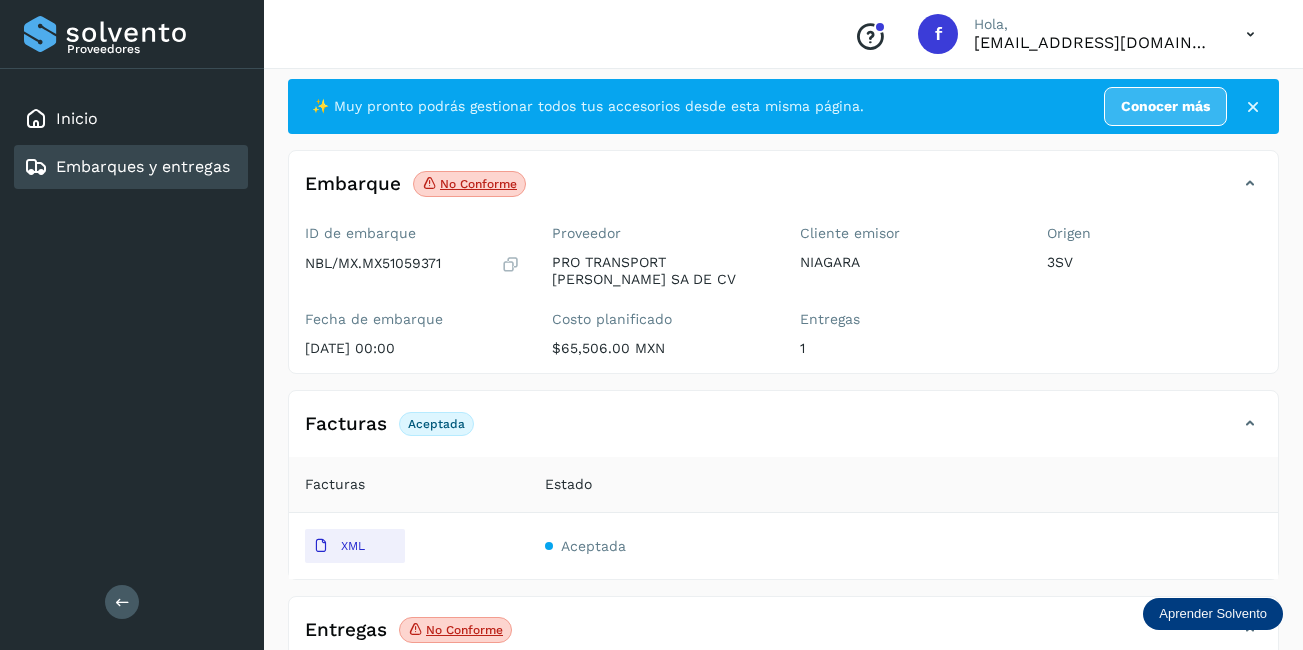 scroll, scrollTop: 0, scrollLeft: 0, axis: both 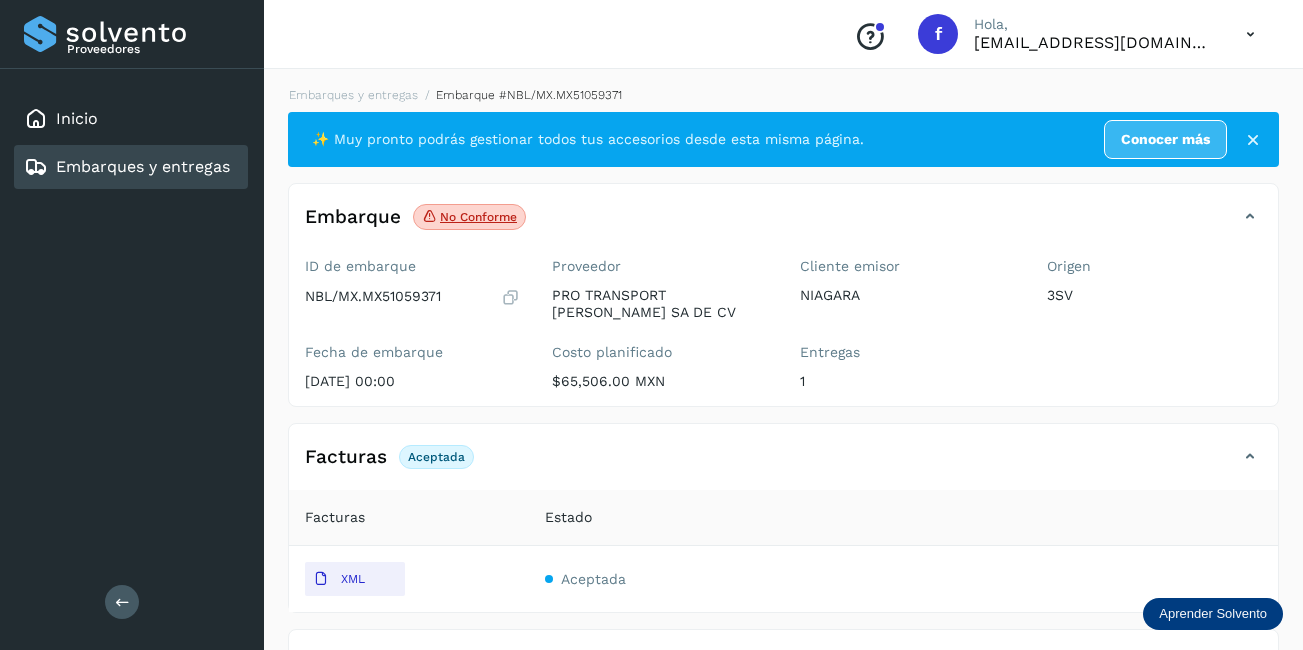 click on "No conforme
Verifica el estado de la factura o entregas asociadas a este embarque" at bounding box center (469, 217) 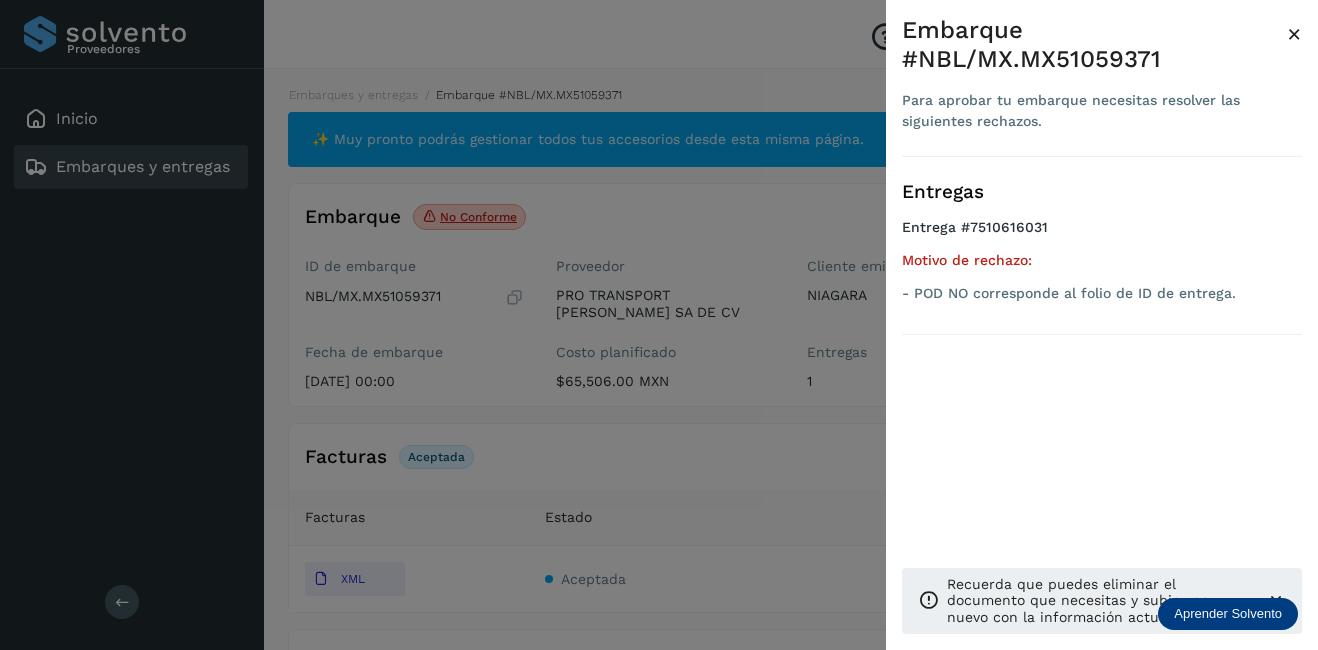 click on "×" at bounding box center (1294, 34) 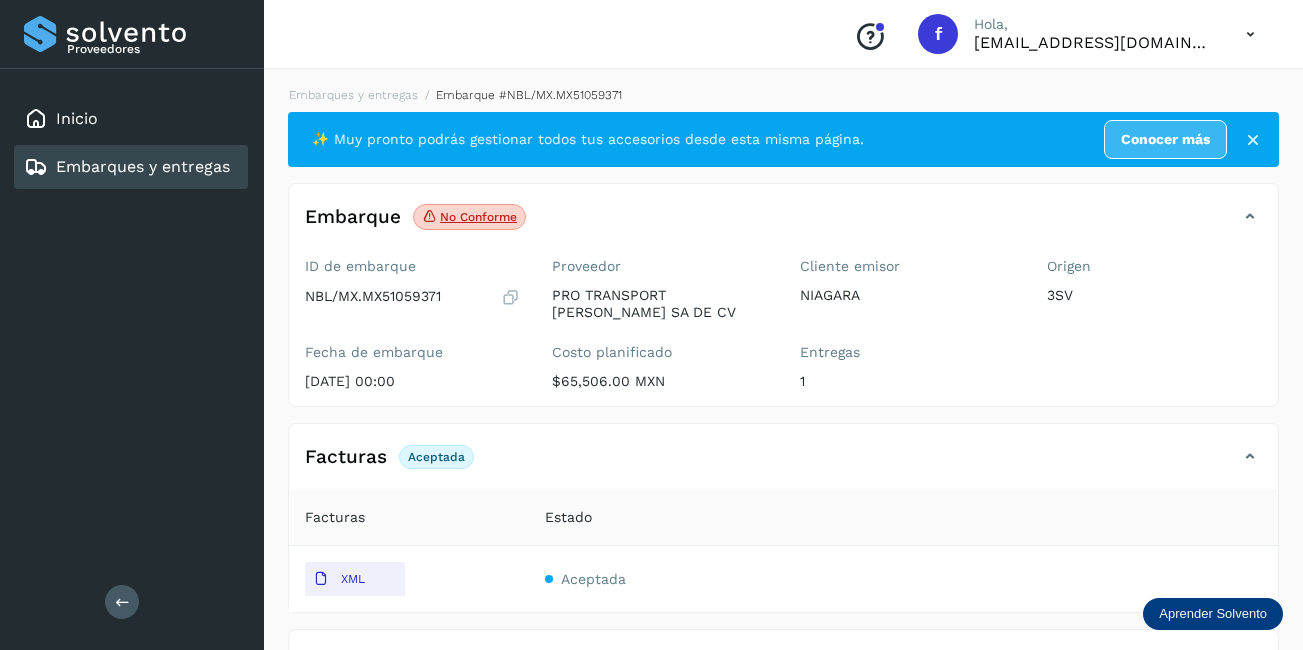 scroll, scrollTop: 400, scrollLeft: 0, axis: vertical 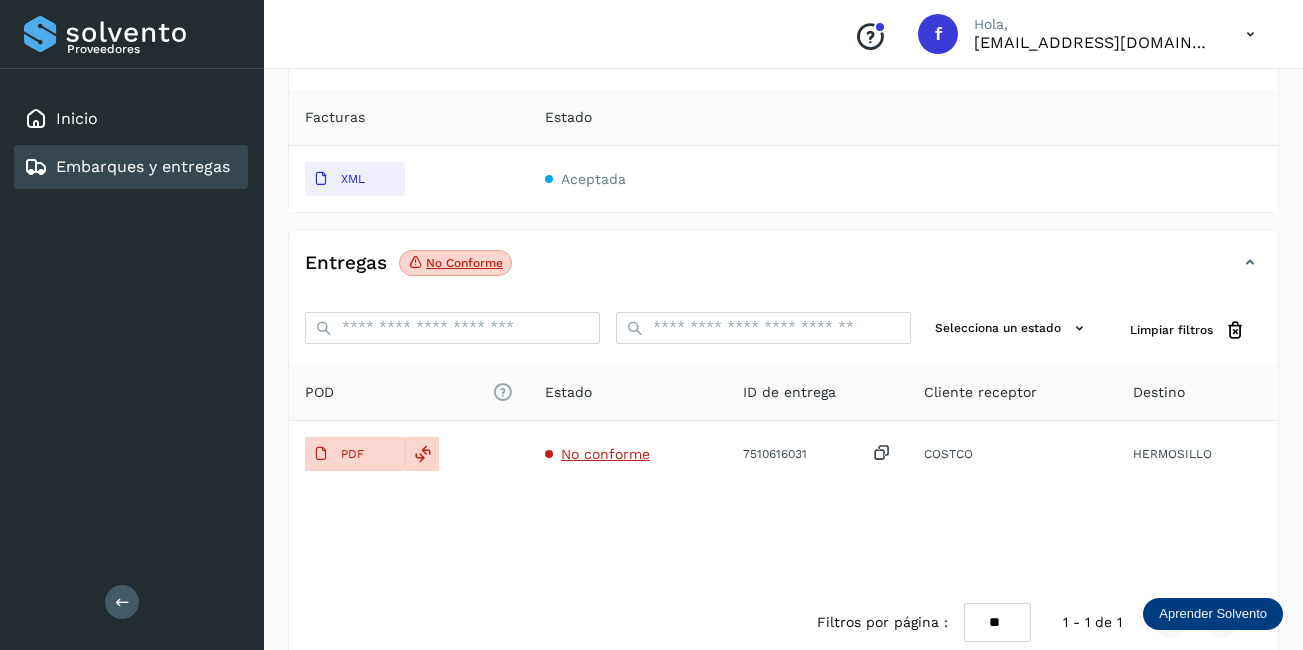 click on "Entregas No conforme" 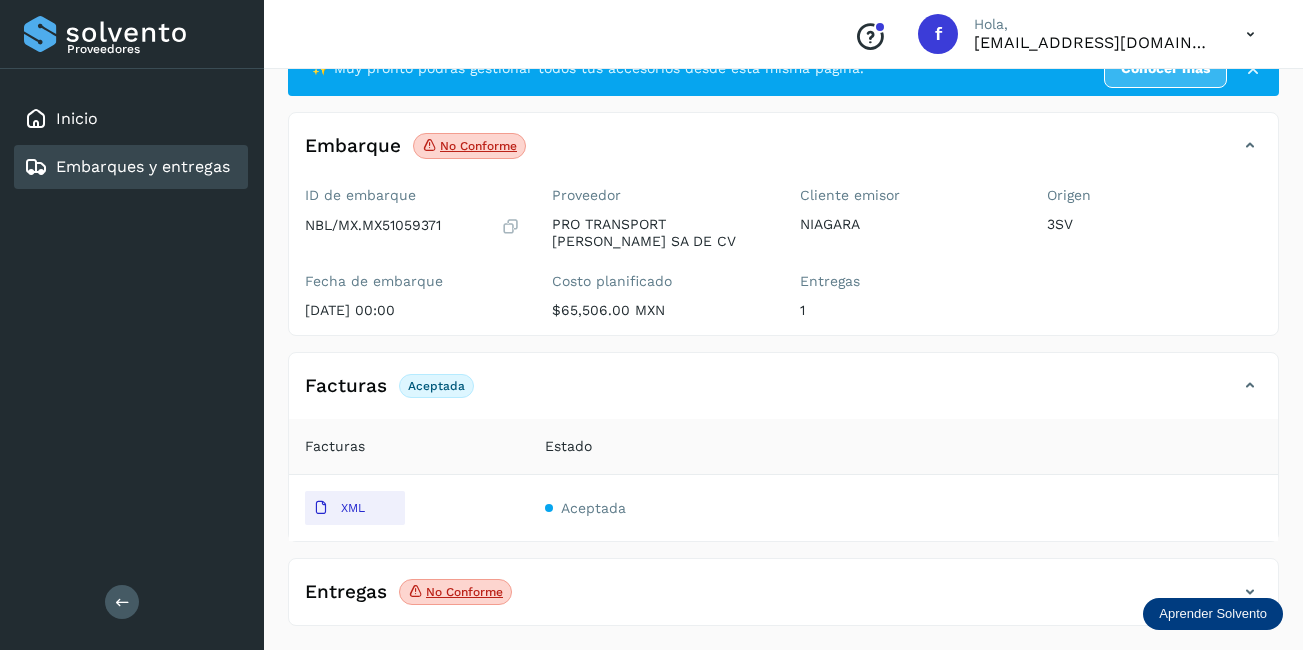 scroll, scrollTop: 71, scrollLeft: 0, axis: vertical 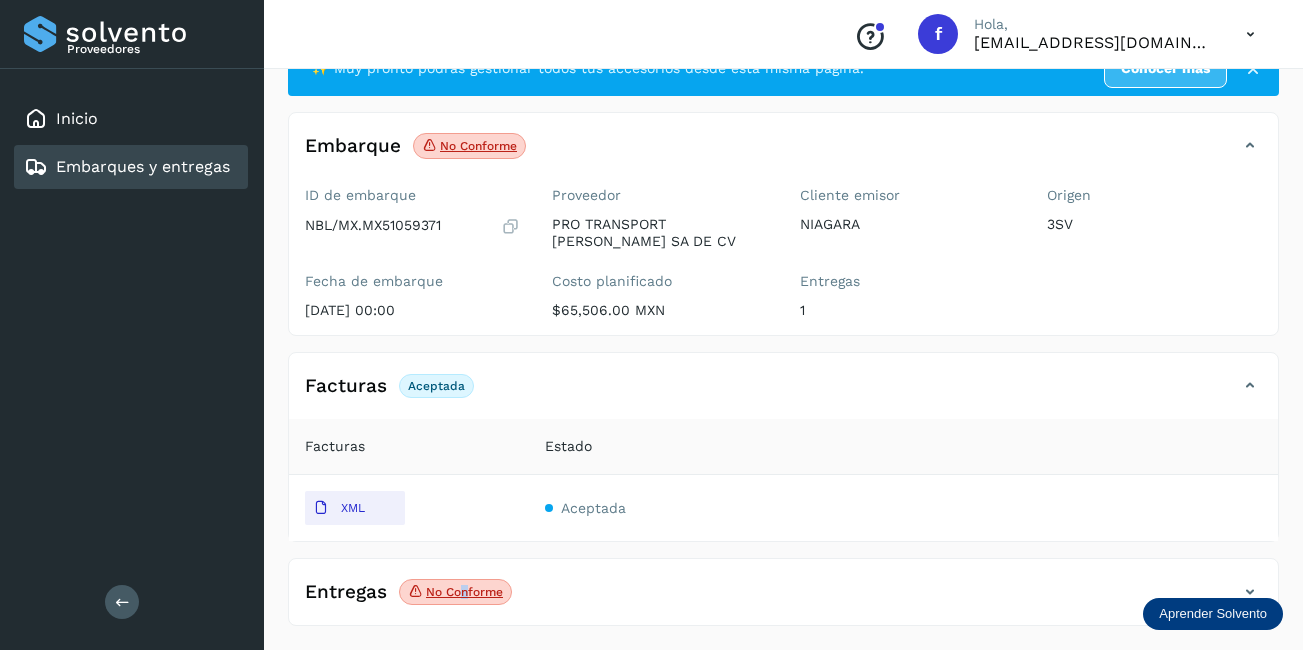 click on "No conforme" 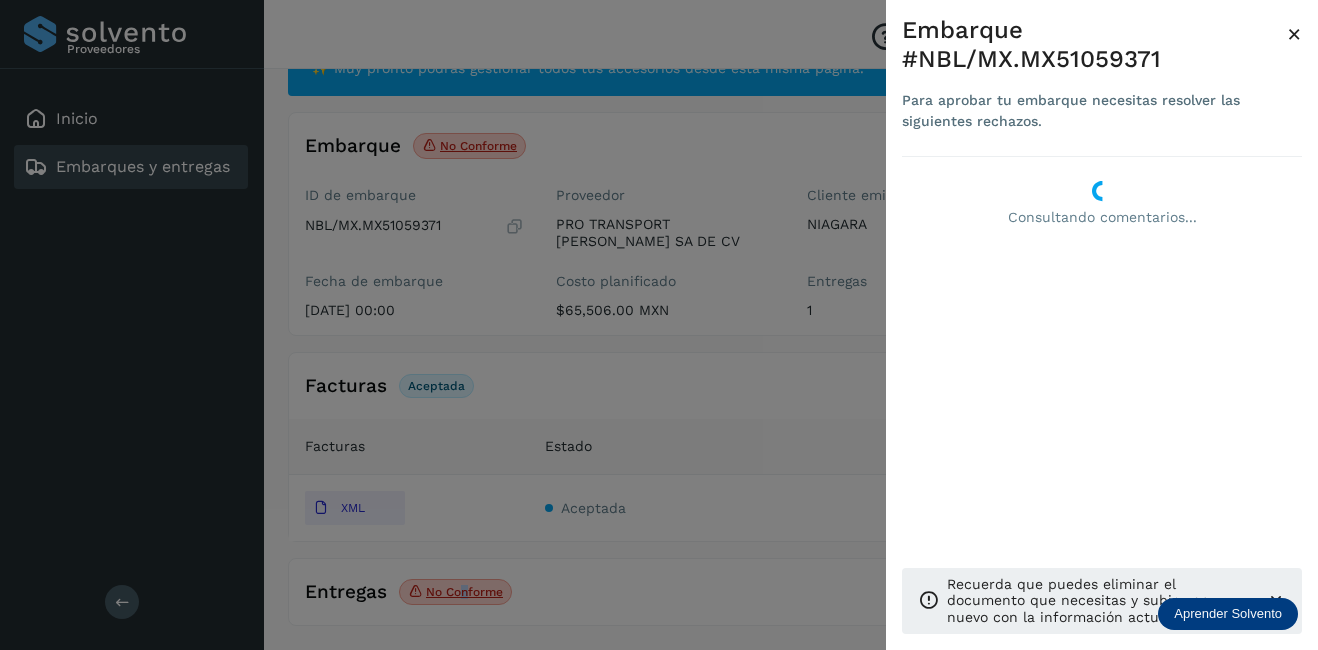 click on "×" at bounding box center [1294, 34] 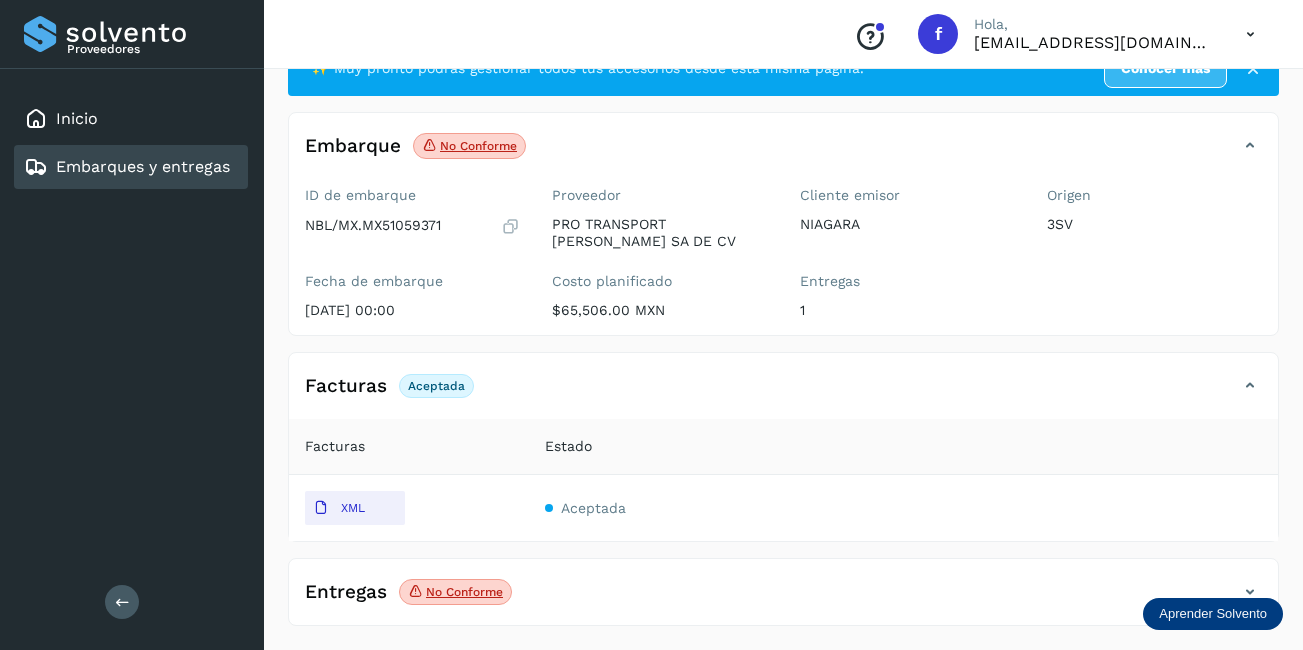 click on "No conforme" 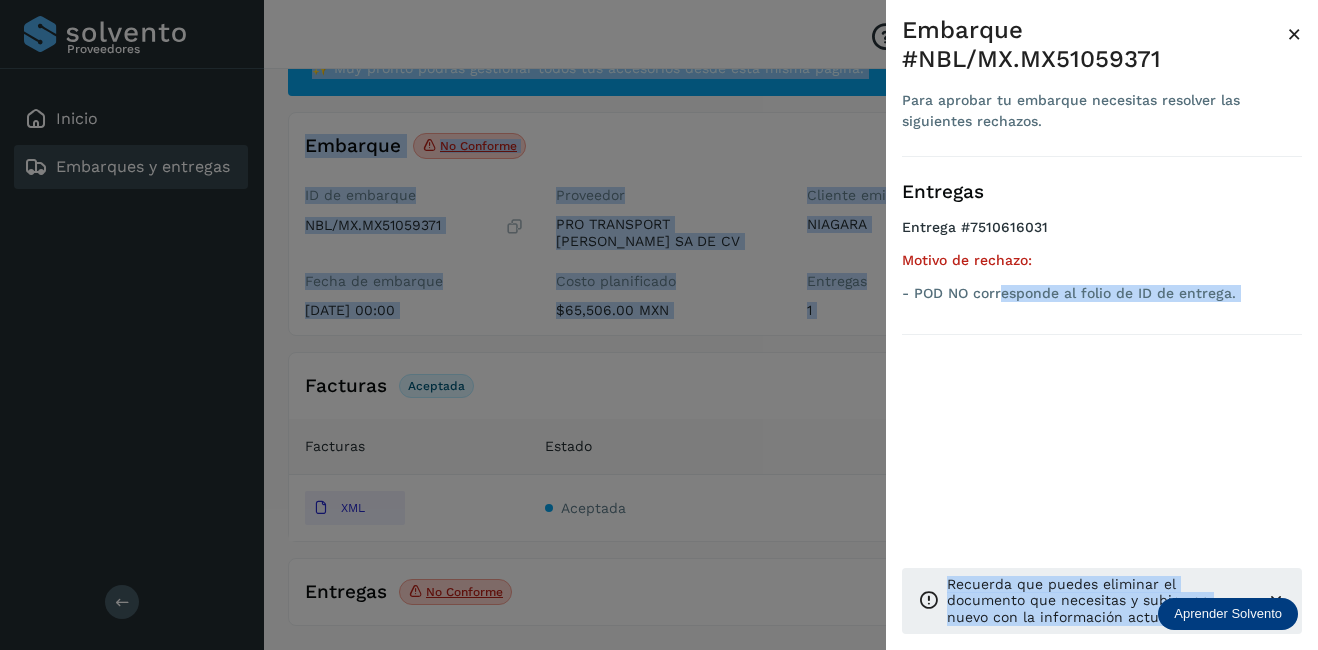 drag, startPoint x: 1004, startPoint y: 290, endPoint x: 1318, endPoint y: 321, distance: 315.52655 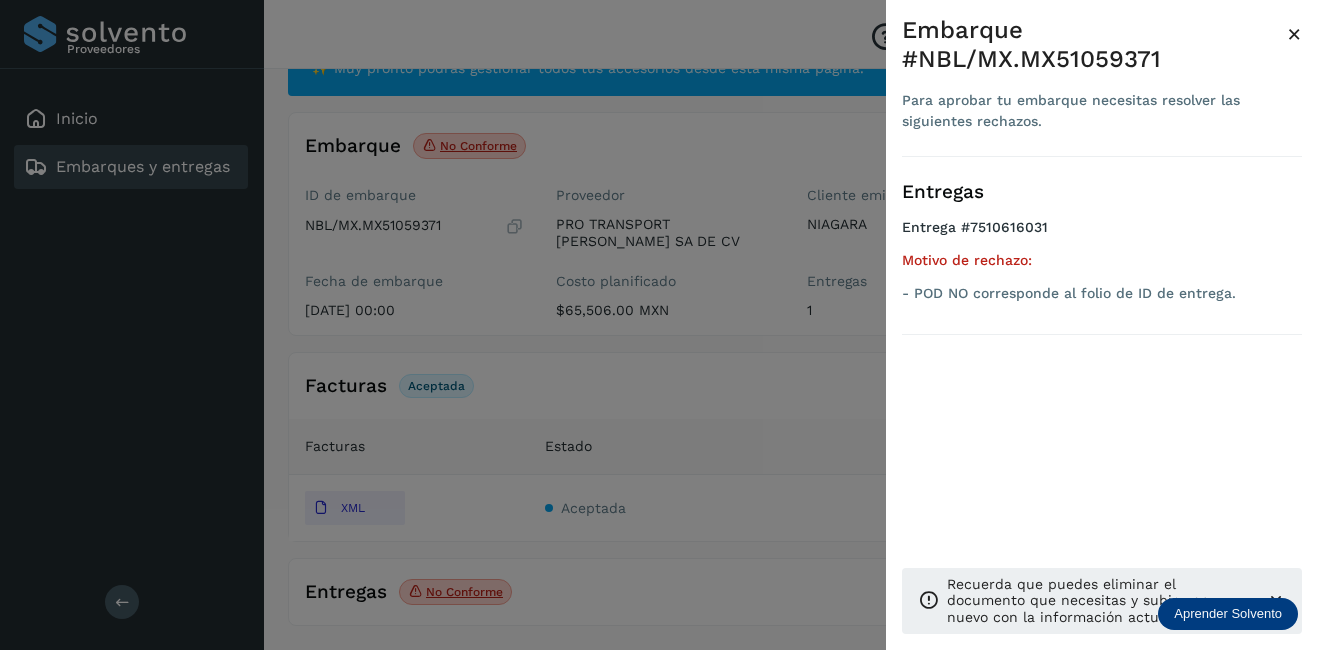 click on "- POD NO corresponde al folio de ID de entrega." at bounding box center [1102, 293] 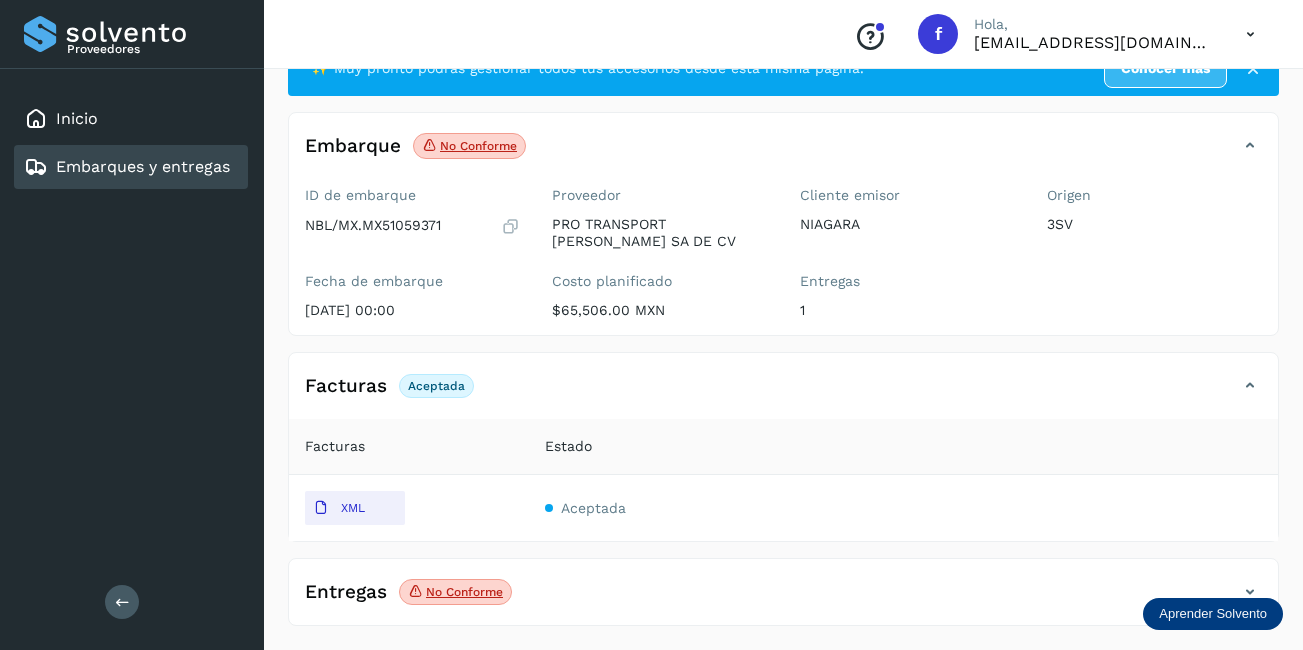 scroll, scrollTop: 0, scrollLeft: 0, axis: both 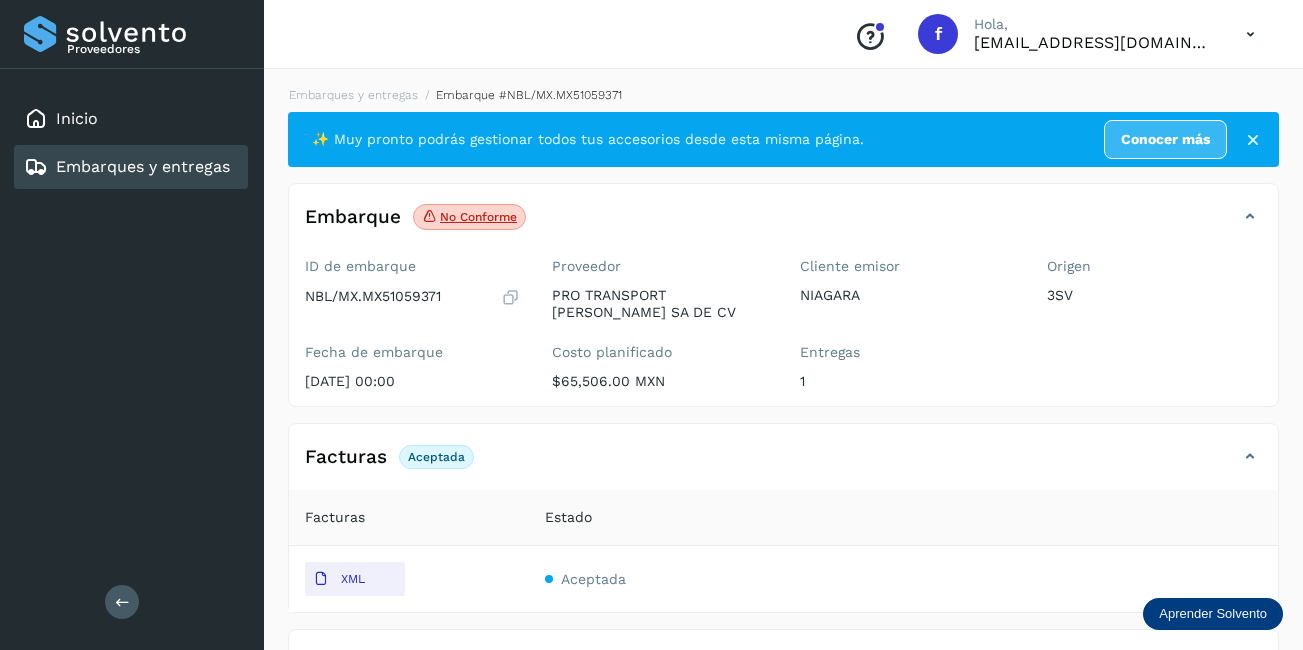 click on "NBL/MX.MX51059371" at bounding box center [373, 296] 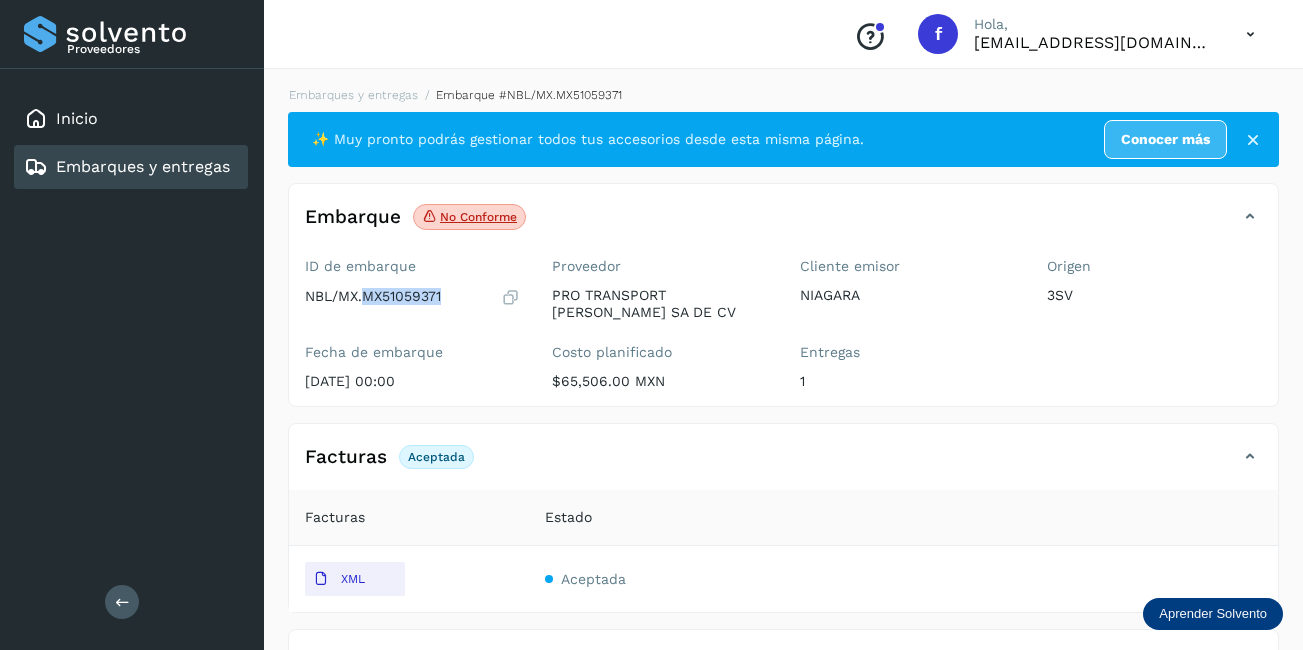 click on "NBL/MX.MX51059371" at bounding box center (373, 296) 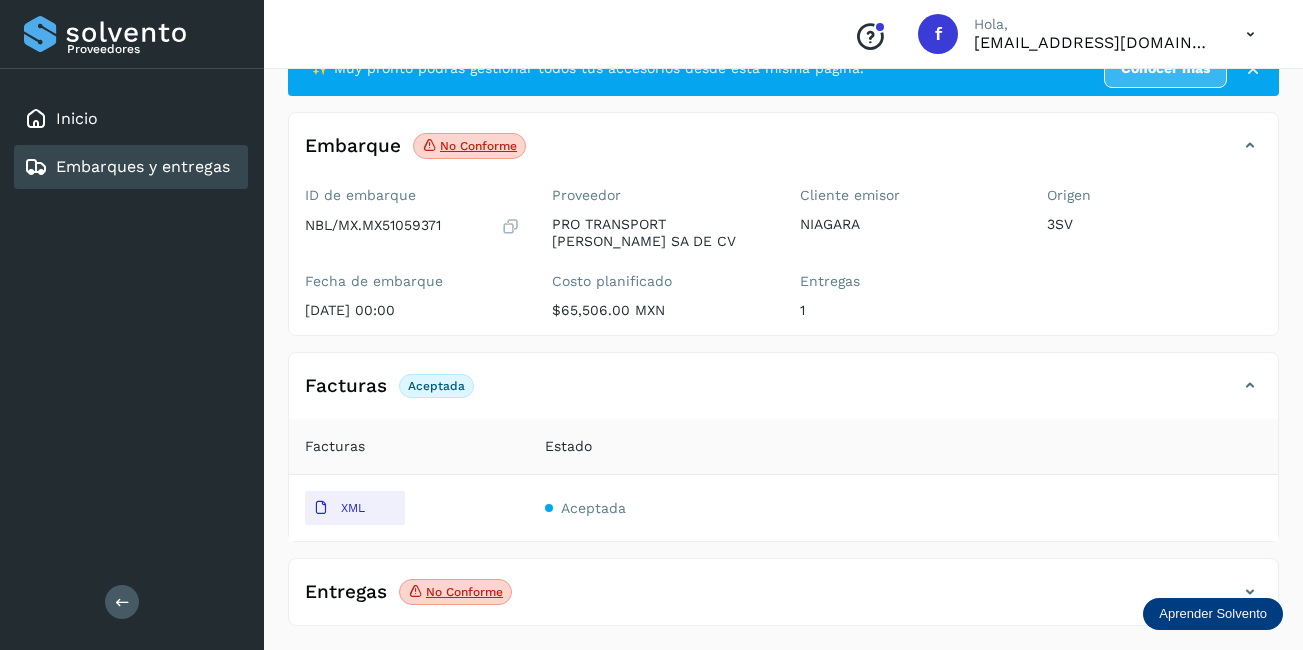 click on "Facturas Aceptada Facturas Estado XML Aceptada" 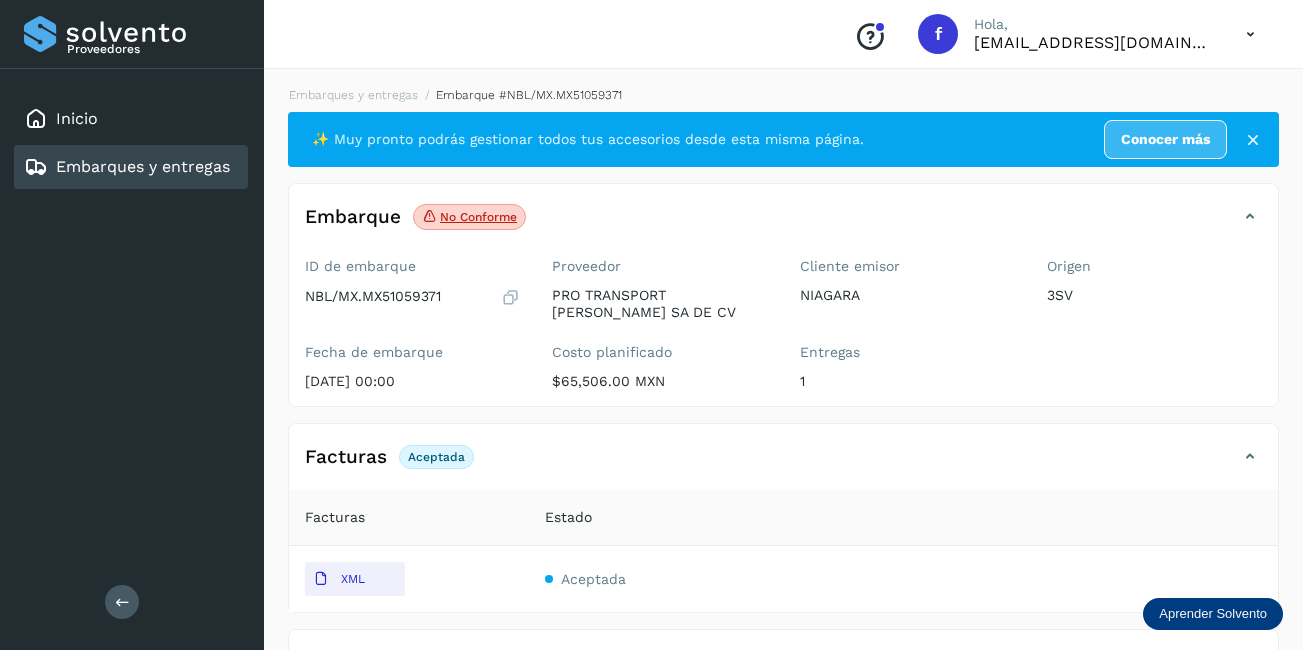 scroll, scrollTop: 71, scrollLeft: 0, axis: vertical 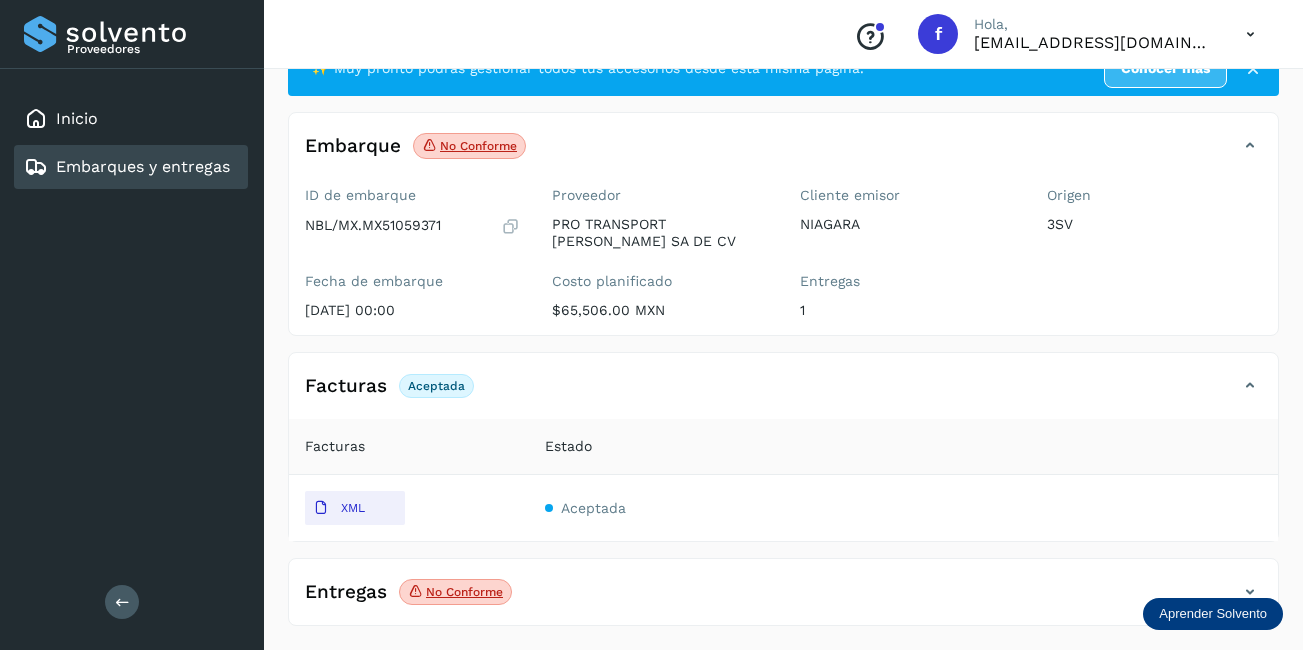 click on "Embarques y entregas" at bounding box center [143, 166] 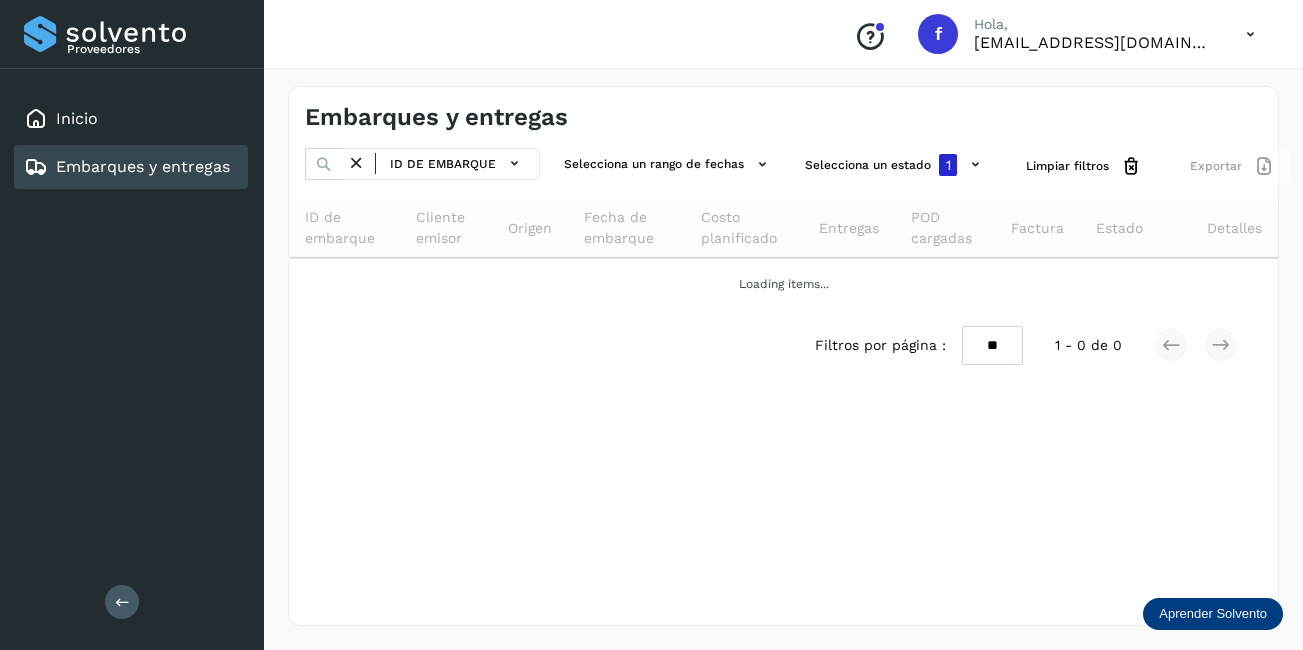 scroll, scrollTop: 0, scrollLeft: 0, axis: both 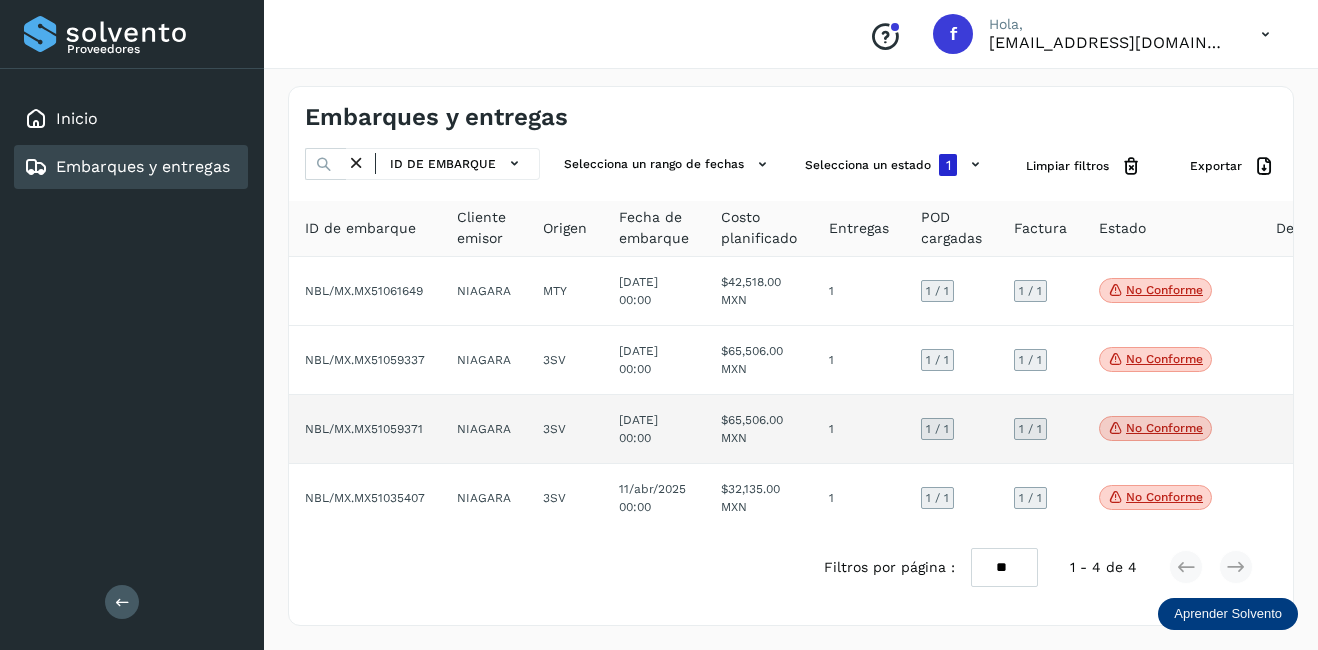 click on "1" 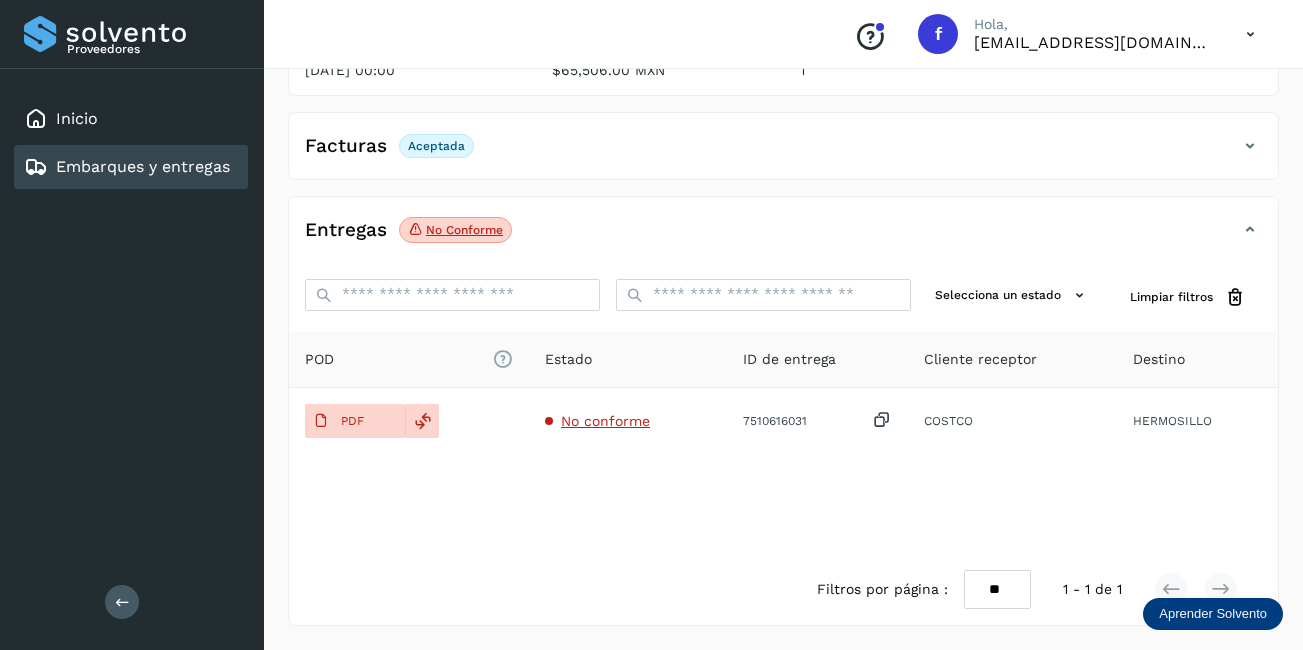 scroll, scrollTop: 11, scrollLeft: 0, axis: vertical 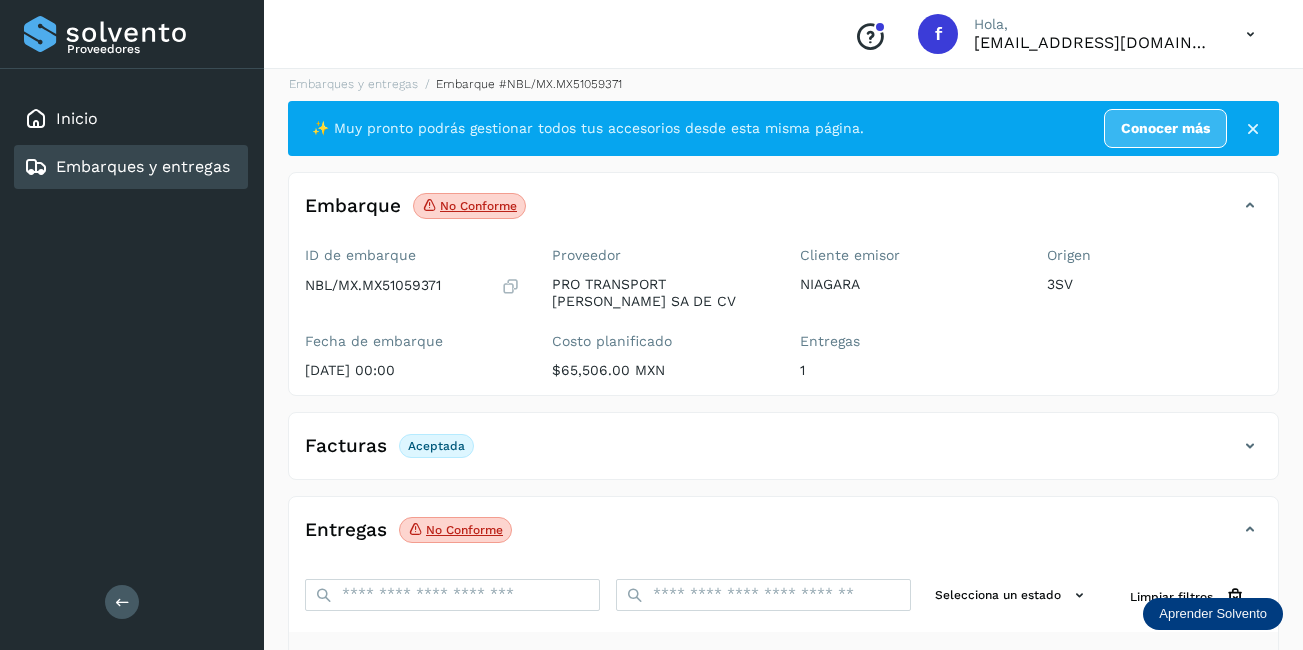 click on "Embarques y entregas" at bounding box center (143, 166) 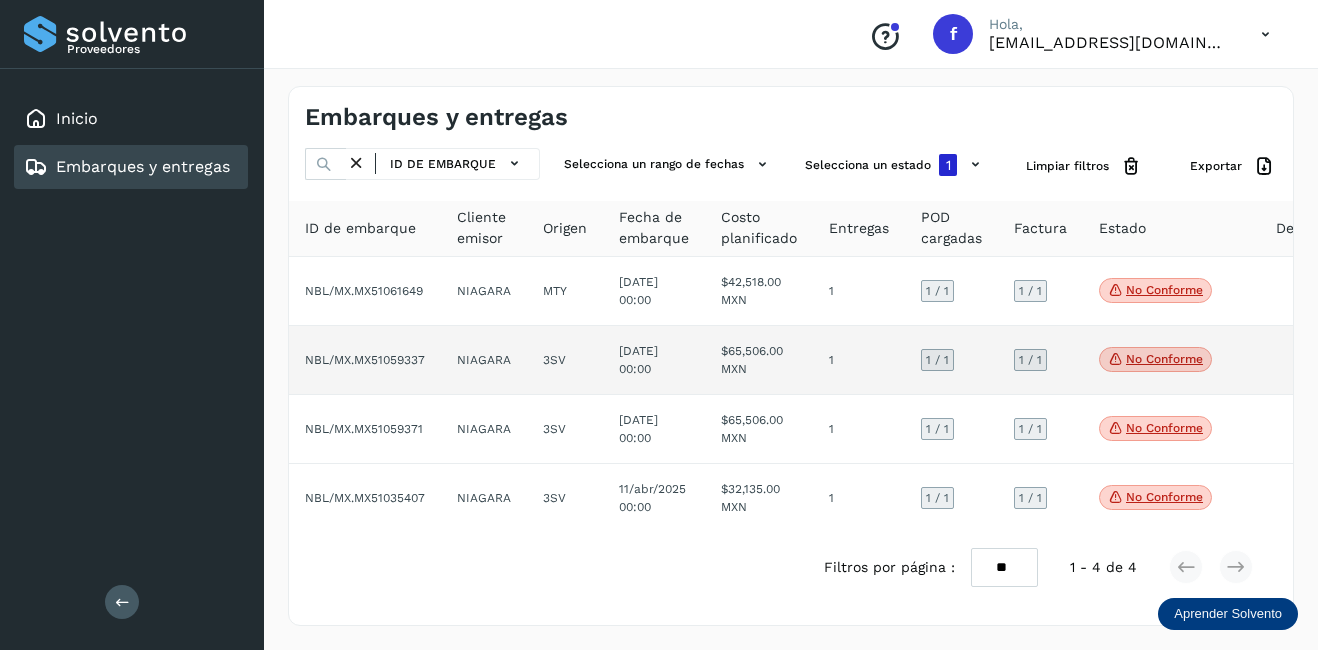 click on "$65,506.00 MXN" 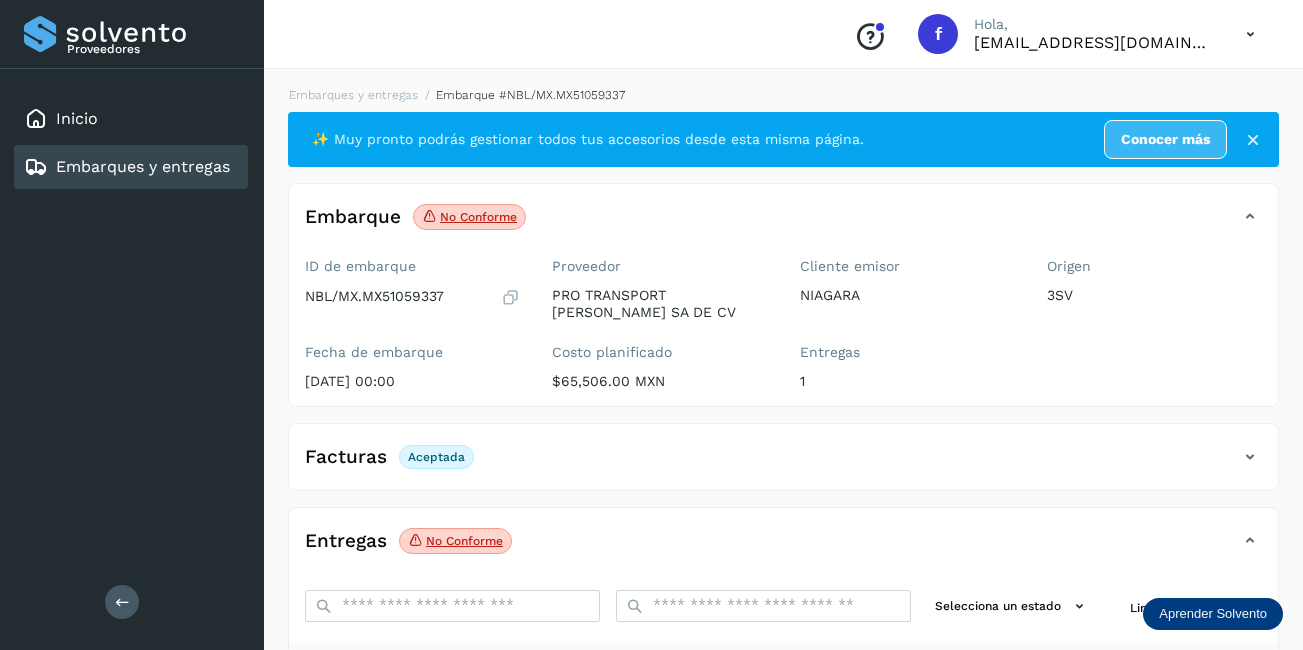 scroll, scrollTop: 311, scrollLeft: 0, axis: vertical 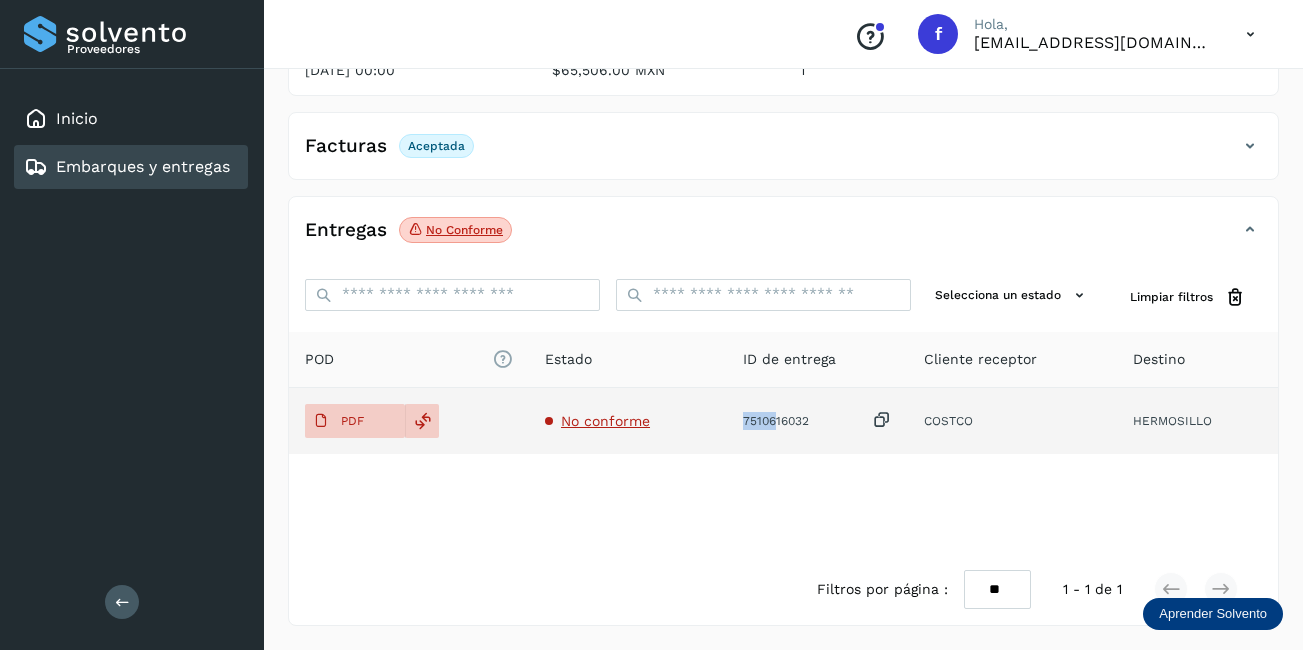 drag, startPoint x: 773, startPoint y: 418, endPoint x: 763, endPoint y: 425, distance: 12.206555 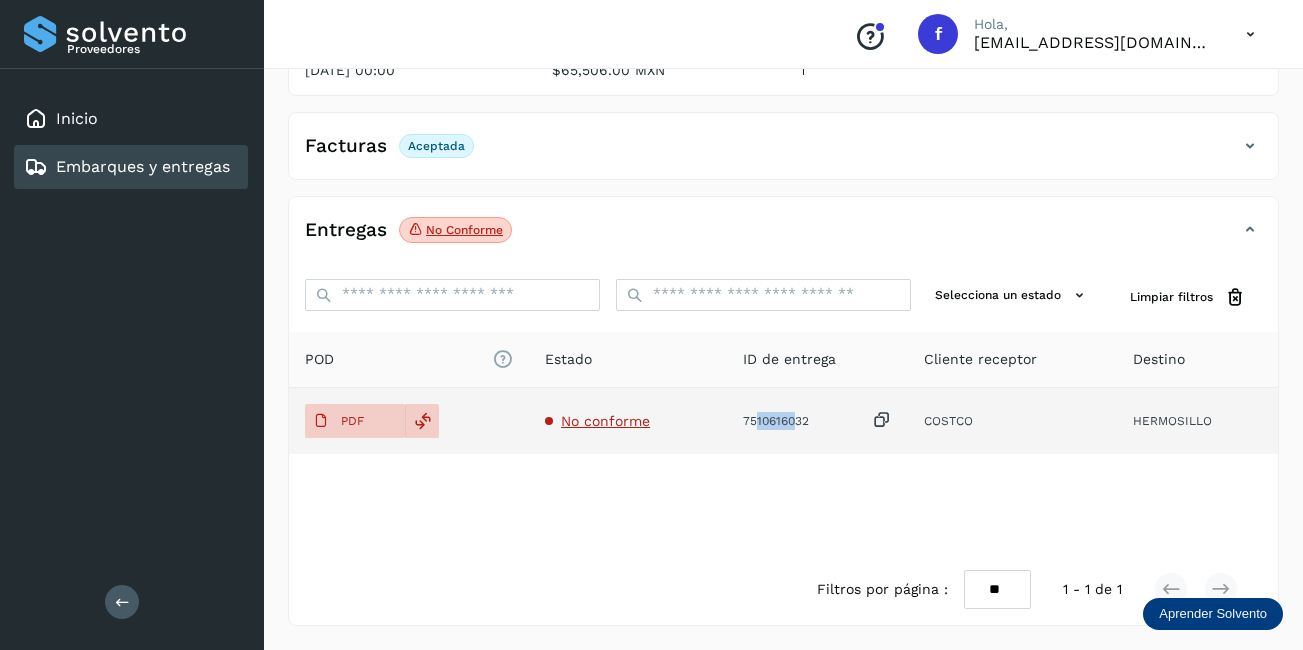 drag, startPoint x: 763, startPoint y: 425, endPoint x: 813, endPoint y: 426, distance: 50.01 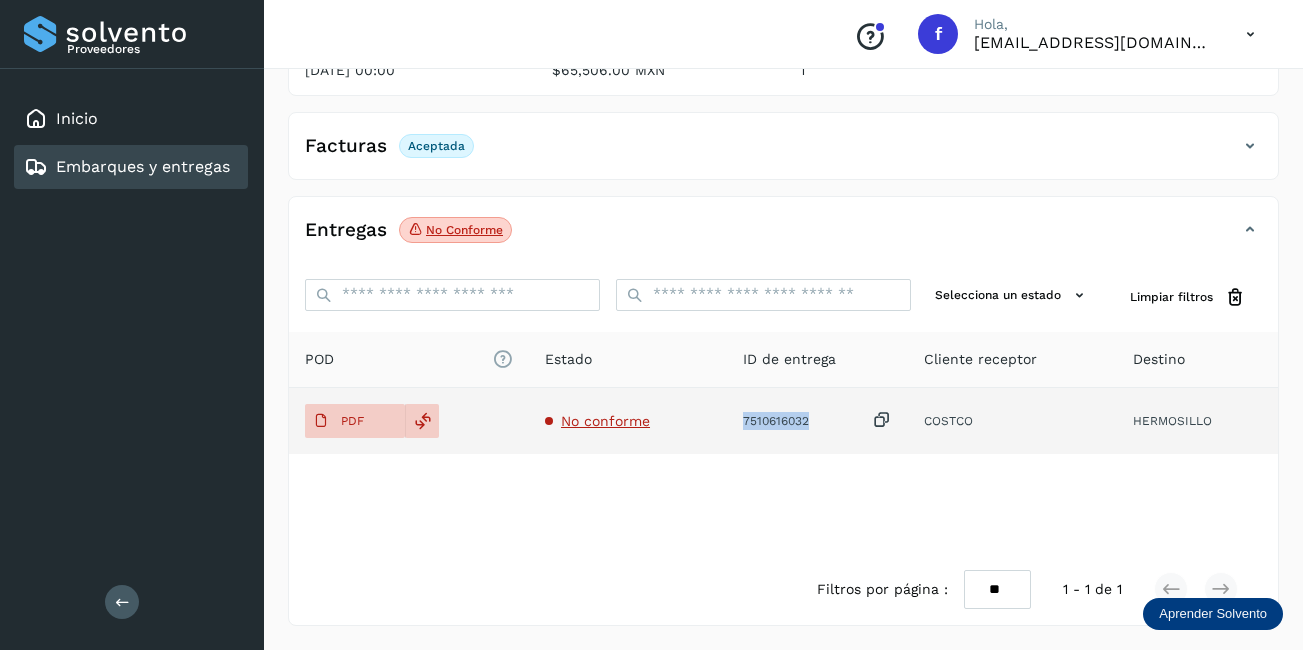 drag, startPoint x: 811, startPoint y: 423, endPoint x: 653, endPoint y: 435, distance: 158.45505 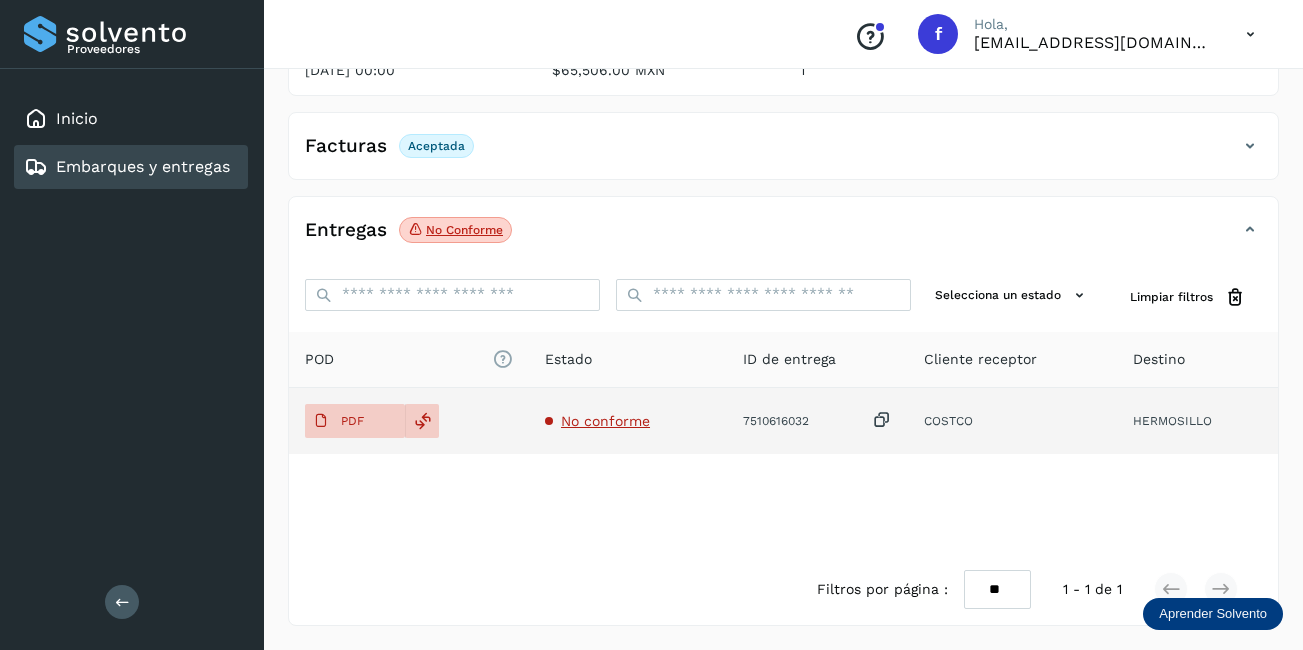 drag, startPoint x: 653, startPoint y: 435, endPoint x: 811, endPoint y: 442, distance: 158.15498 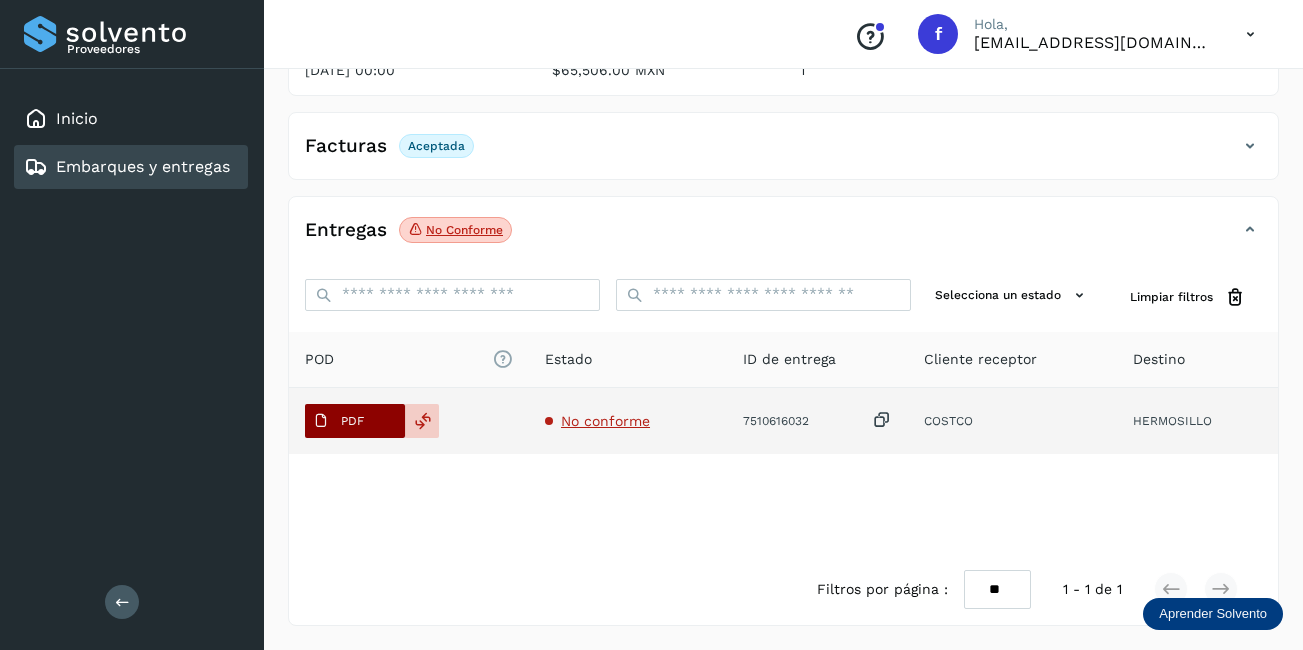 click on "PDF" at bounding box center (352, 421) 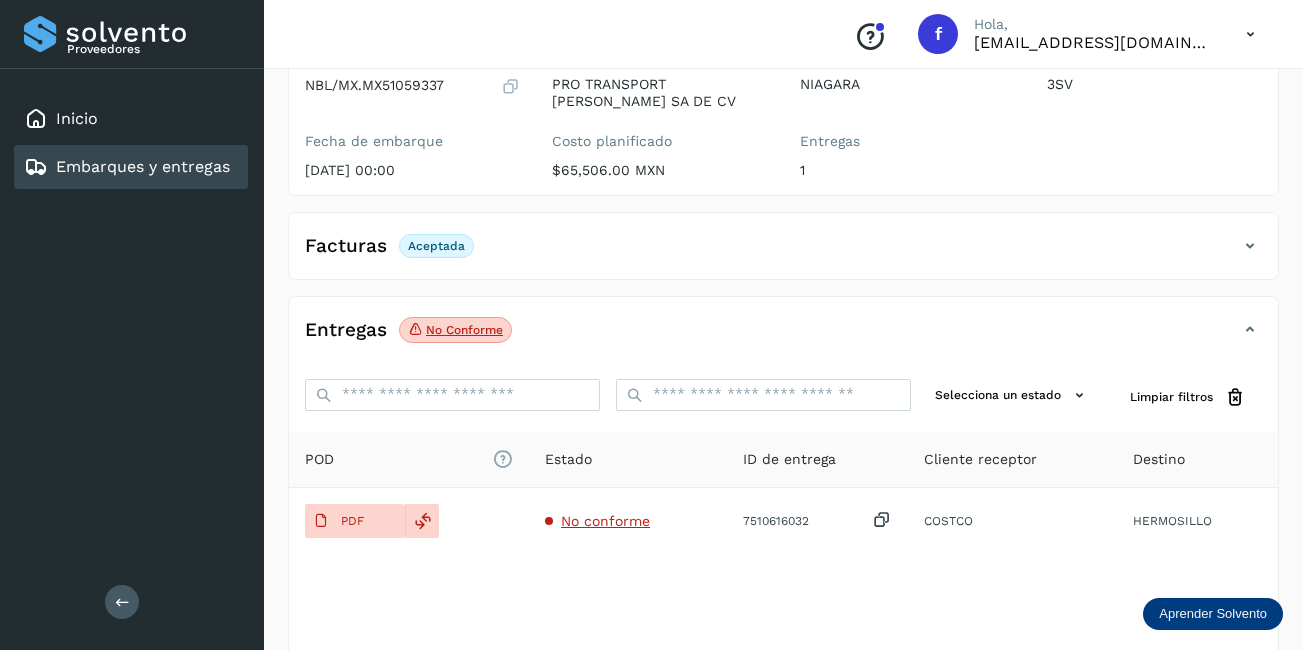scroll, scrollTop: 111, scrollLeft: 0, axis: vertical 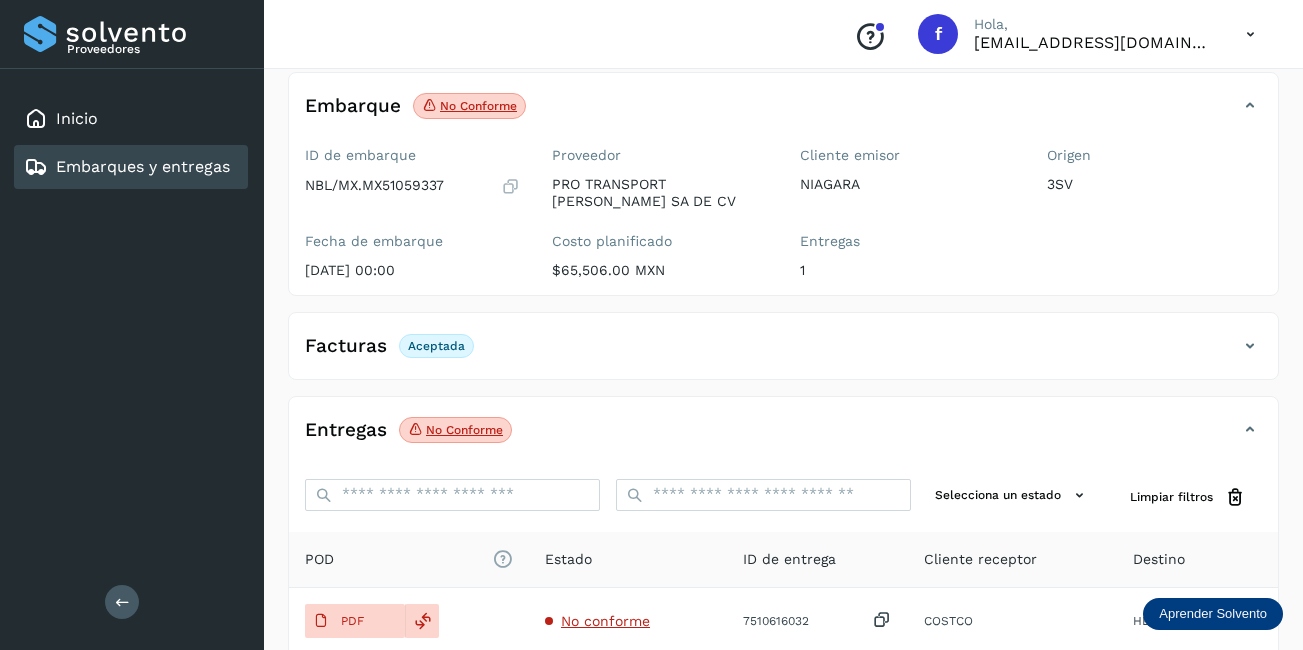 click on "No conforme
Verifica el estado de la factura o entregas asociadas a este embarque" at bounding box center (469, 106) 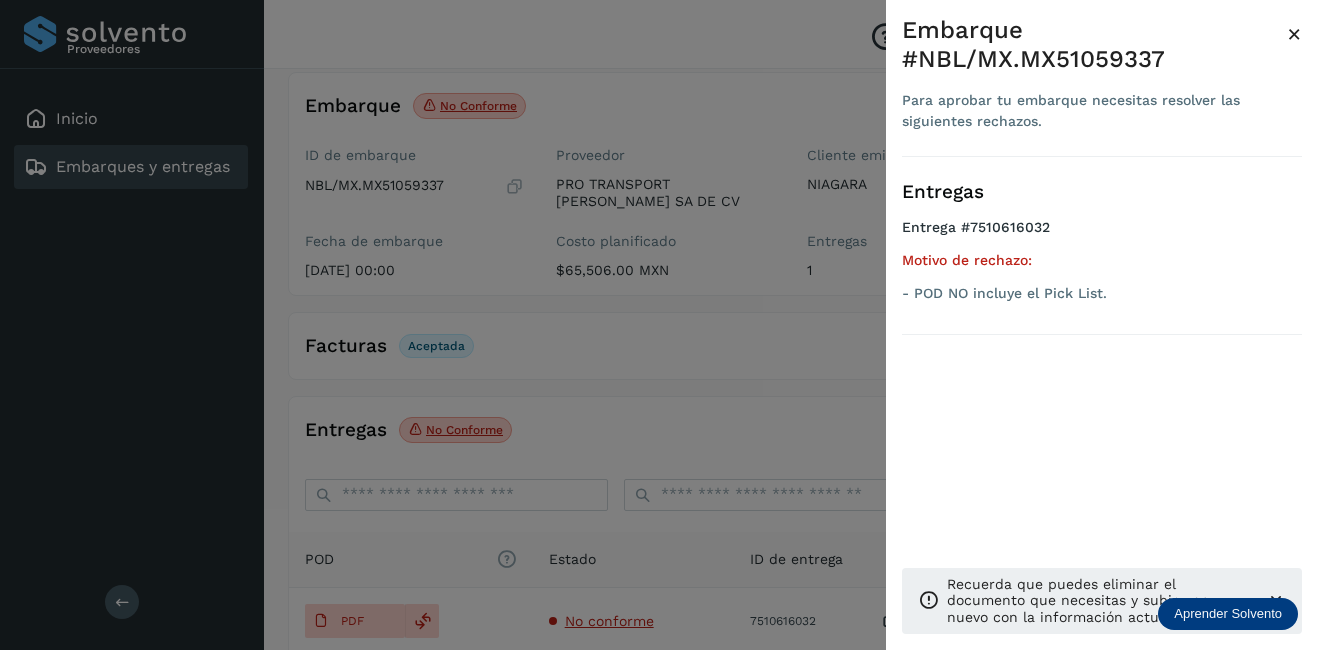 click on "×" at bounding box center (1294, 34) 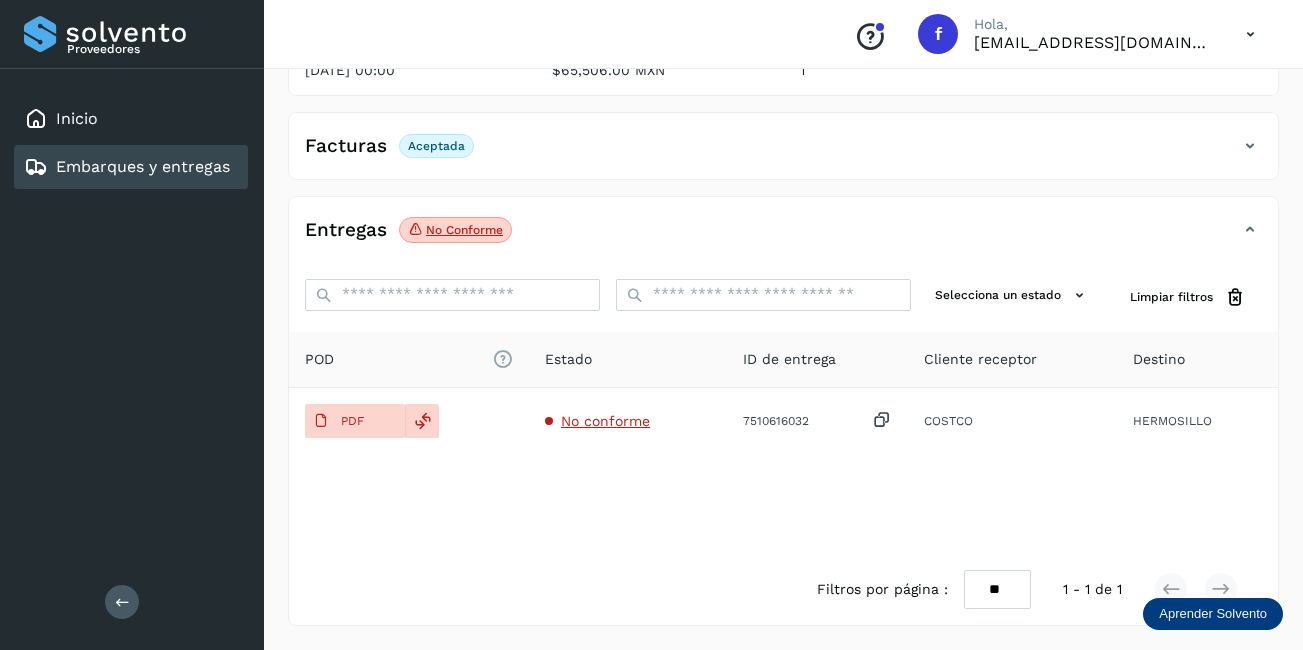scroll, scrollTop: 11, scrollLeft: 0, axis: vertical 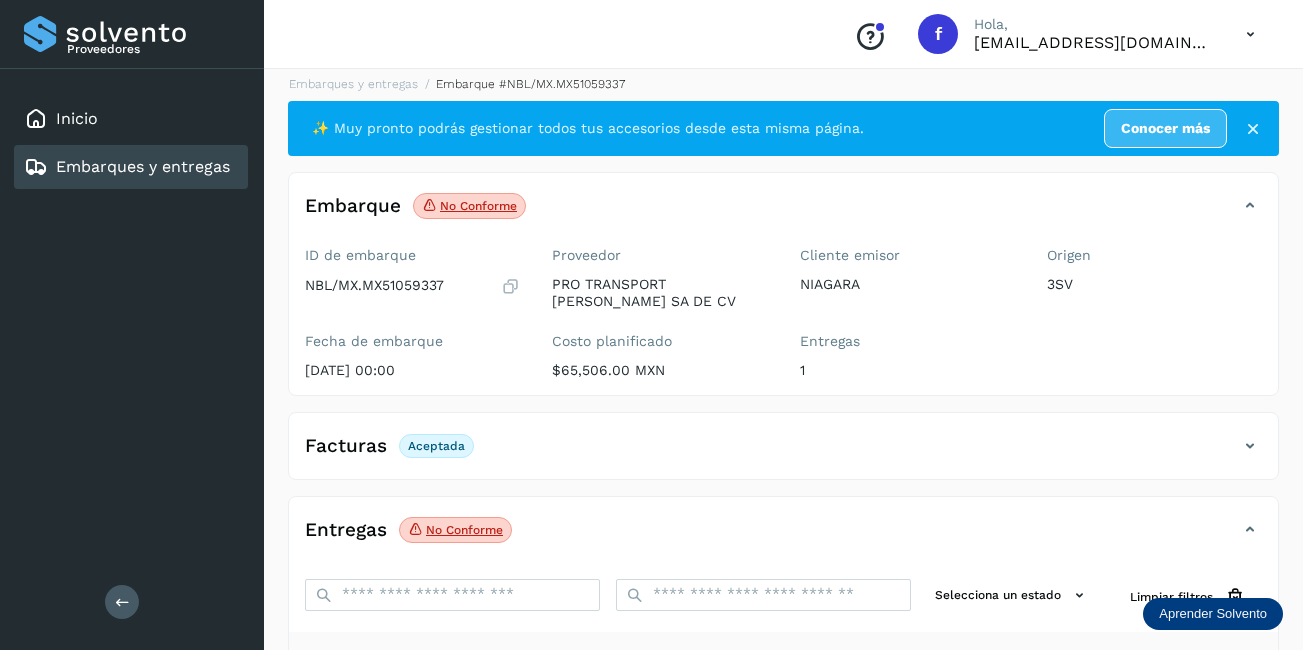 drag, startPoint x: 100, startPoint y: 173, endPoint x: 108, endPoint y: 189, distance: 17.888544 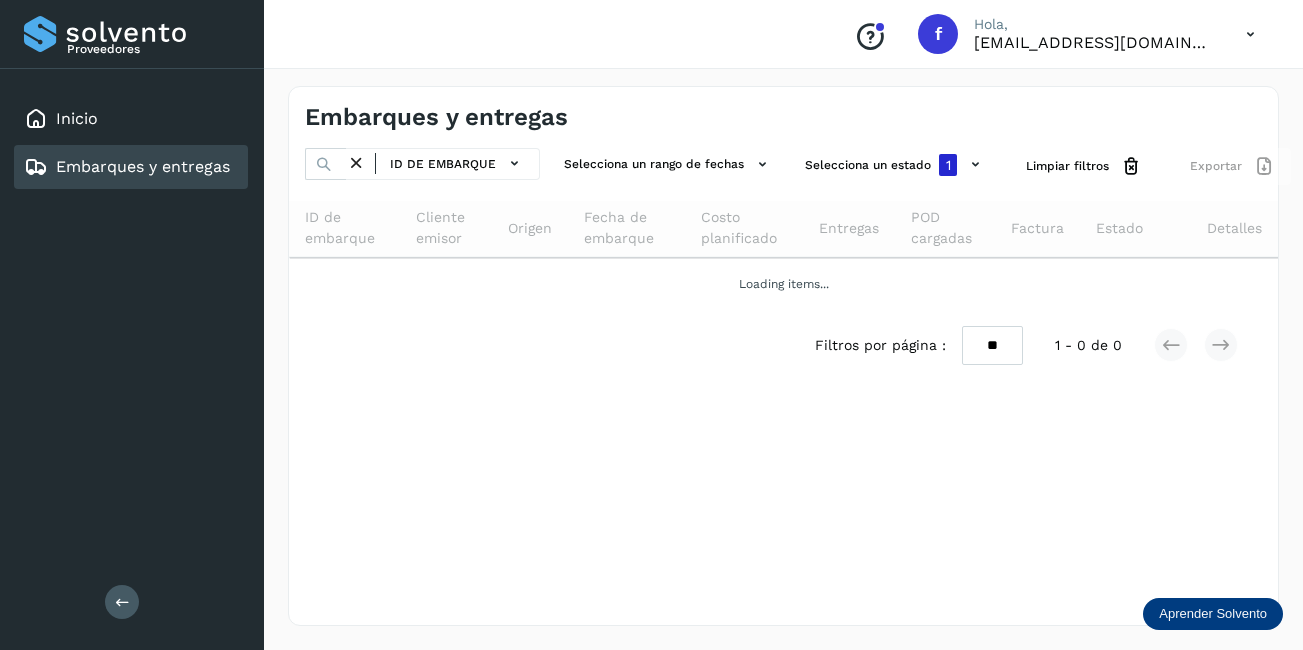 scroll, scrollTop: 0, scrollLeft: 0, axis: both 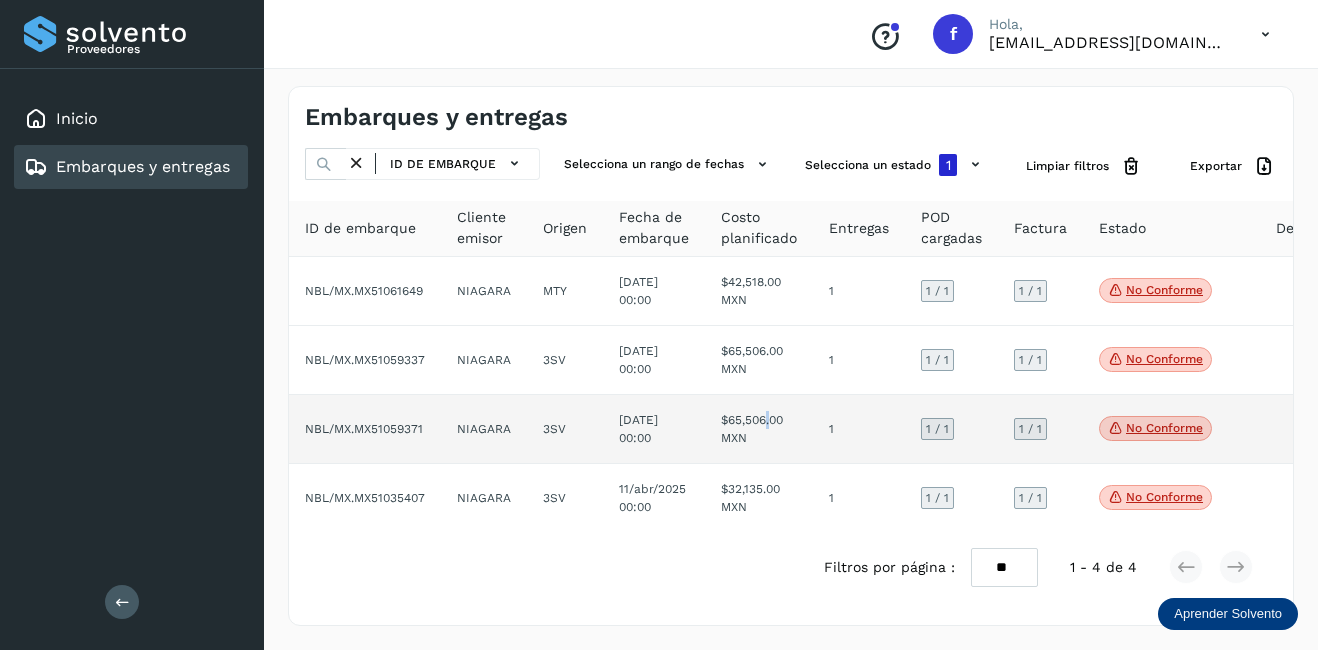 click on "$65,506.00 MXN" 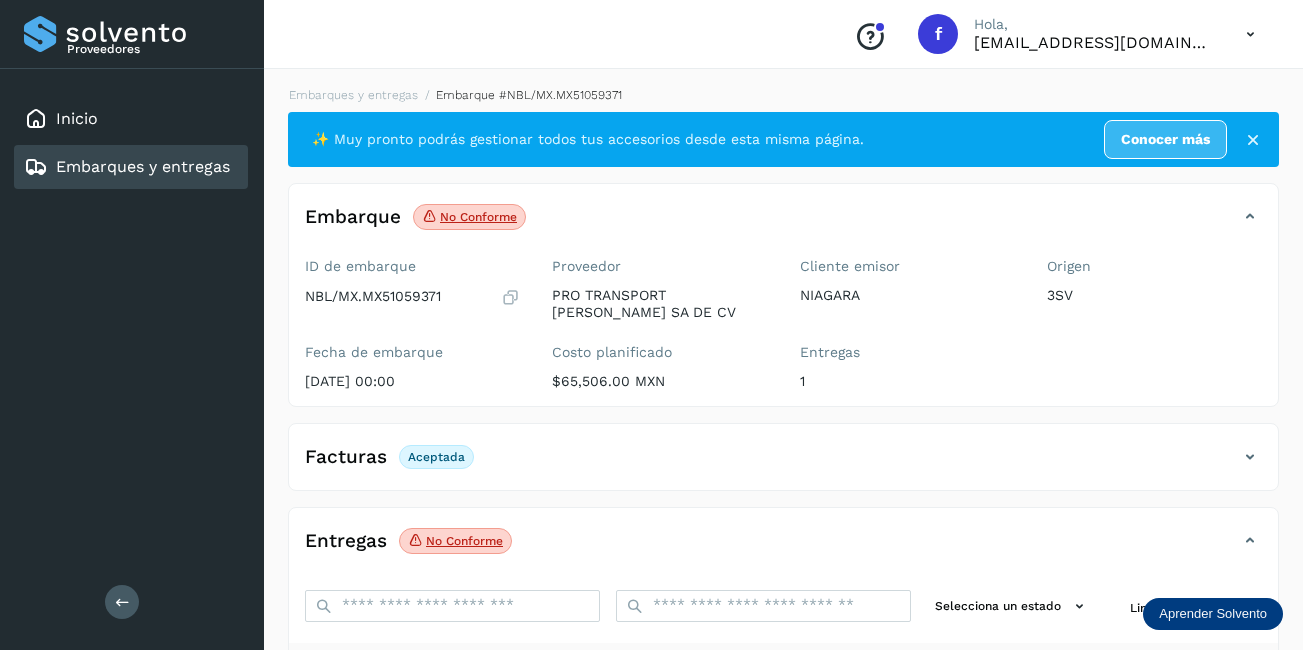 scroll, scrollTop: 100, scrollLeft: 0, axis: vertical 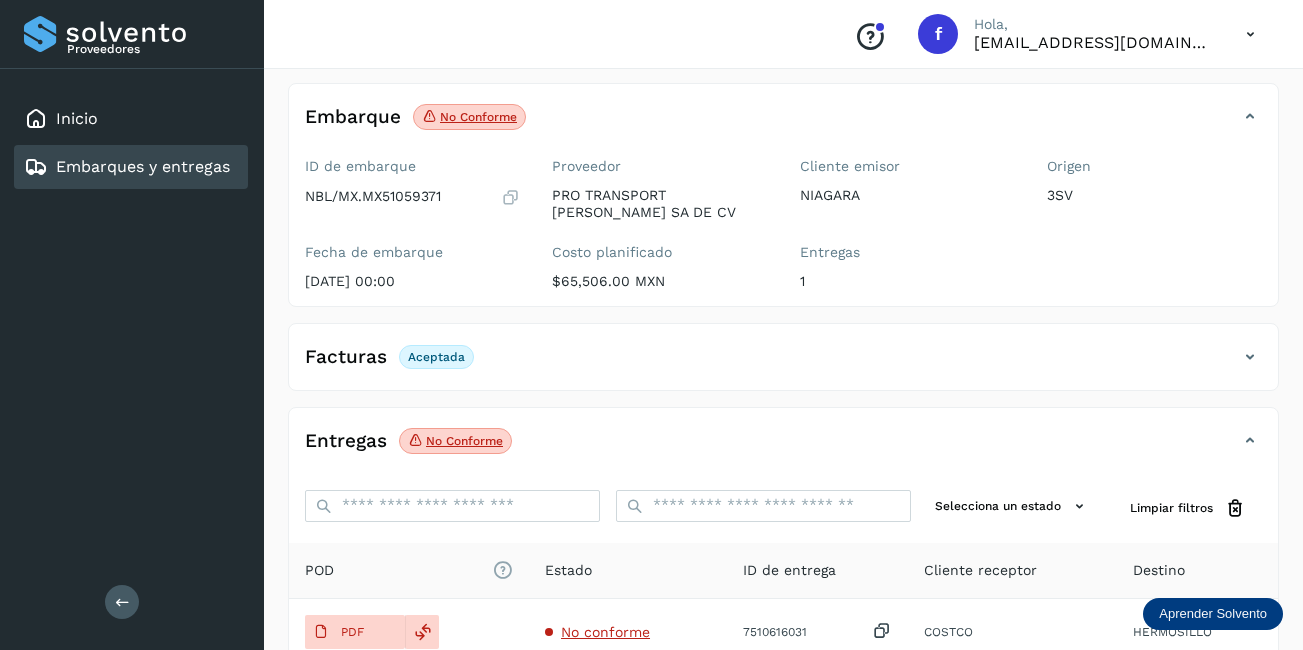 click at bounding box center [1250, 441] 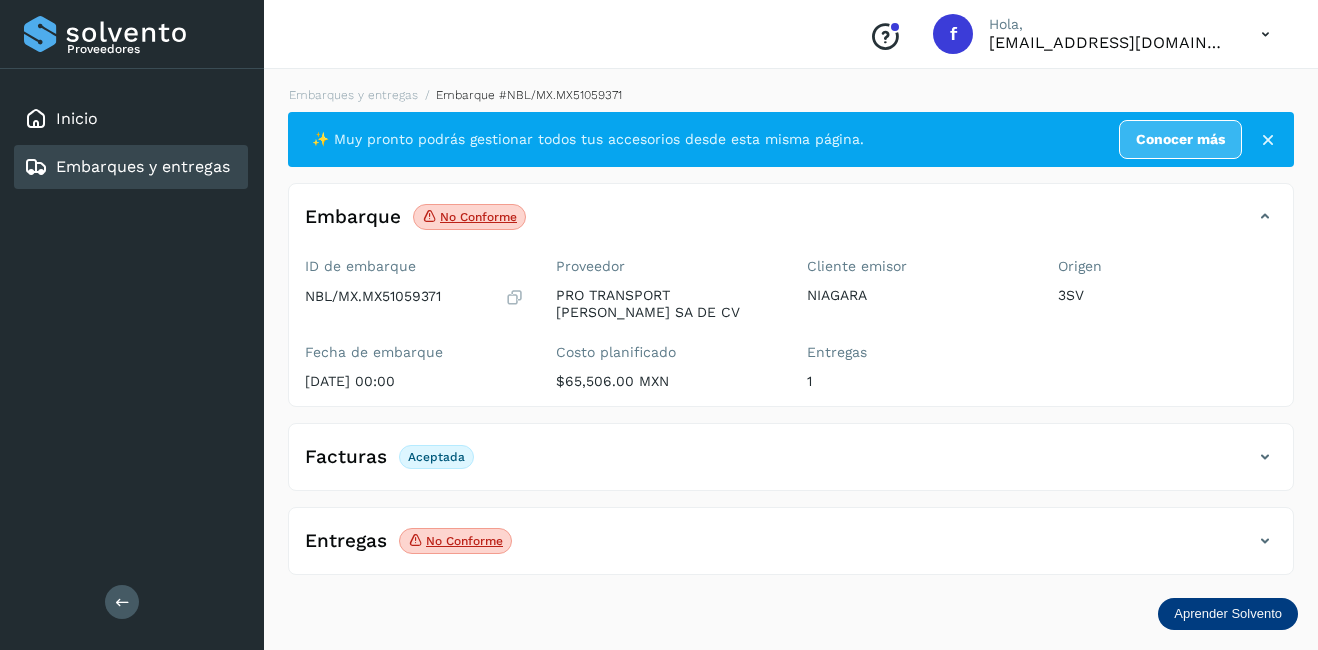 click at bounding box center [1265, 457] 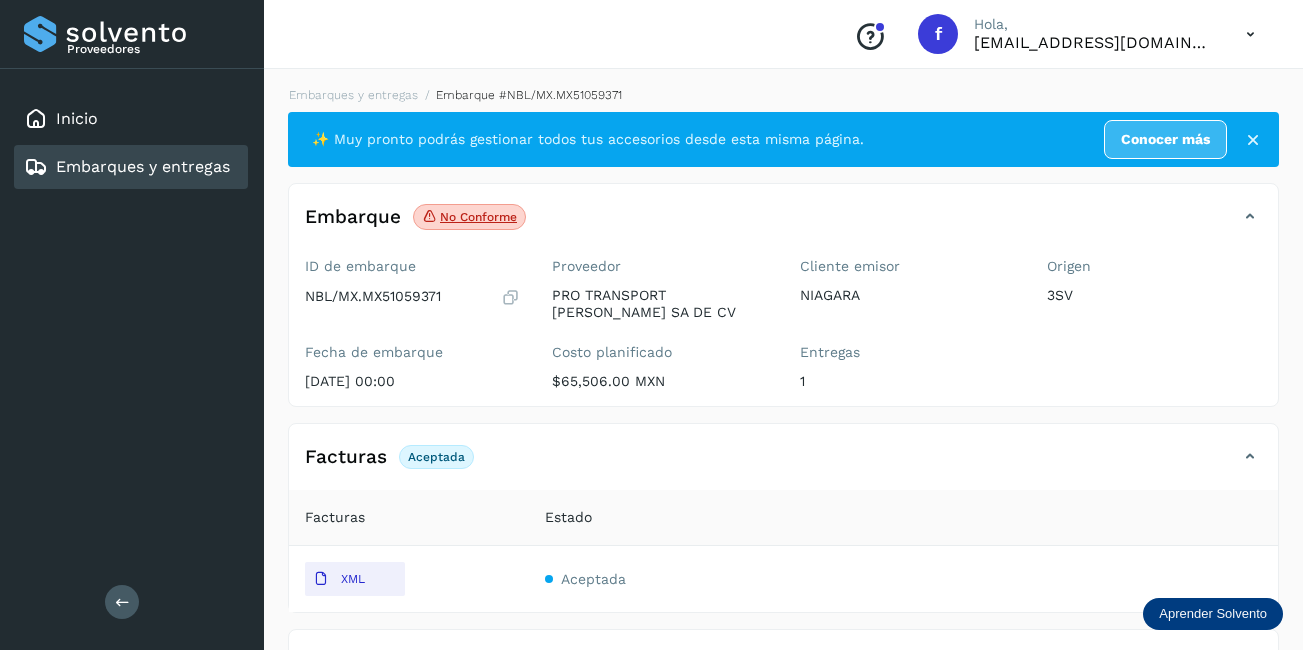 scroll, scrollTop: 71, scrollLeft: 0, axis: vertical 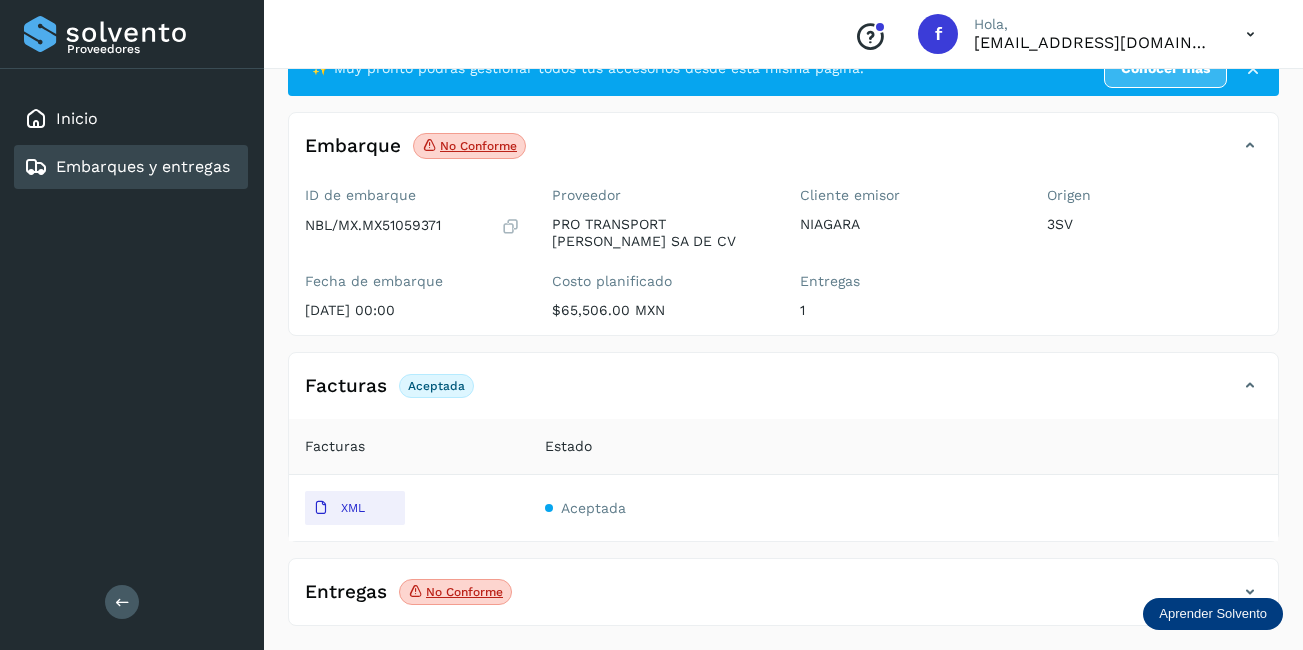click at bounding box center [1250, 386] 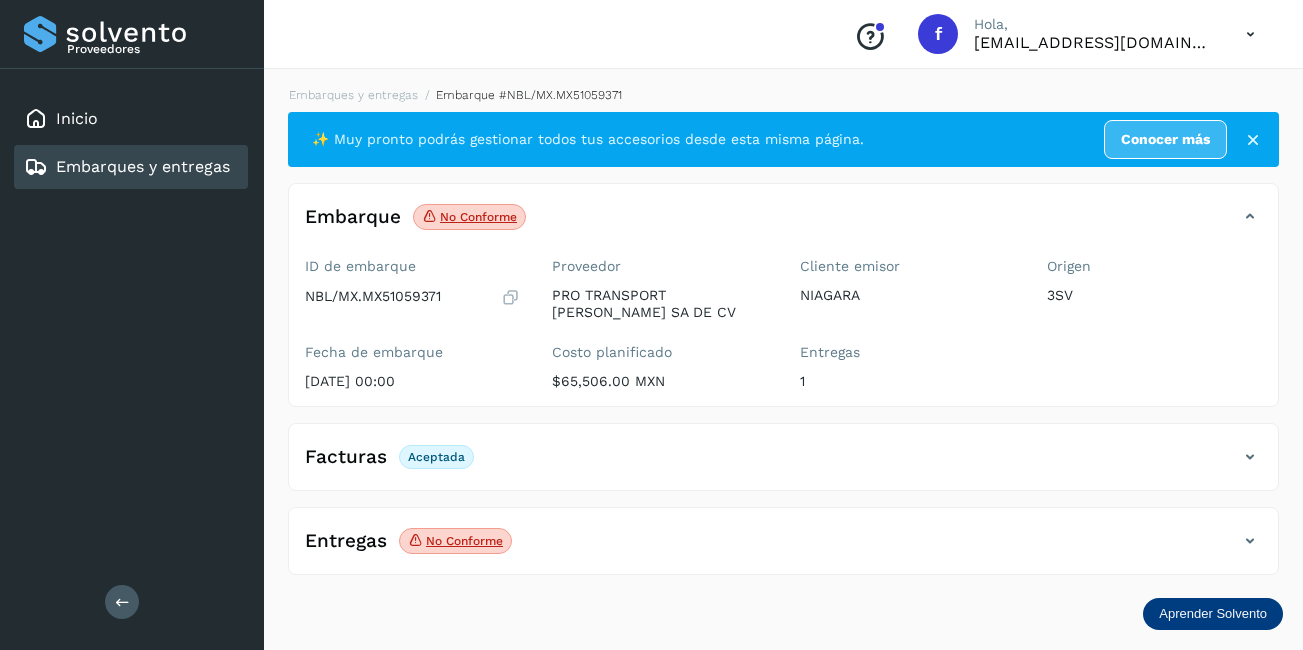 scroll, scrollTop: 0, scrollLeft: 0, axis: both 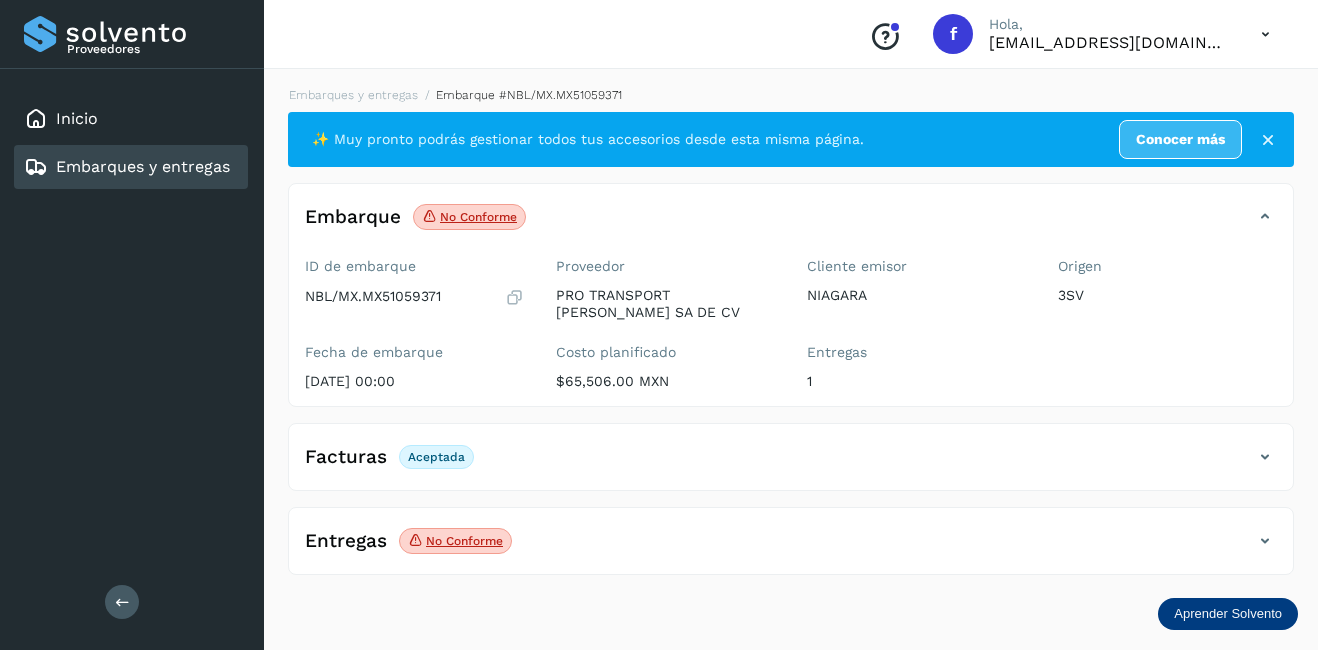 click at bounding box center [1265, 541] 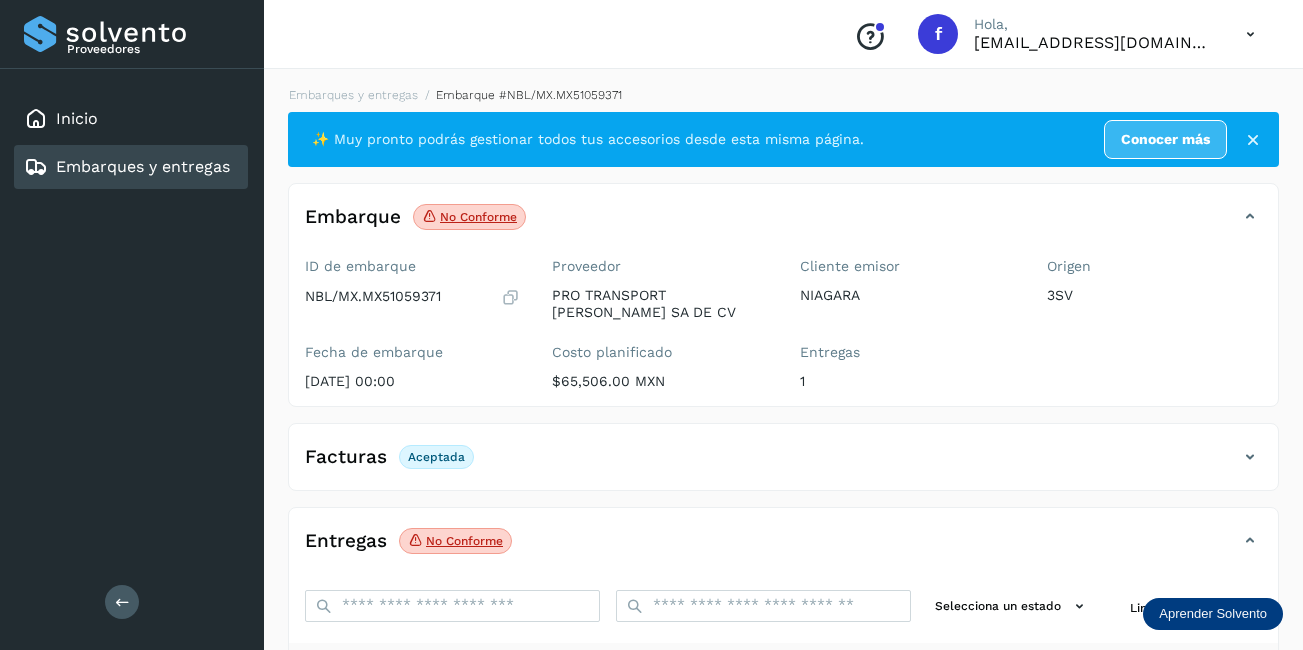 scroll, scrollTop: 311, scrollLeft: 0, axis: vertical 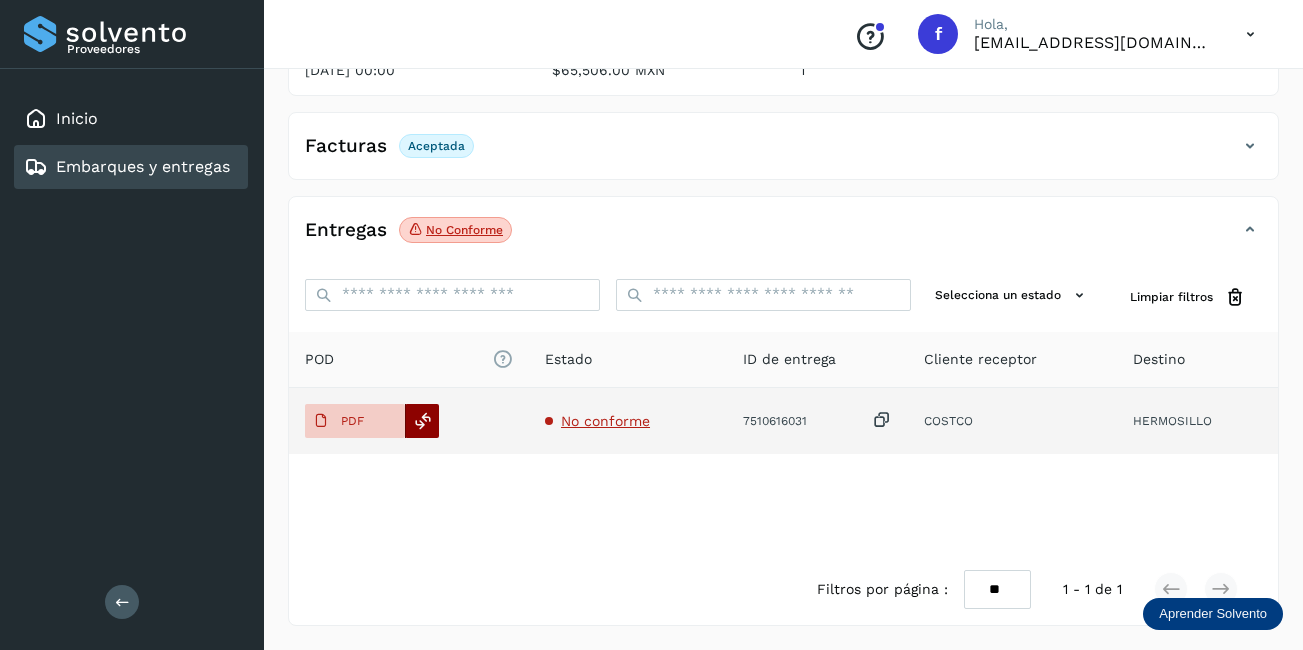click at bounding box center [423, 421] 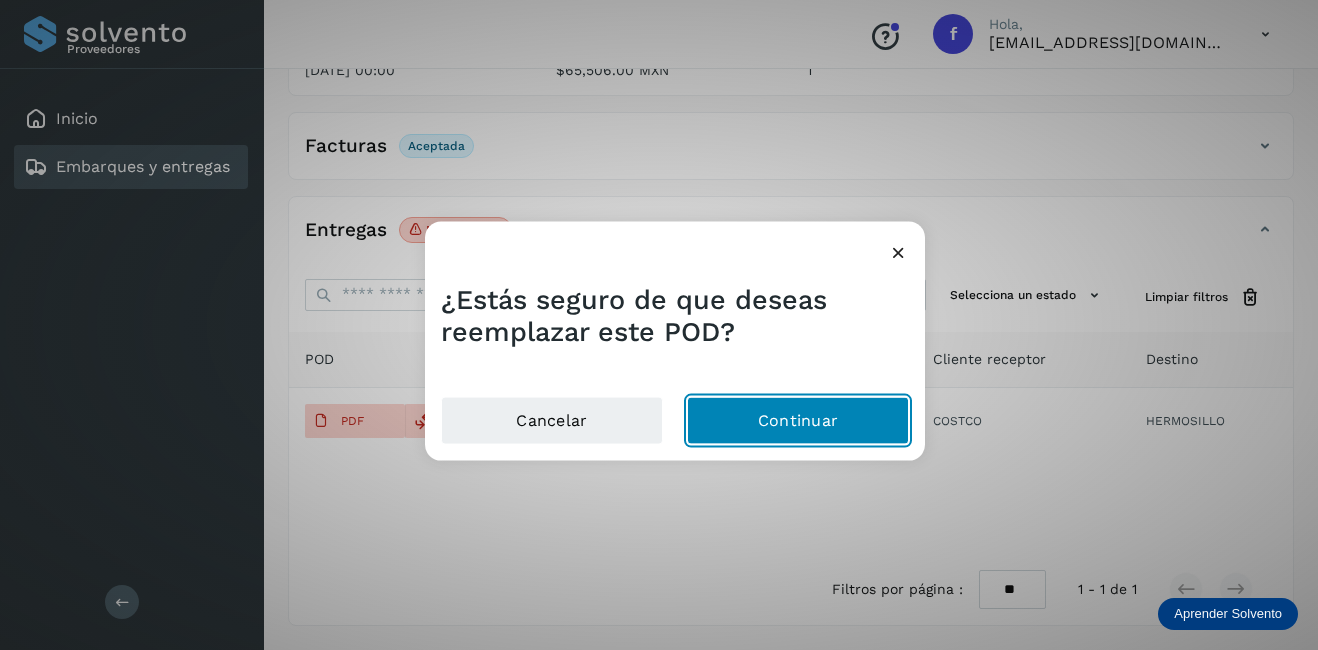 click on "Continuar" 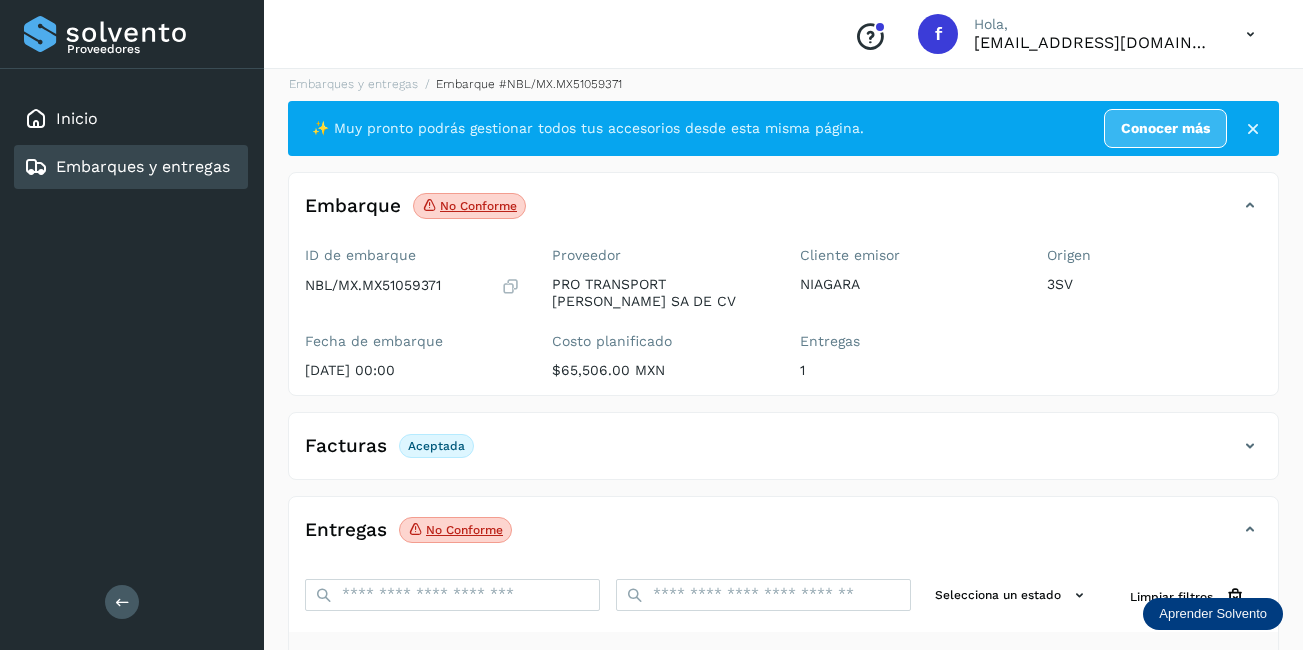 scroll, scrollTop: 0, scrollLeft: 0, axis: both 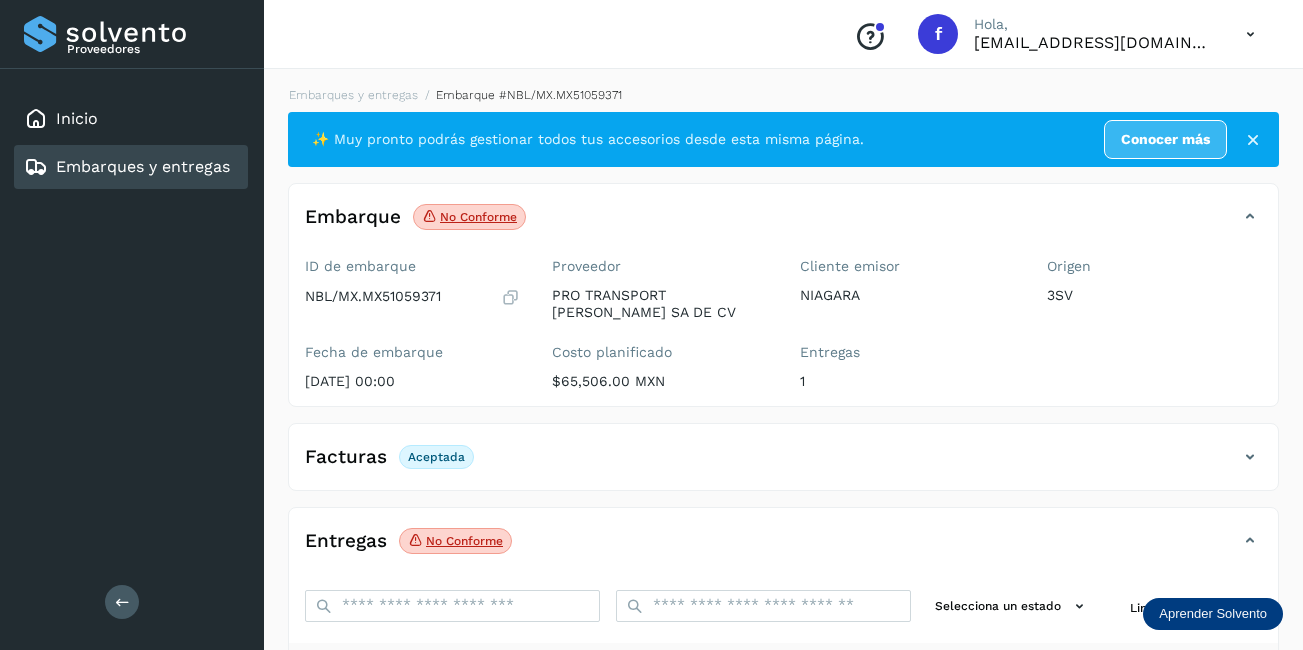 click on "Embarques y entregas" at bounding box center (143, 166) 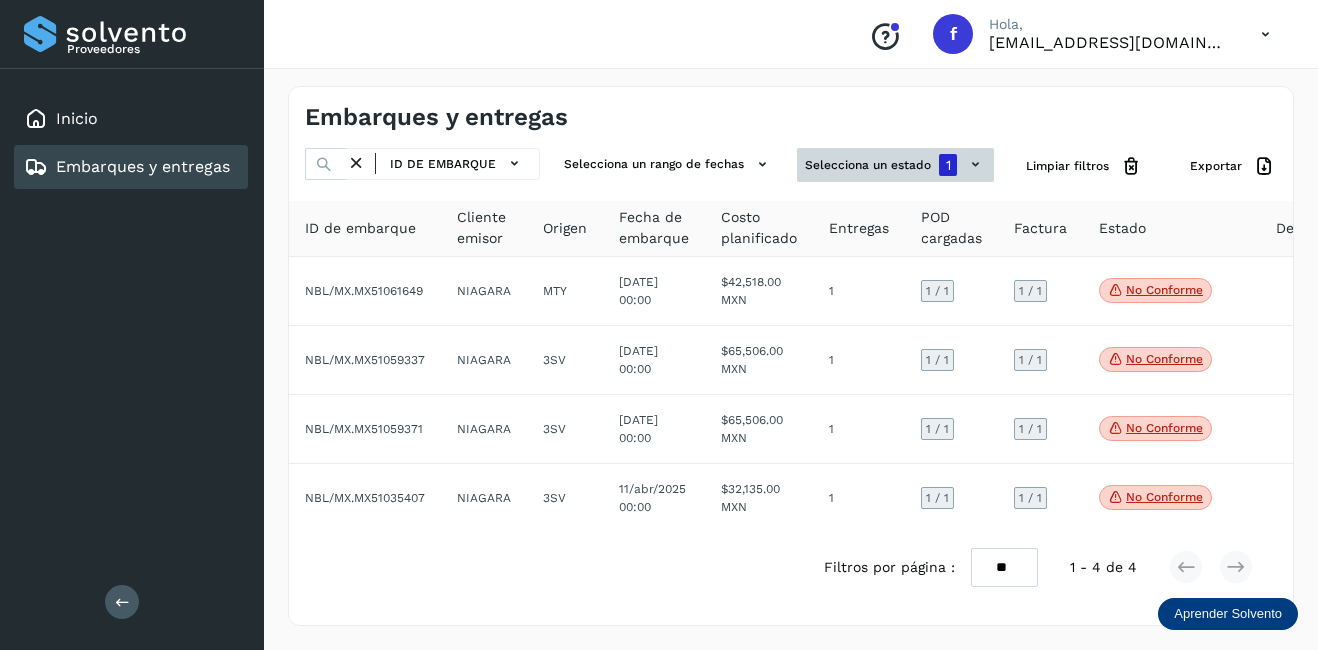 click on "Selecciona un estado 1" at bounding box center (895, 165) 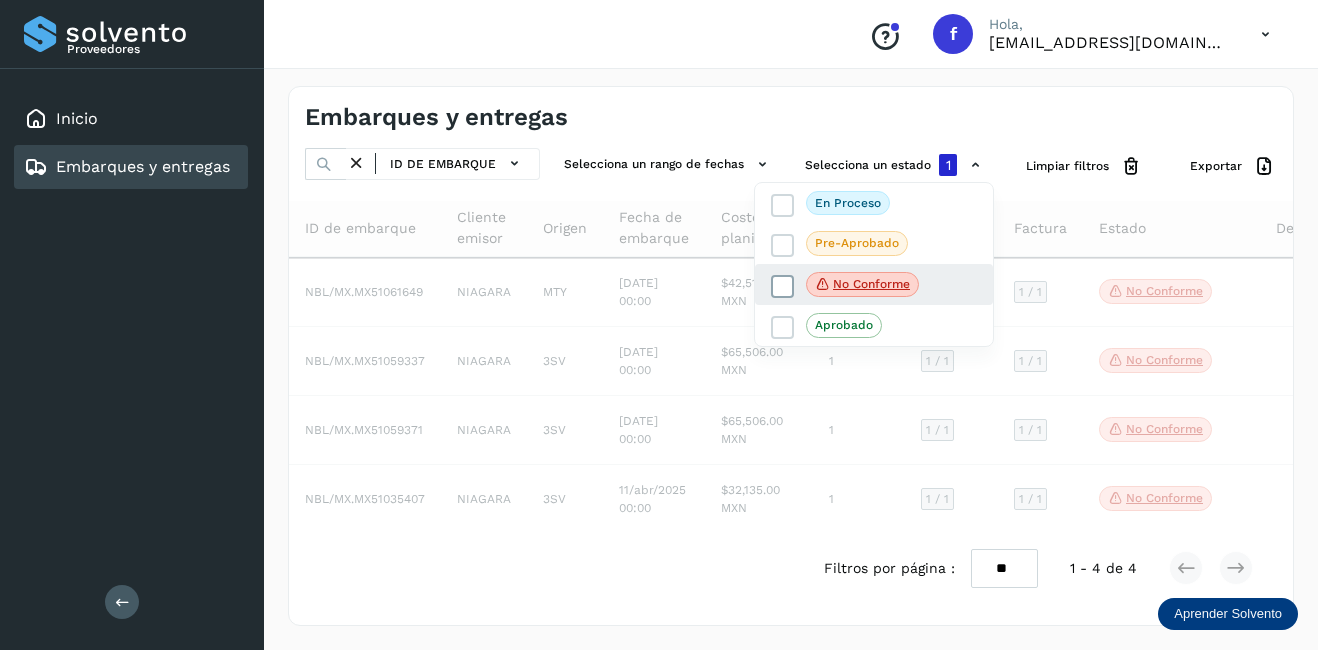 click on "No conforme" 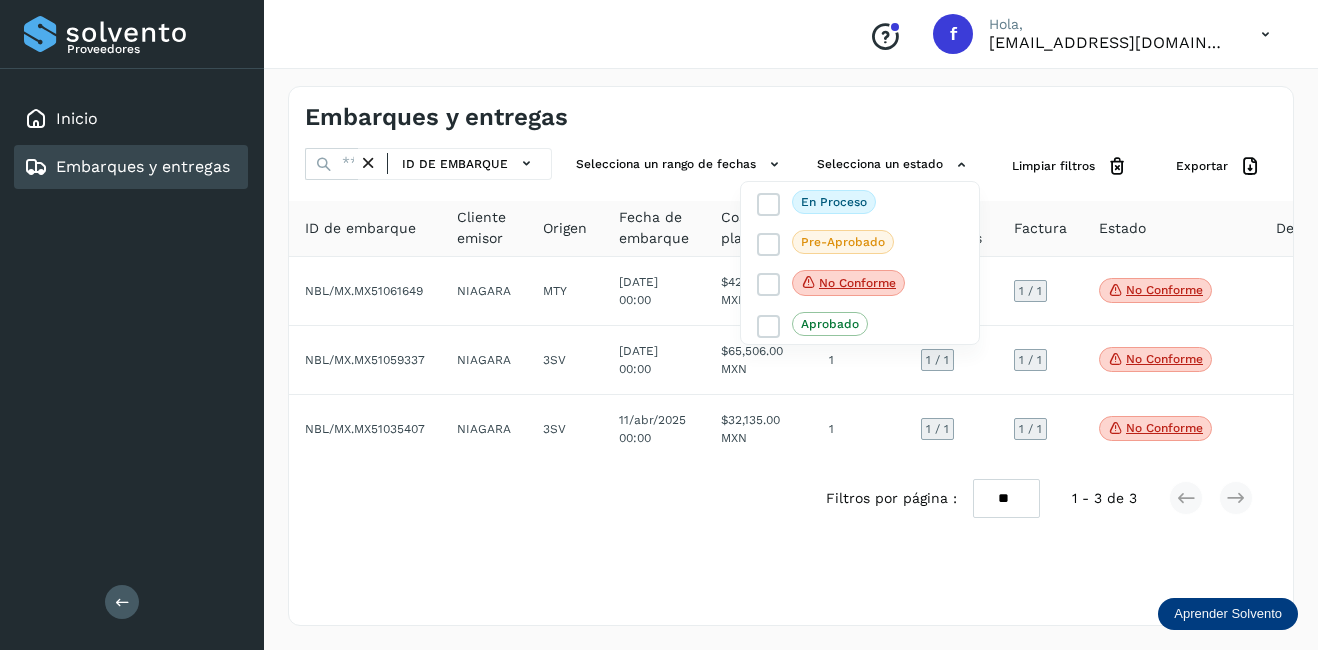 click at bounding box center [659, 325] 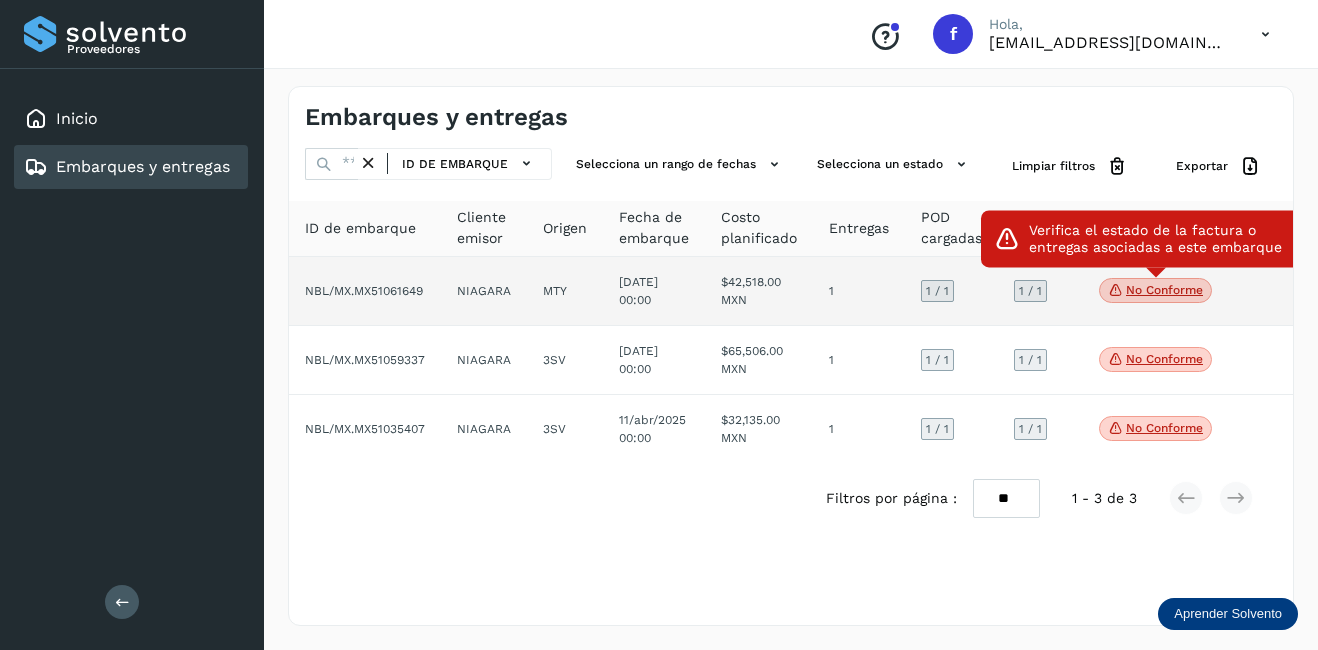 click on "No conforme" 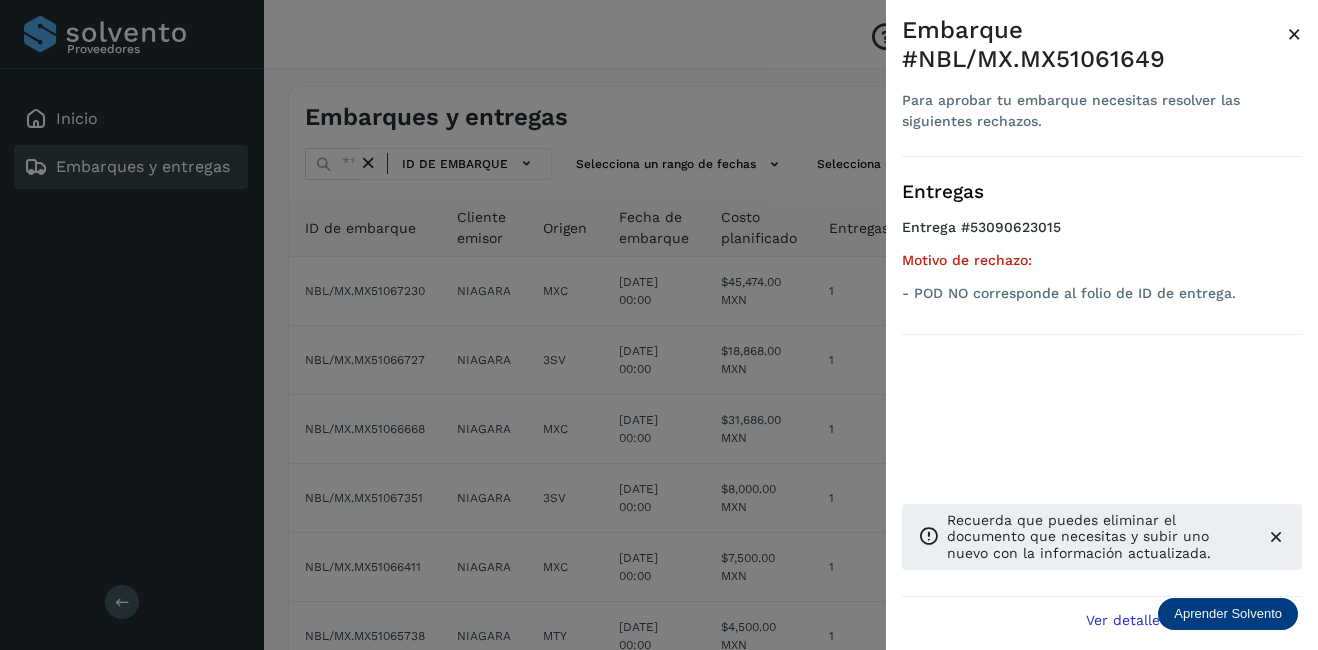 click on "×" at bounding box center (1294, 34) 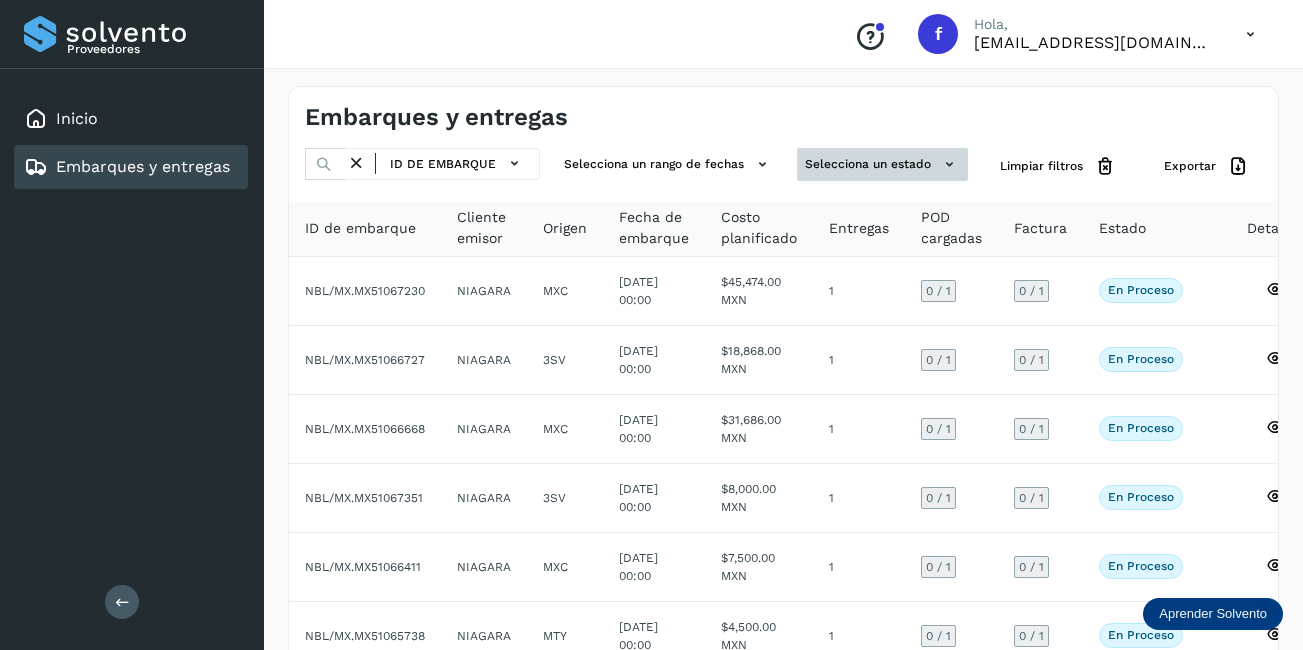 click on "Selecciona un estado" at bounding box center (882, 164) 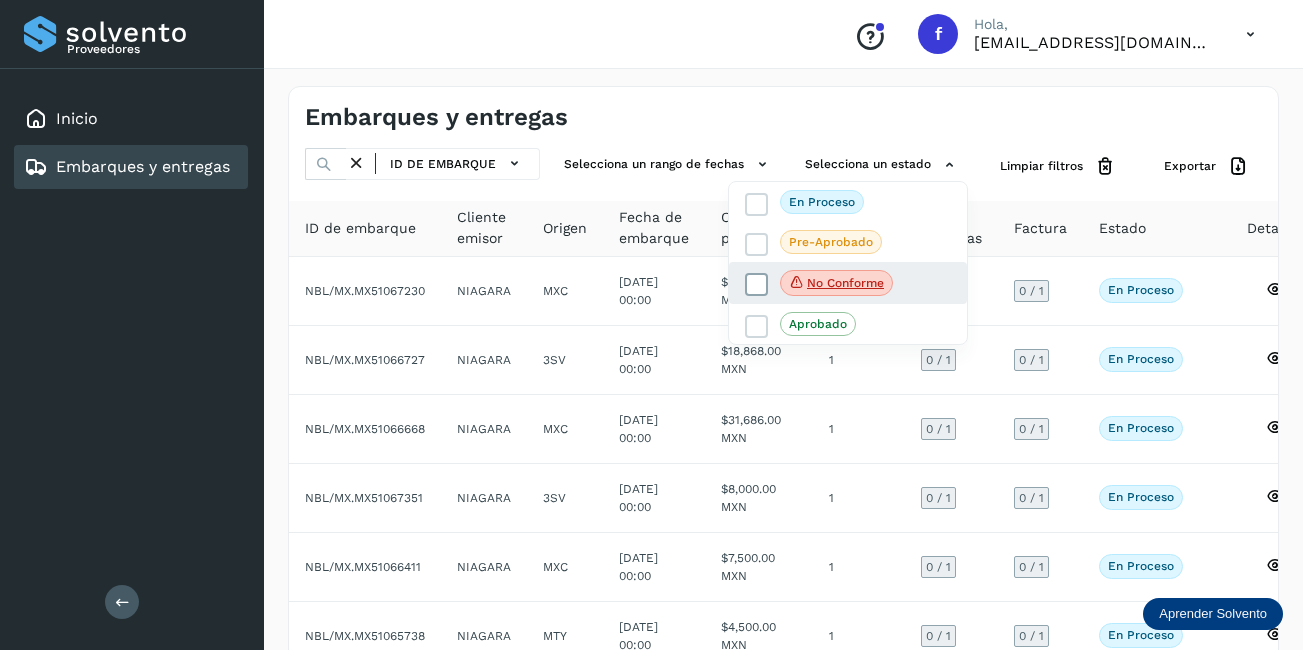 click on "No conforme" 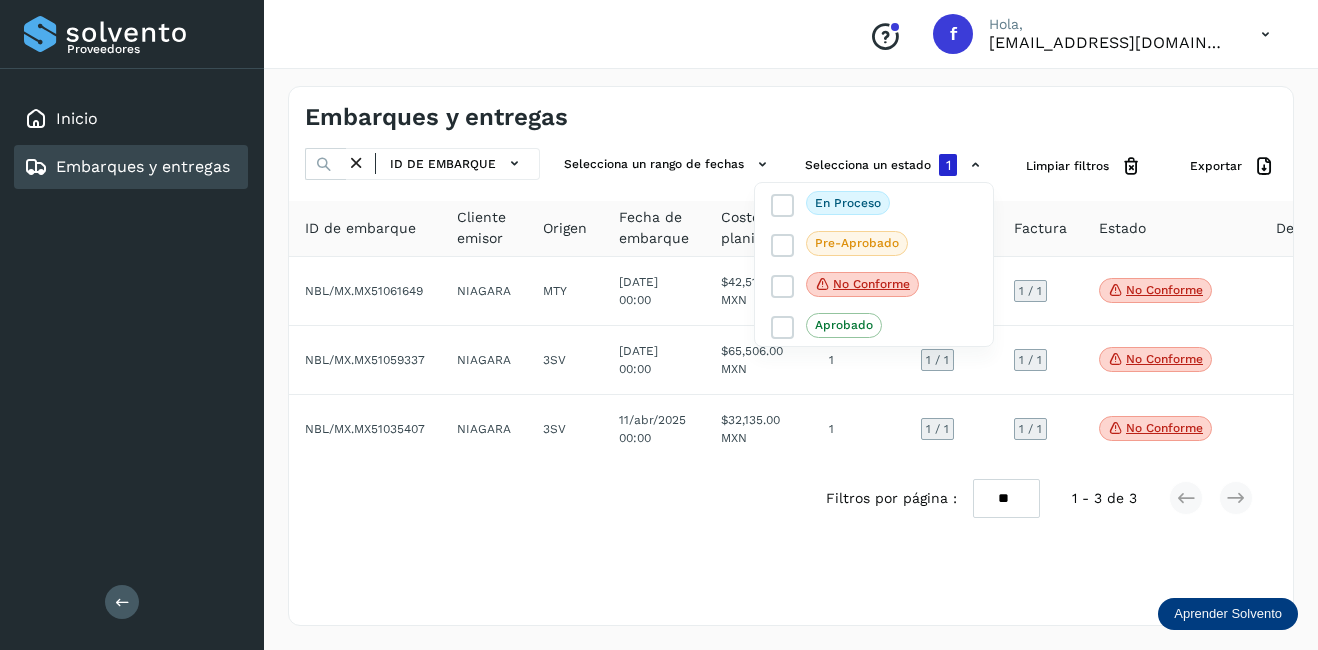 click at bounding box center [659, 325] 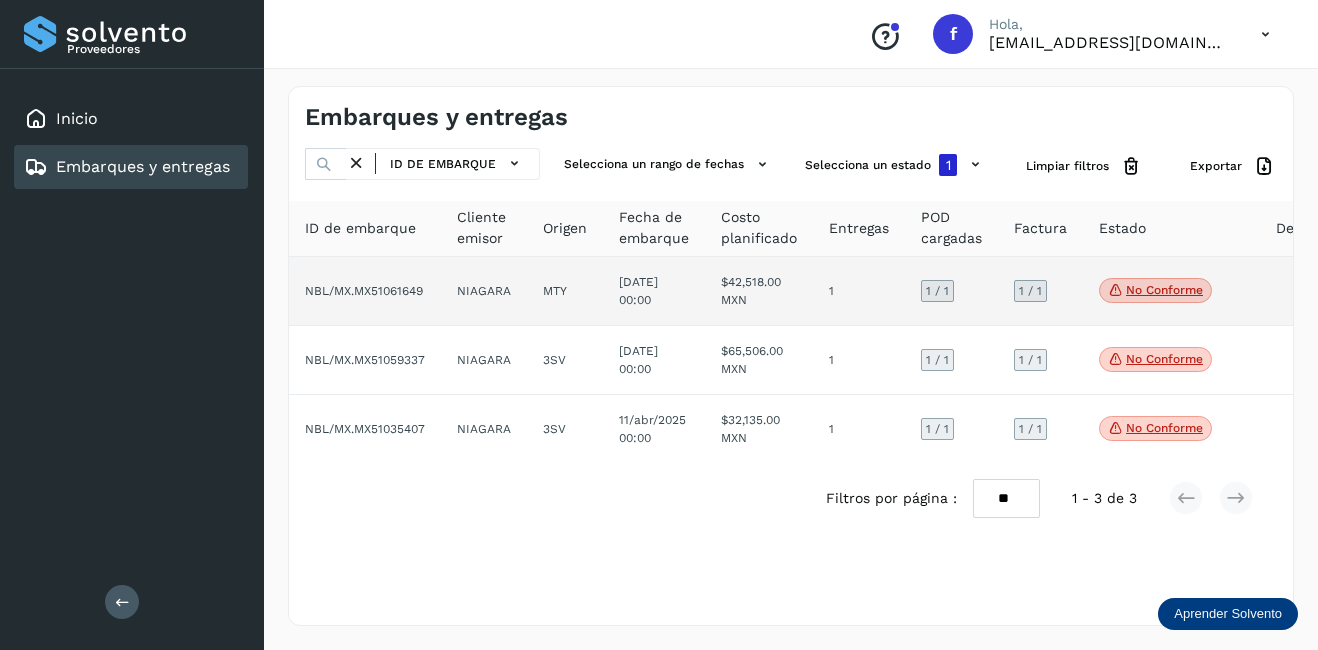 click on "No conforme" 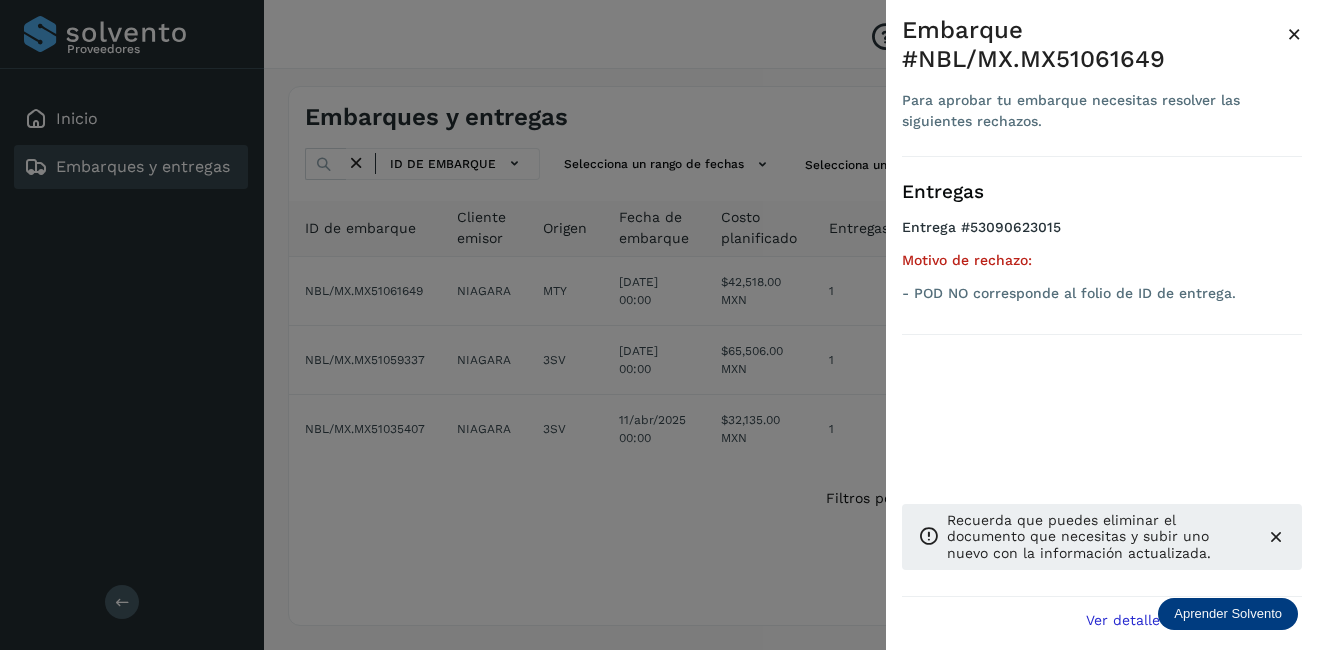 click on "×" at bounding box center [1294, 34] 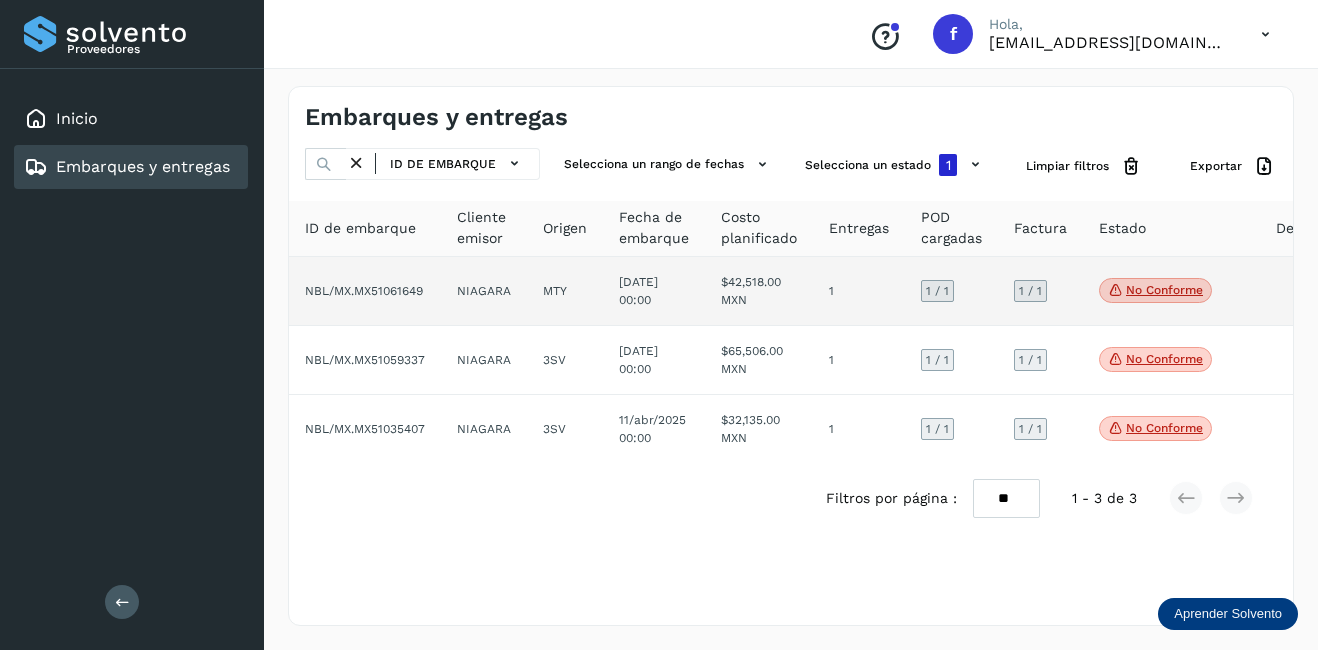 click on "[DATE] 00:00" 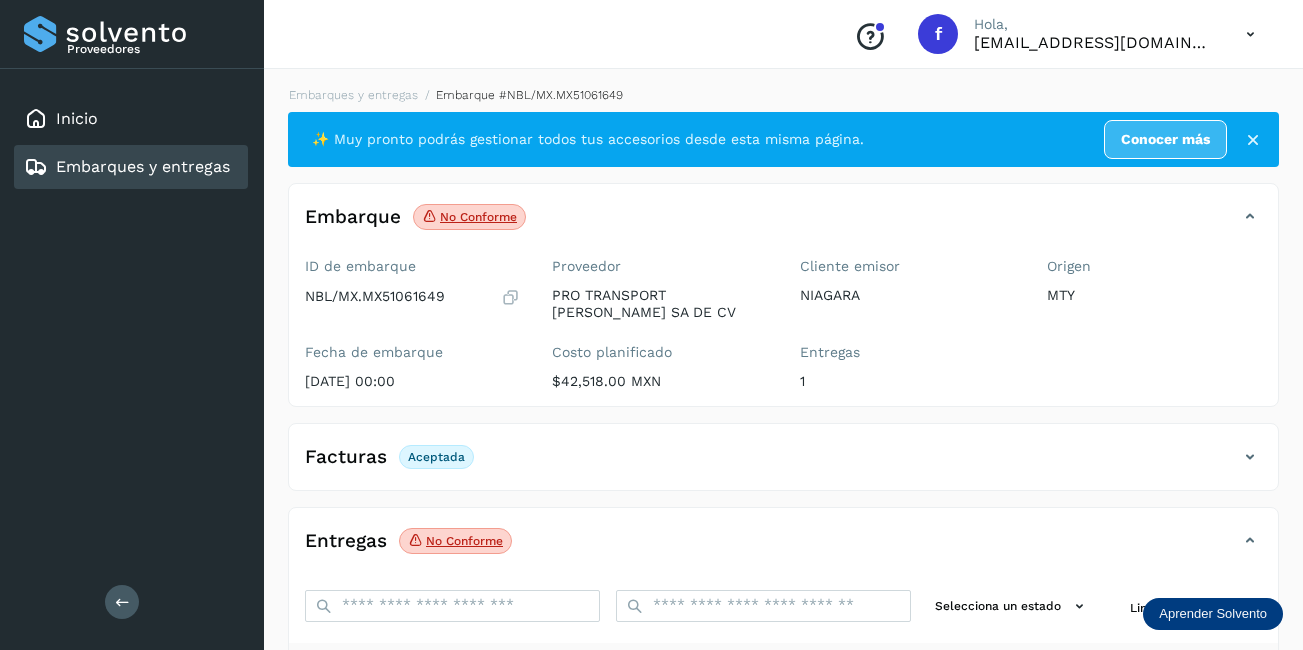 scroll, scrollTop: 311, scrollLeft: 0, axis: vertical 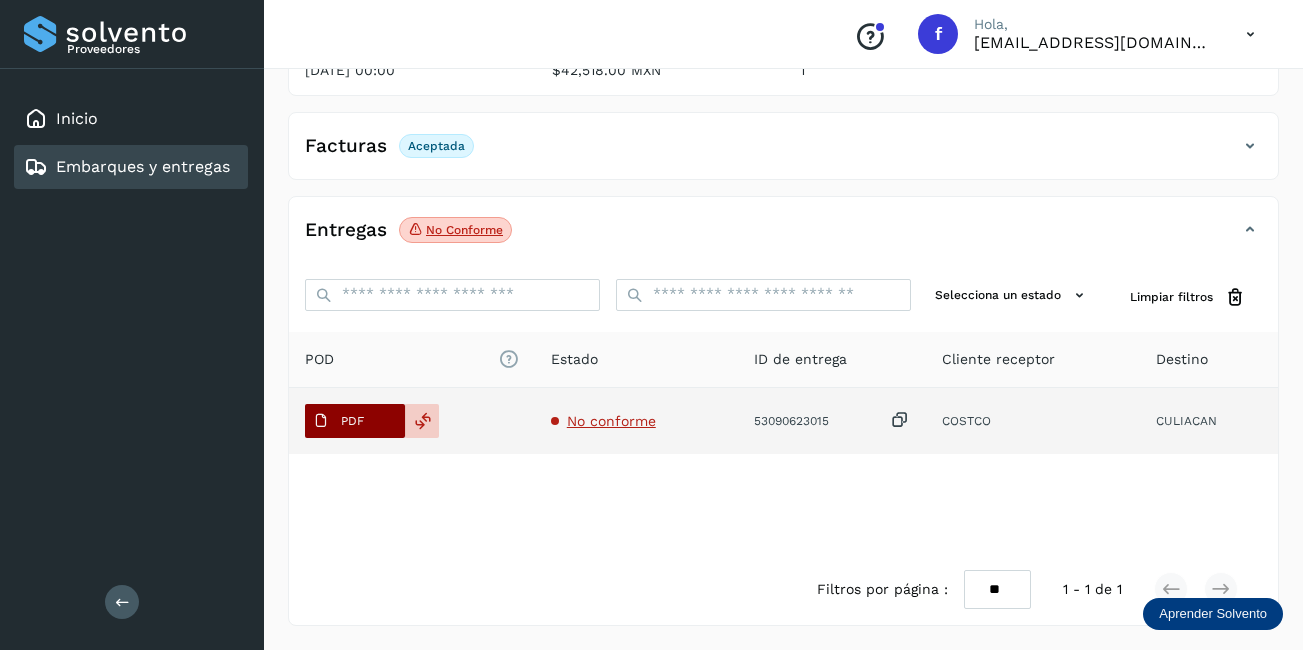 click on "PDF" at bounding box center [355, 421] 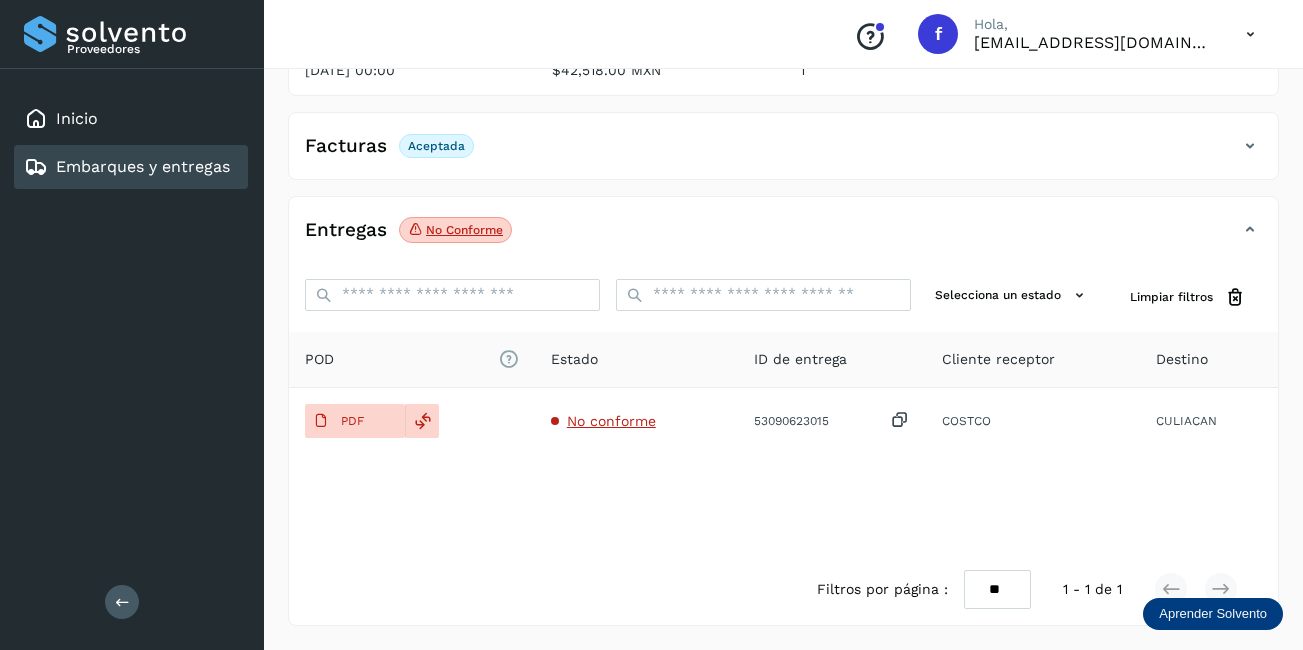 scroll, scrollTop: 211, scrollLeft: 0, axis: vertical 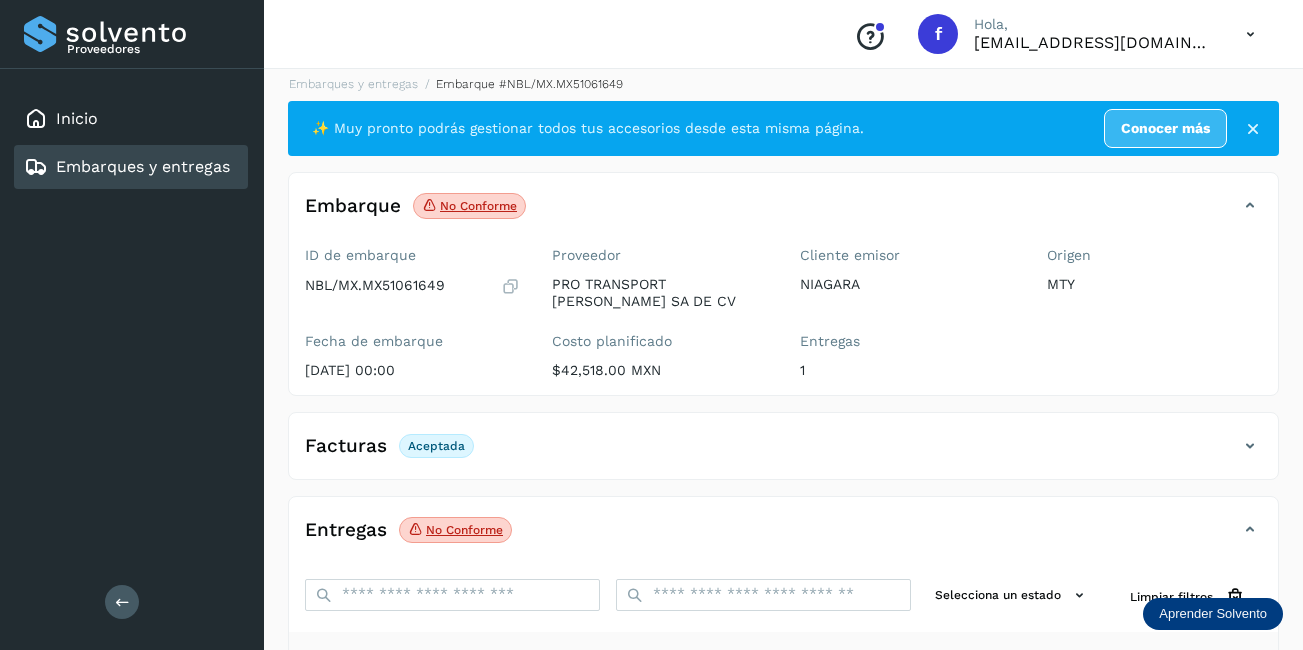 click on "NBL/MX.MX51061649" at bounding box center [412, 286] 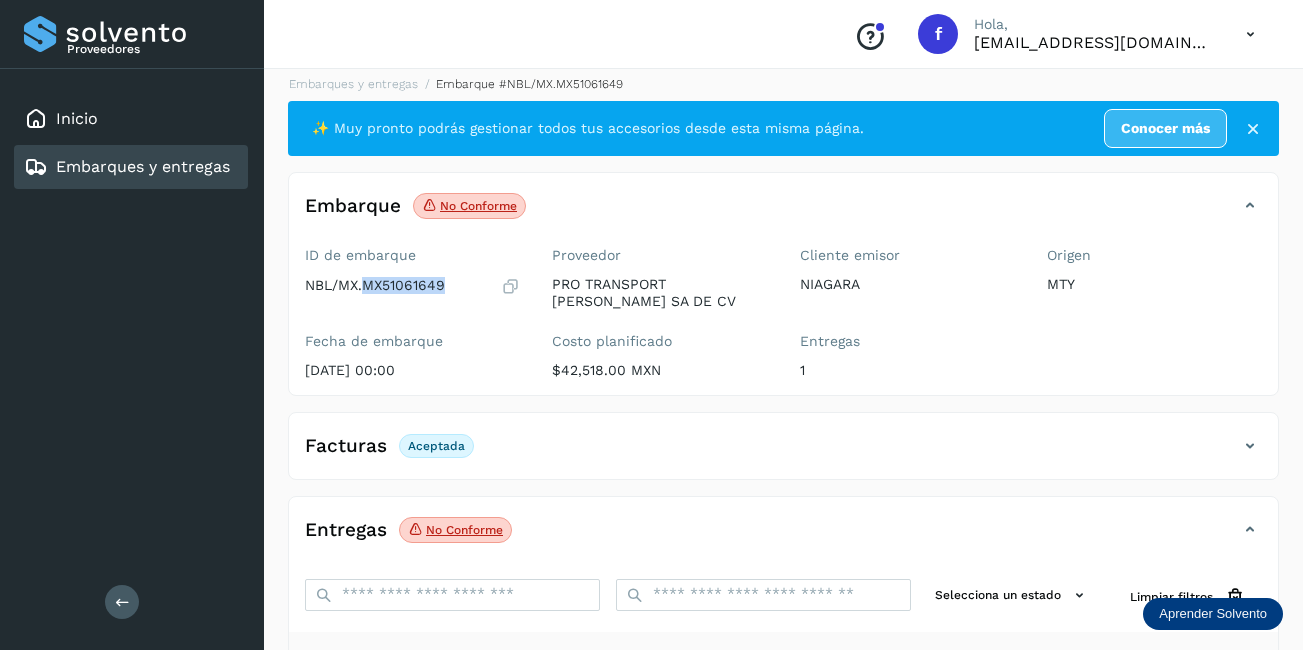 click on "NBL/MX.MX51061649" at bounding box center (375, 285) 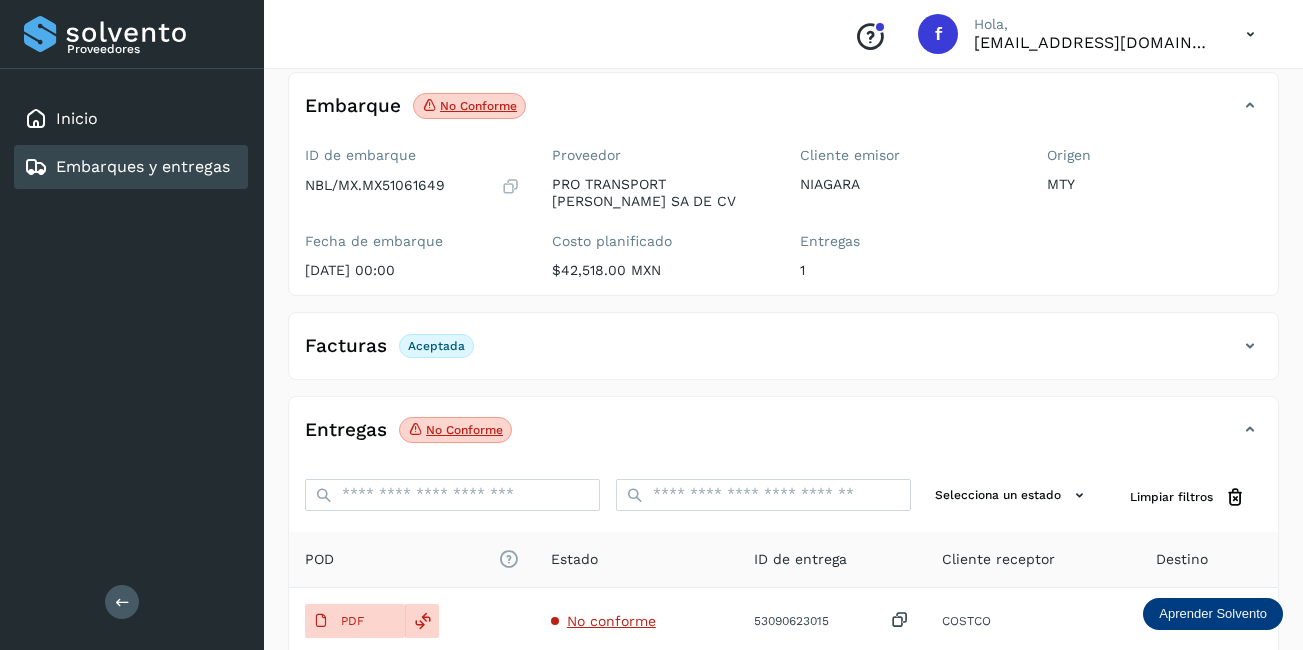 click at bounding box center (1250, 430) 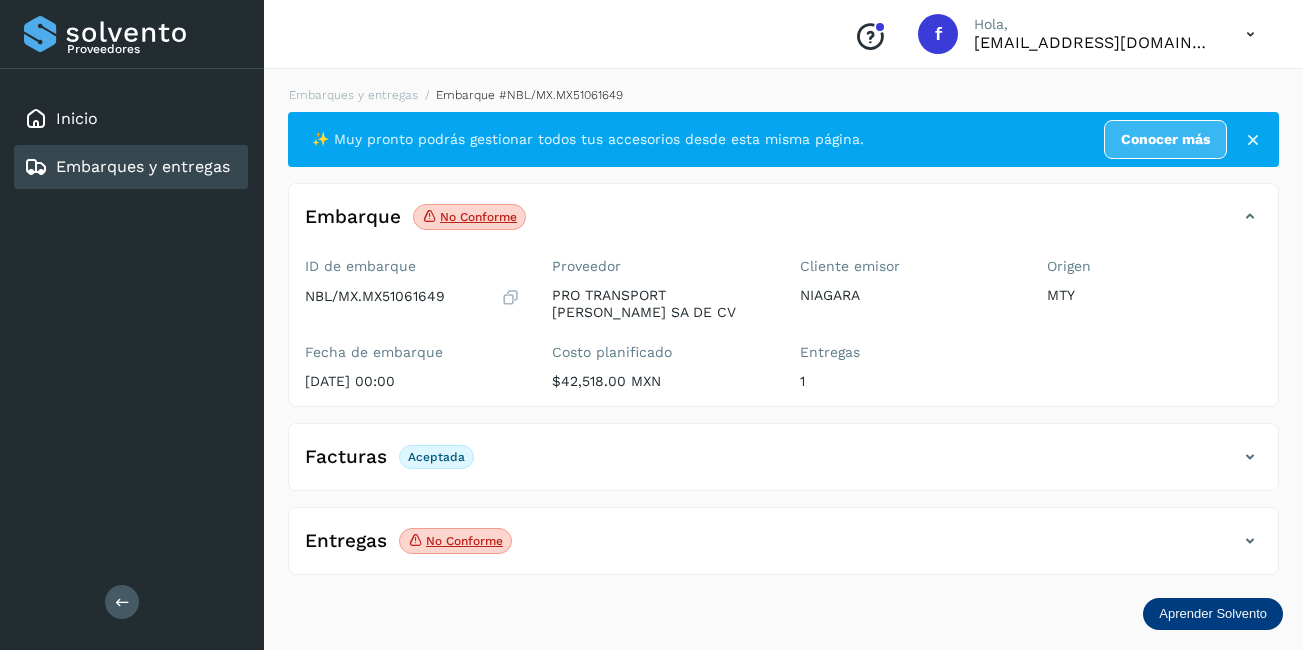 scroll, scrollTop: 0, scrollLeft: 0, axis: both 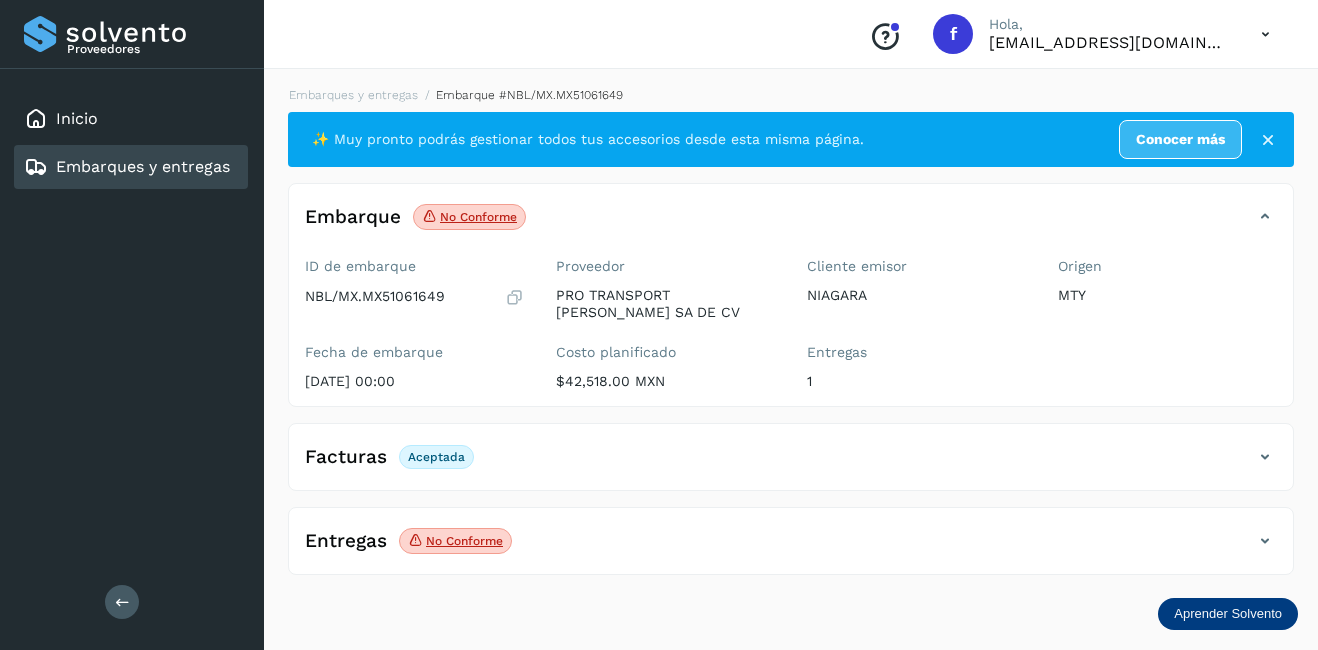 click at bounding box center (1265, 541) 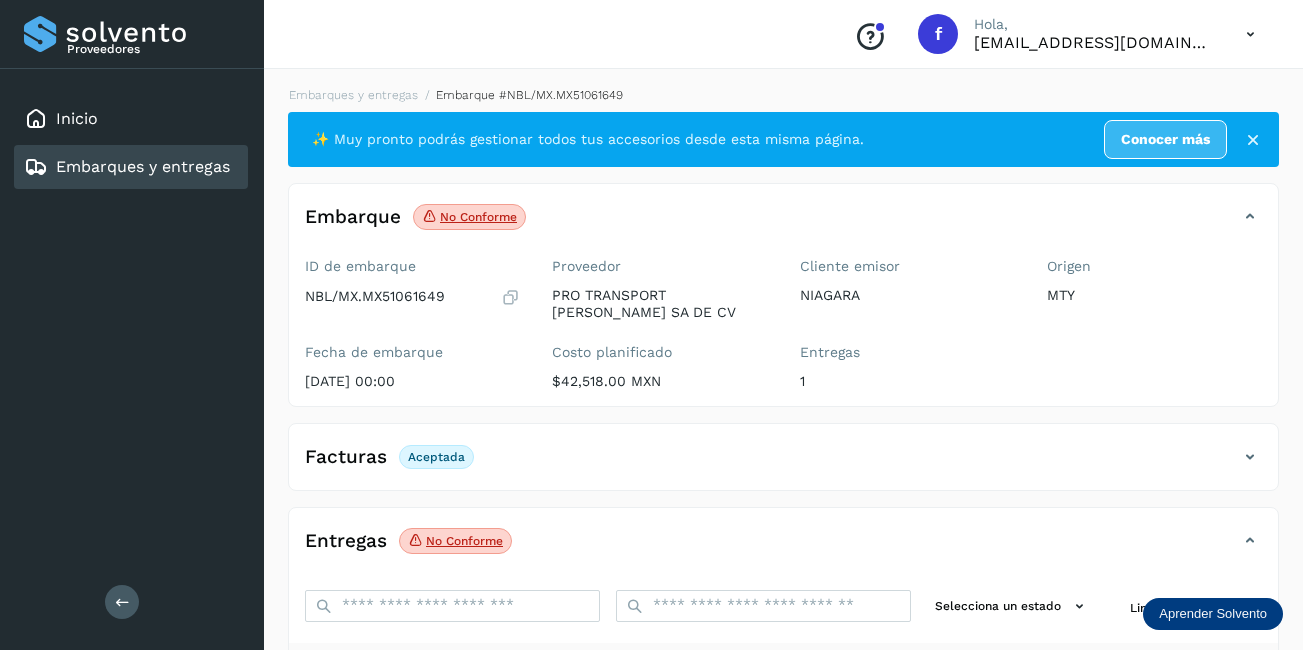 scroll, scrollTop: 311, scrollLeft: 0, axis: vertical 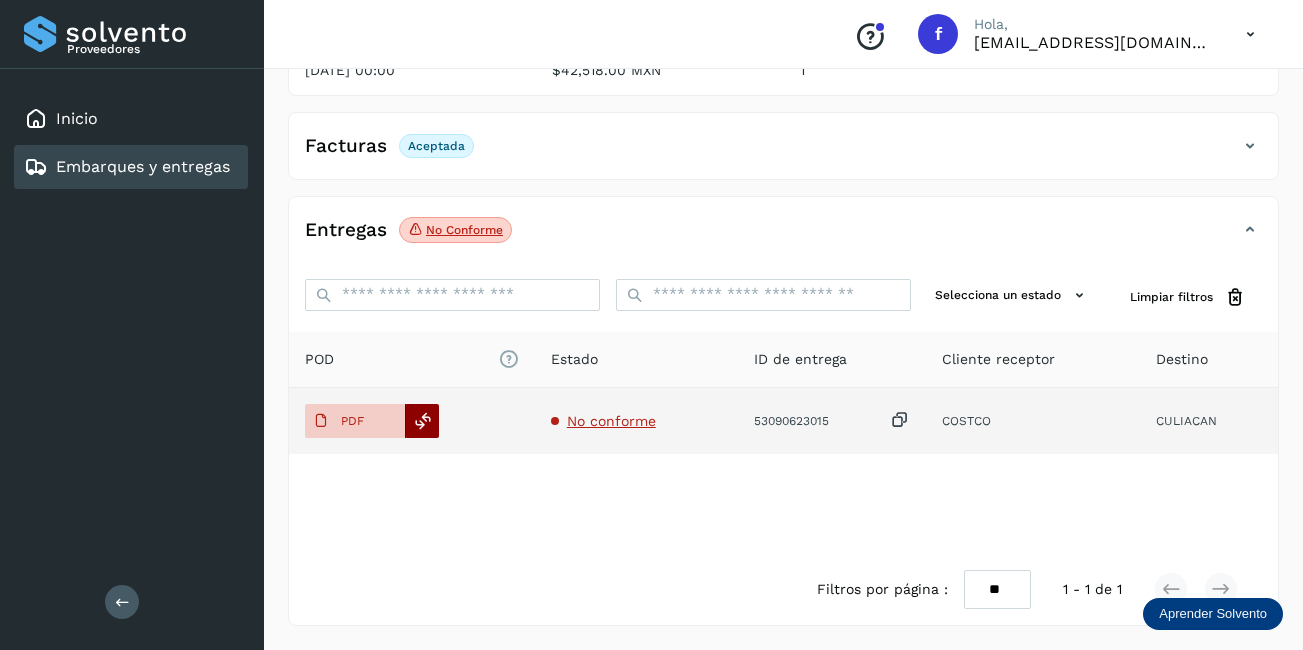 click at bounding box center (423, 421) 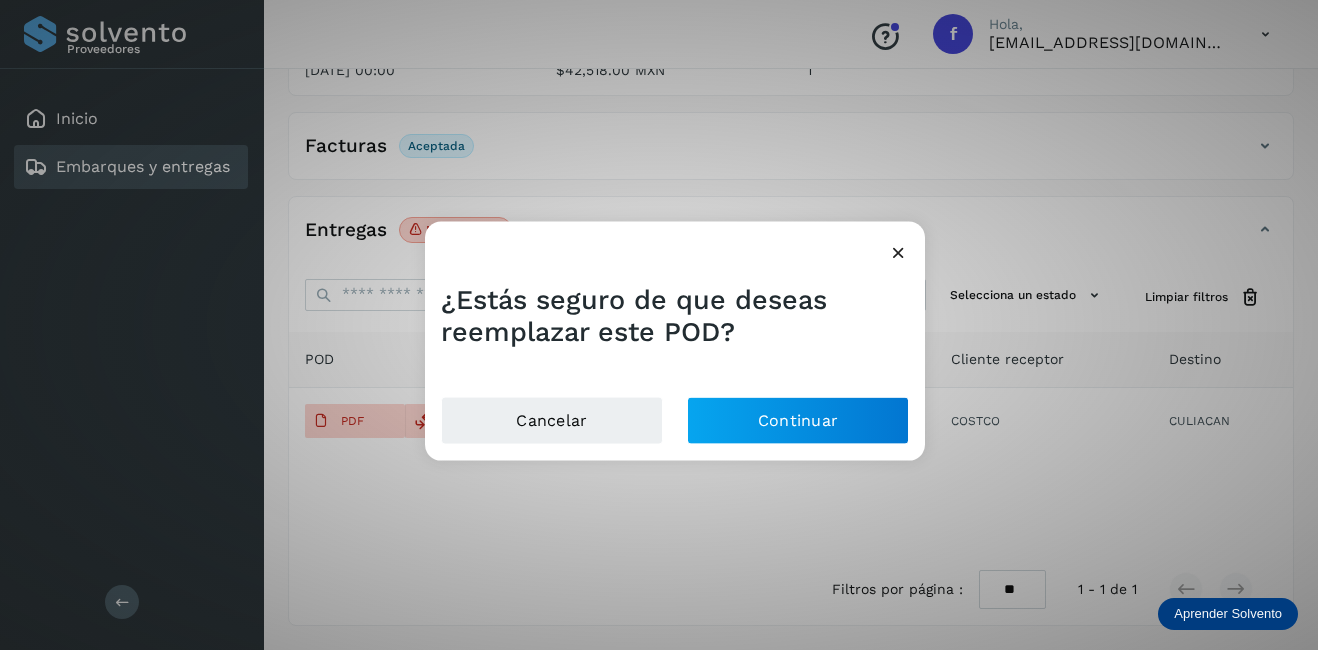 click at bounding box center [898, 252] 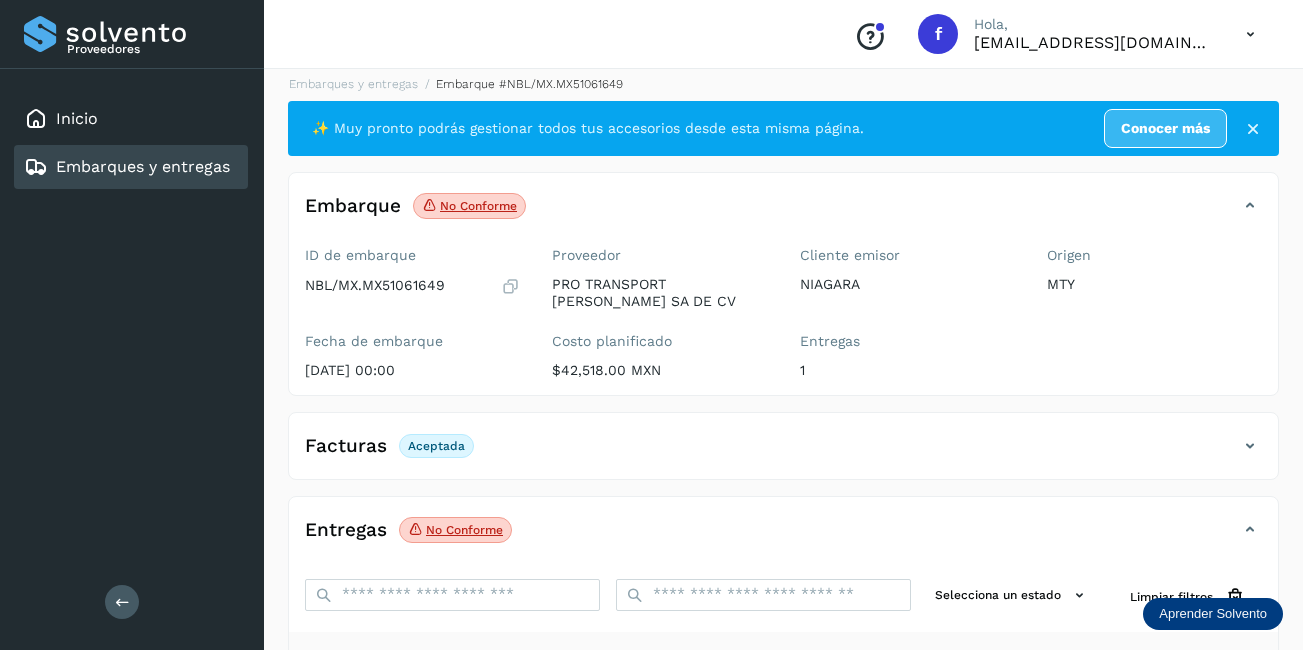 scroll, scrollTop: 311, scrollLeft: 0, axis: vertical 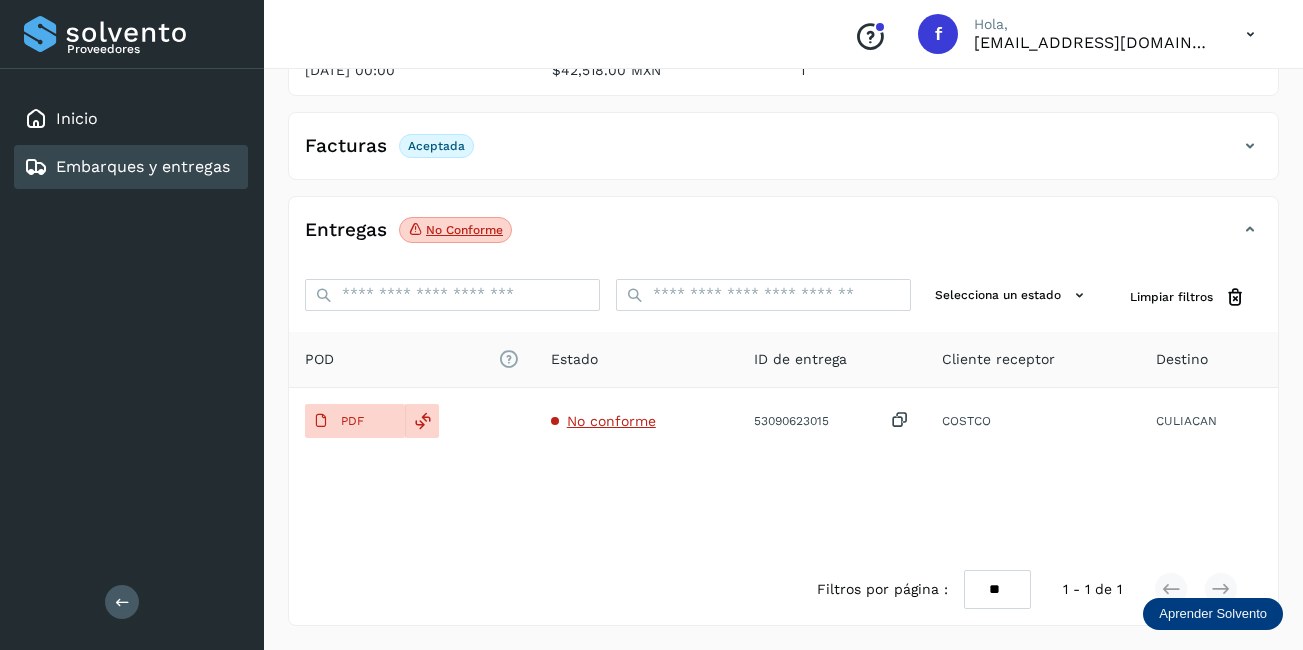 drag, startPoint x: 499, startPoint y: 585, endPoint x: 722, endPoint y: 585, distance: 223 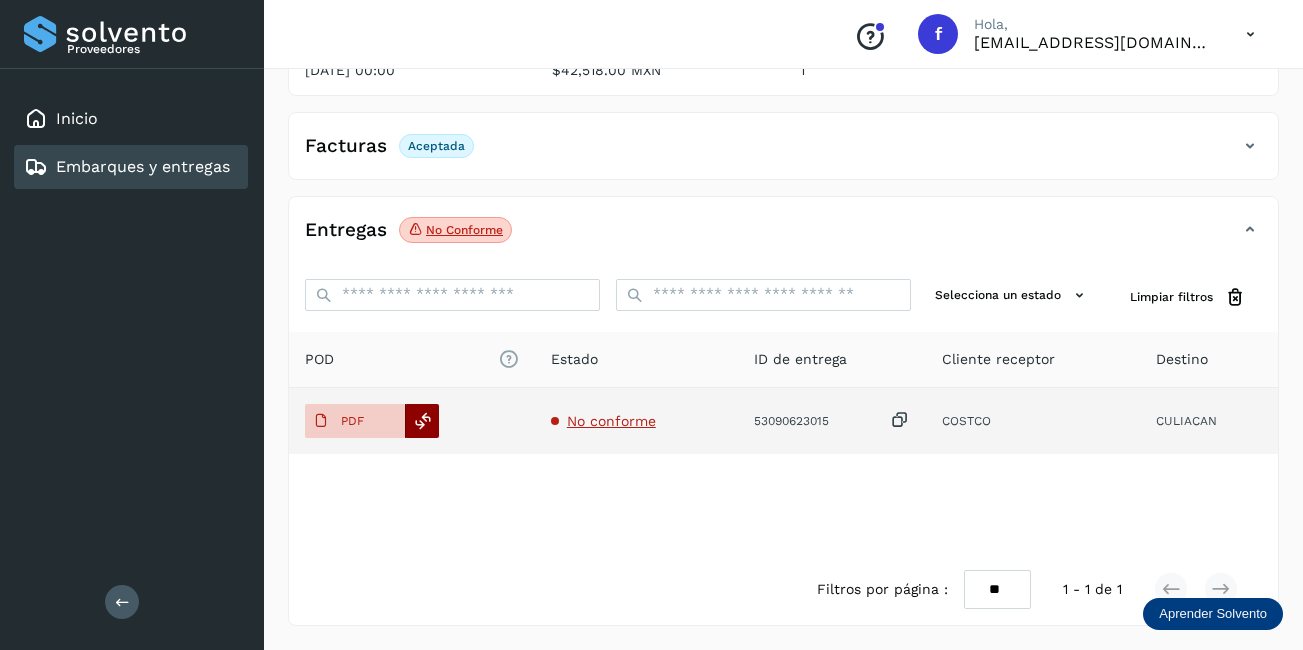 click 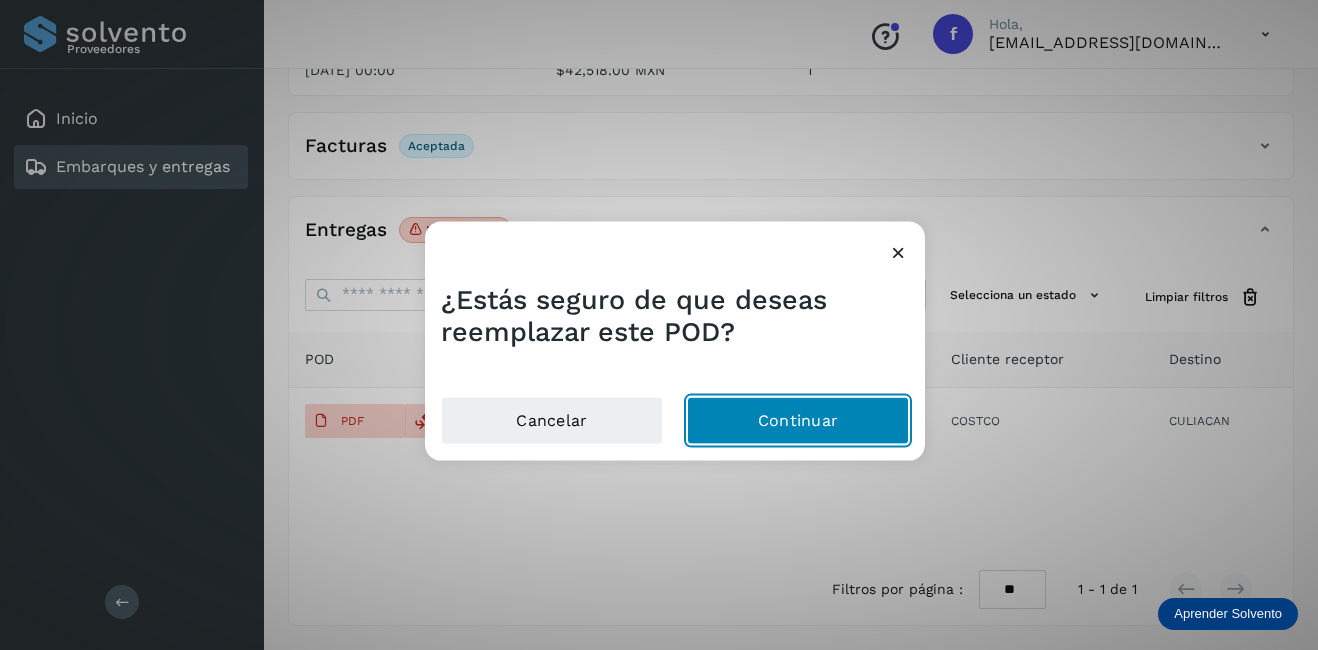 click on "Continuar" 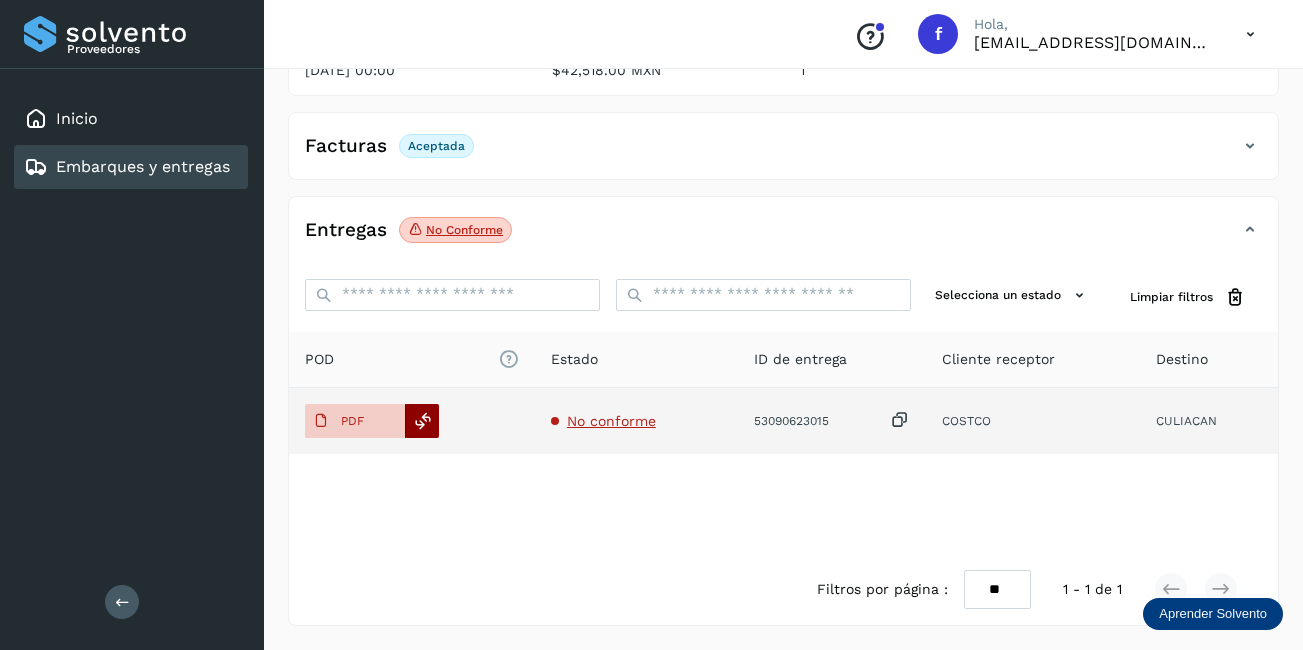 click at bounding box center (423, 421) 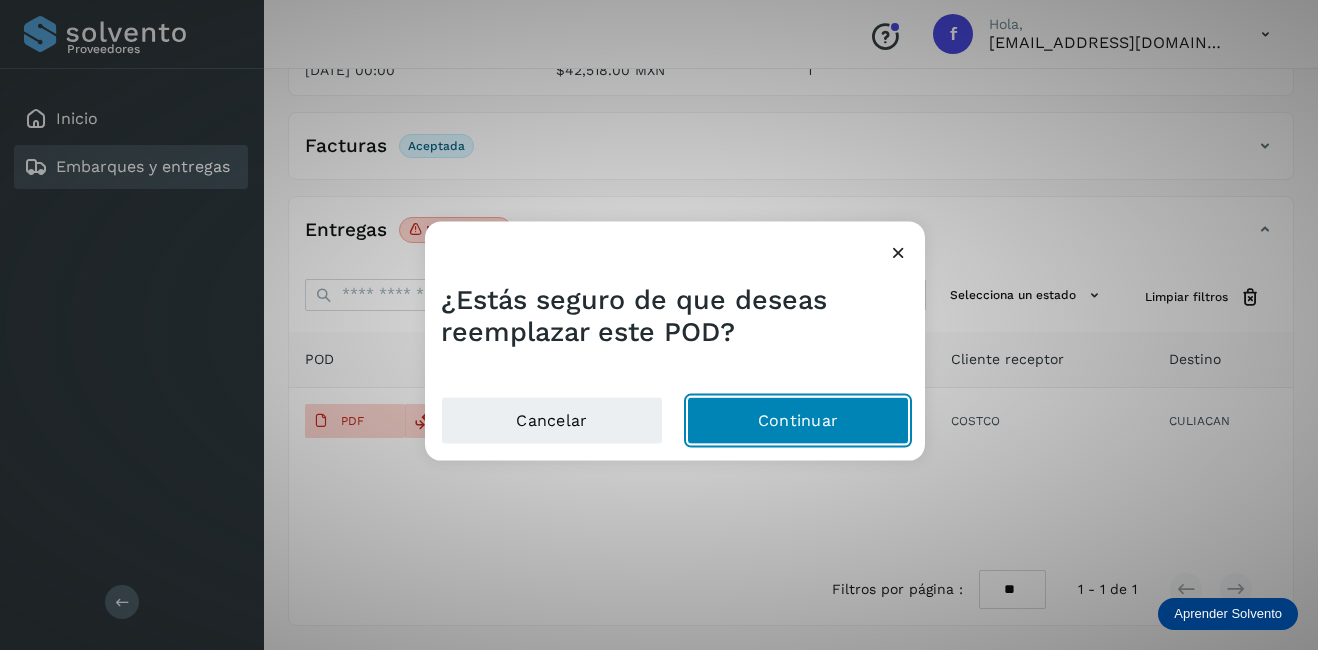 click on "Continuar" 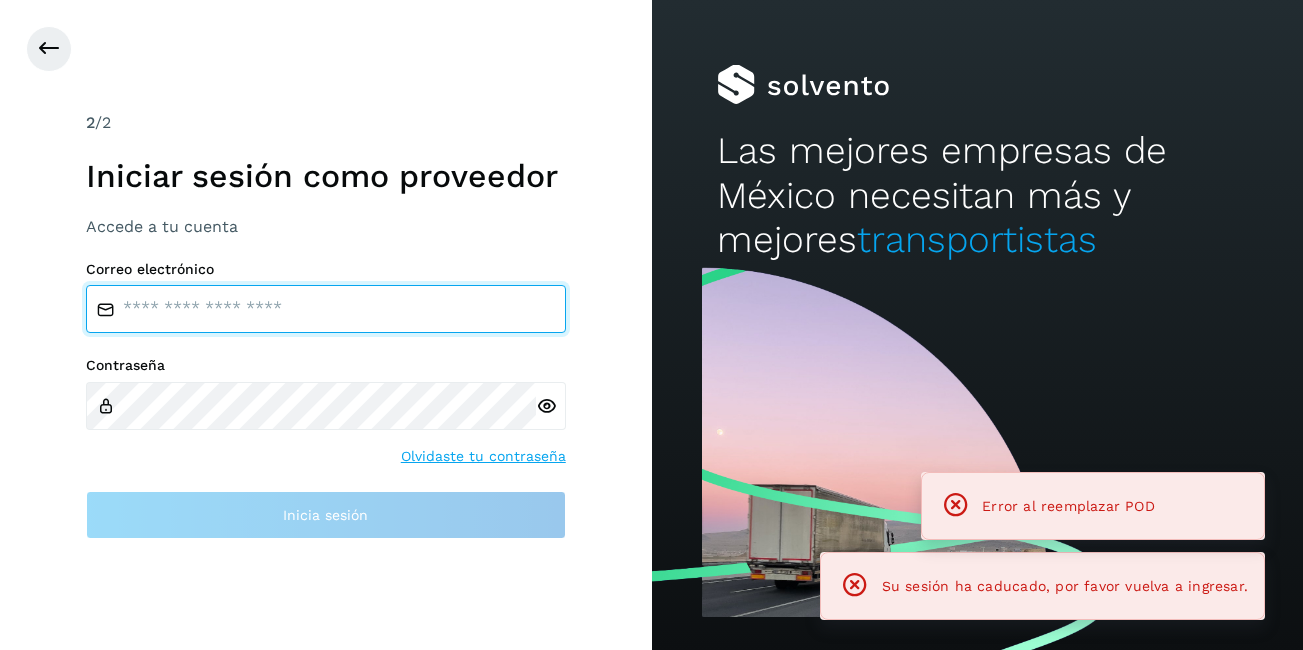 type on "**********" 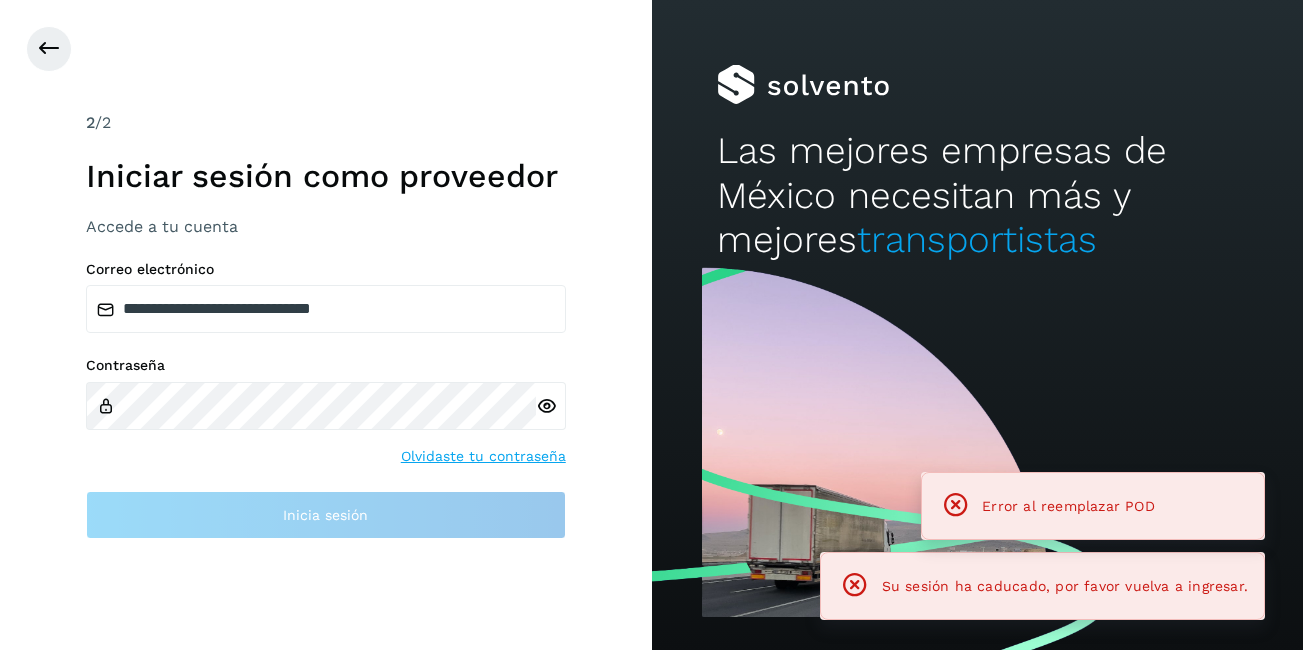 scroll, scrollTop: 0, scrollLeft: 0, axis: both 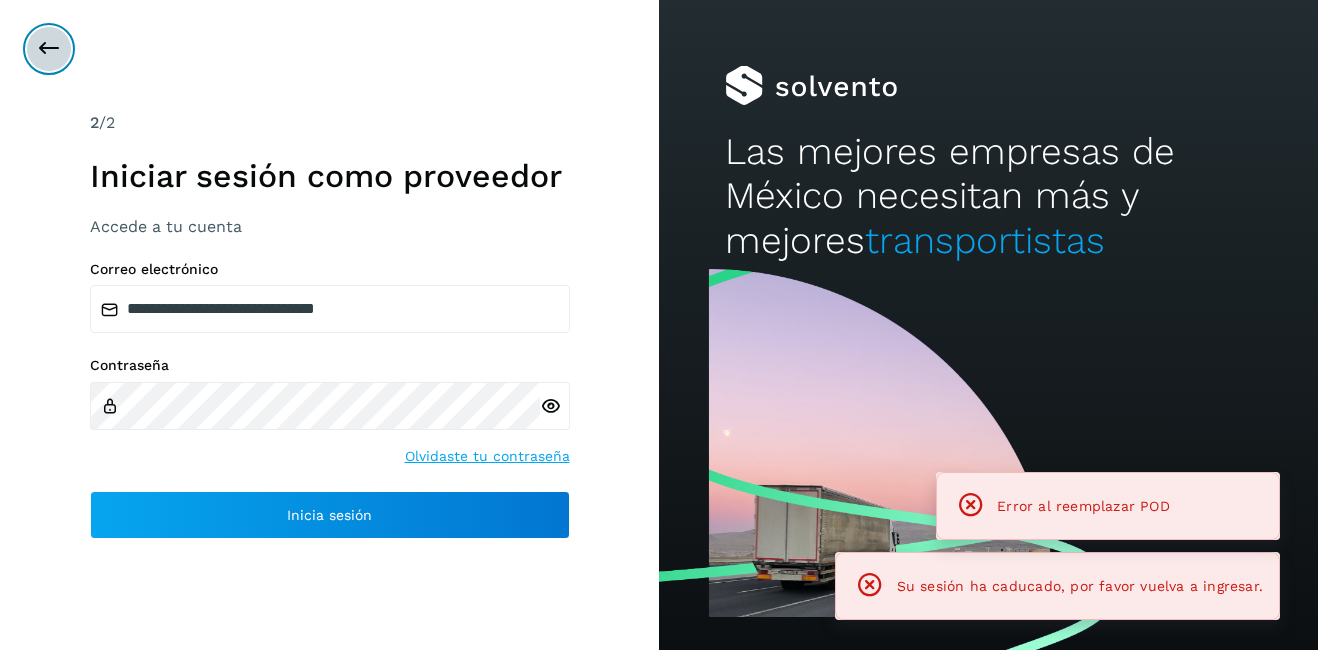 click at bounding box center (49, 49) 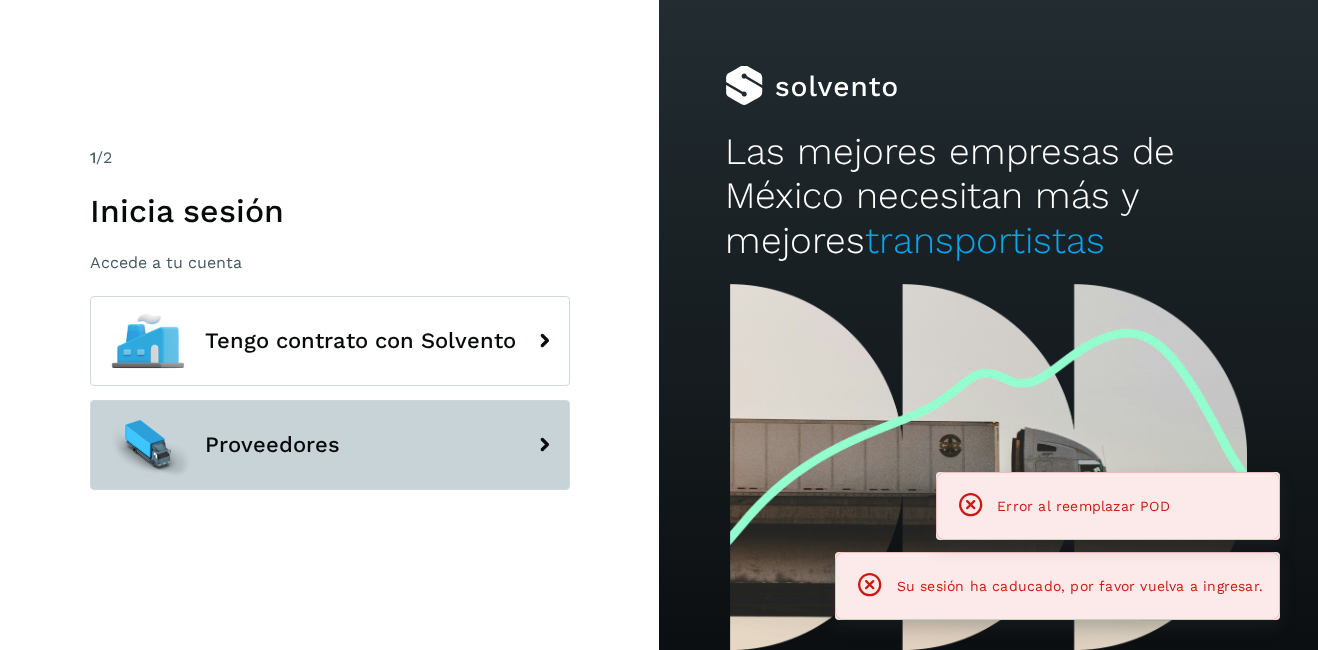 click on "Proveedores" 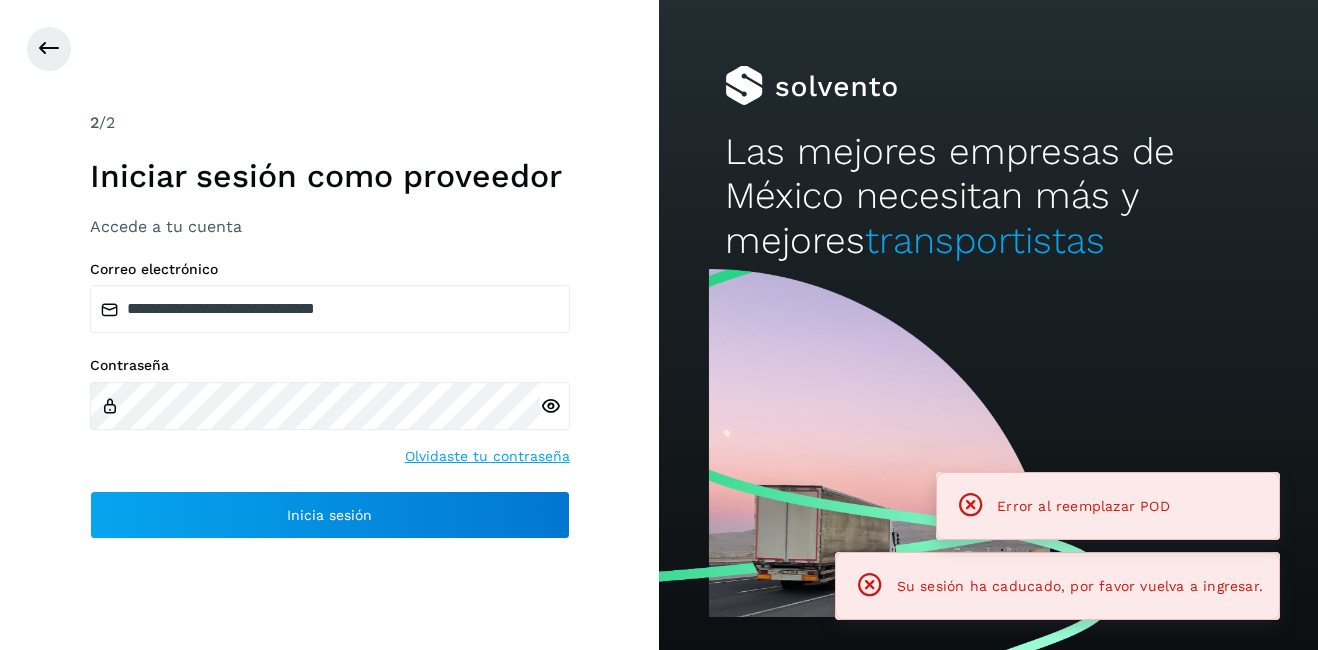 click on "**********" at bounding box center [330, 400] 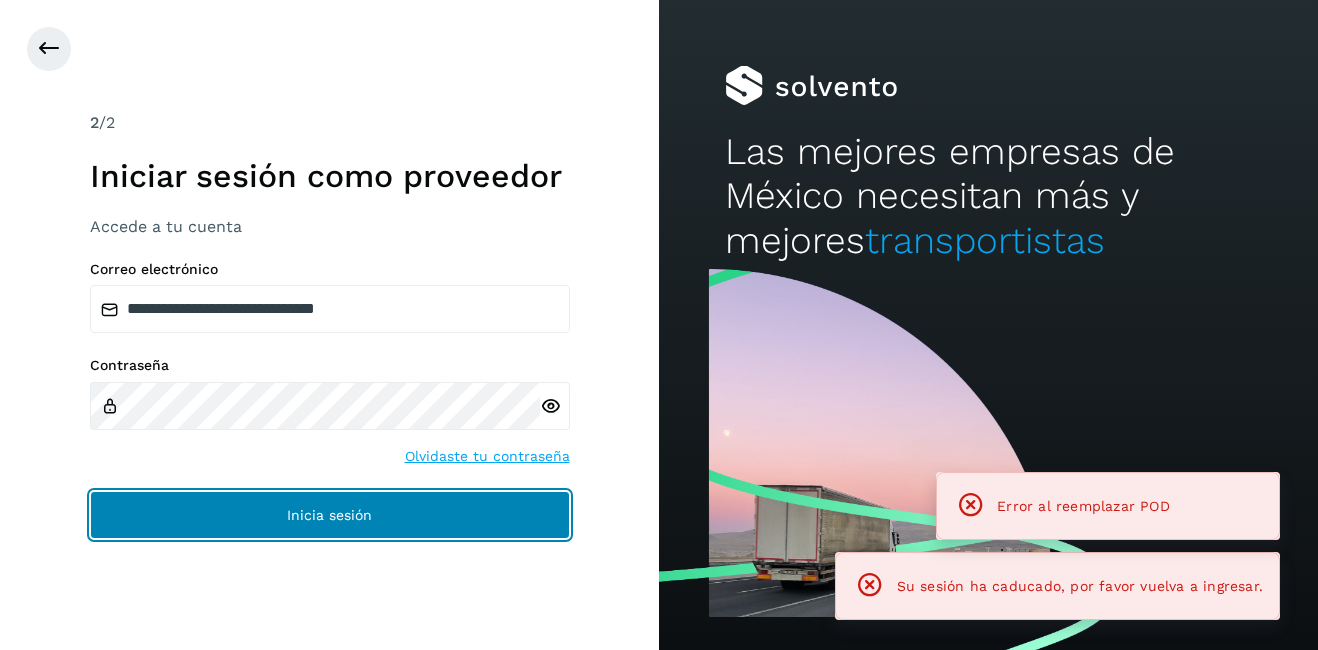 click on "Inicia sesión" at bounding box center (330, 515) 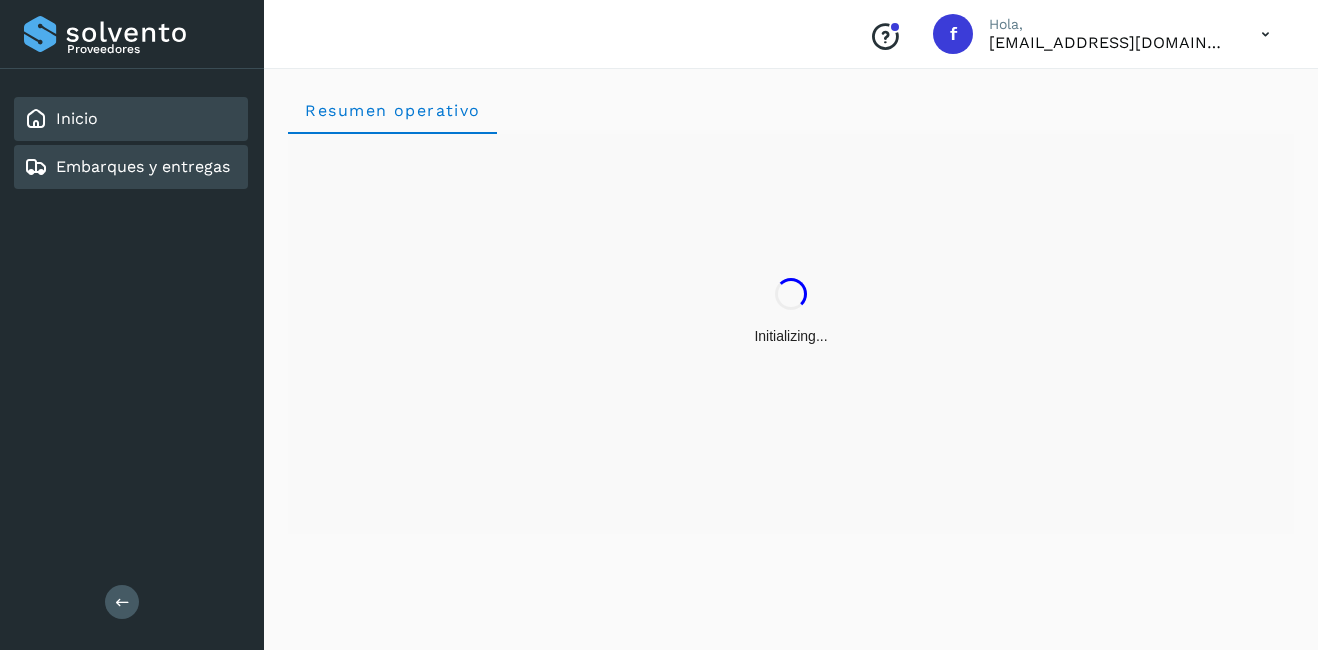 click on "Embarques y entregas" at bounding box center (143, 166) 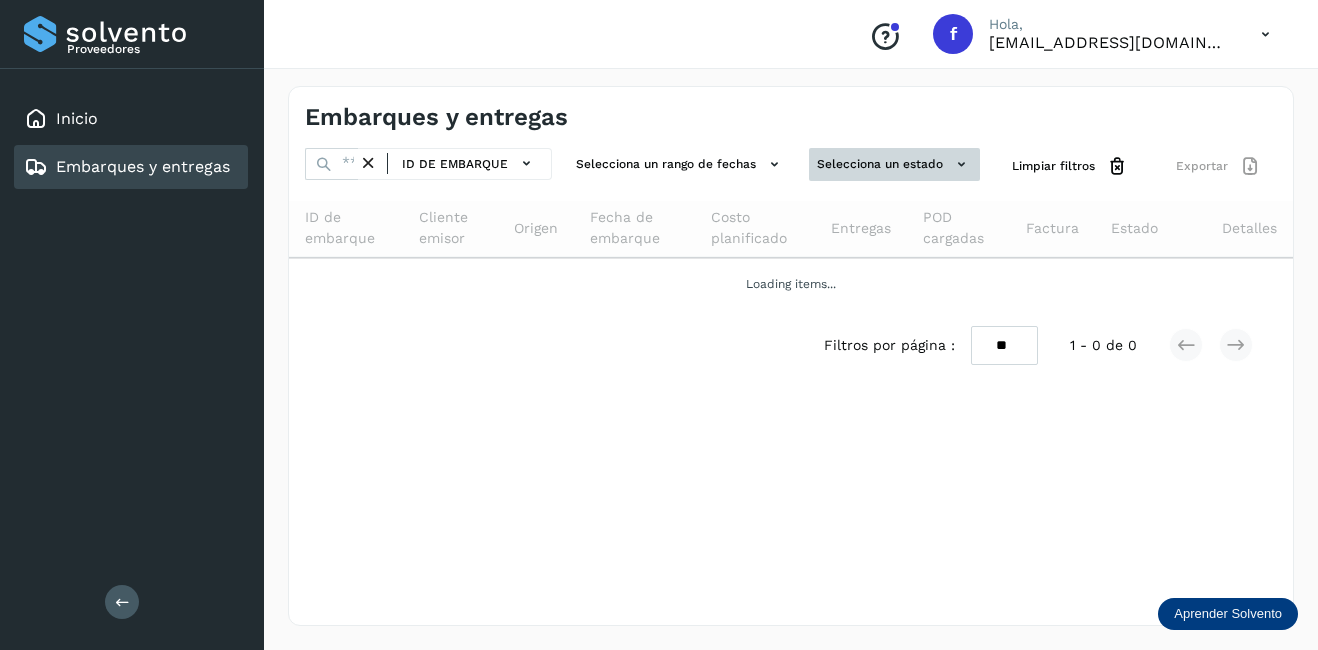 click on "Selecciona un estado" at bounding box center (894, 164) 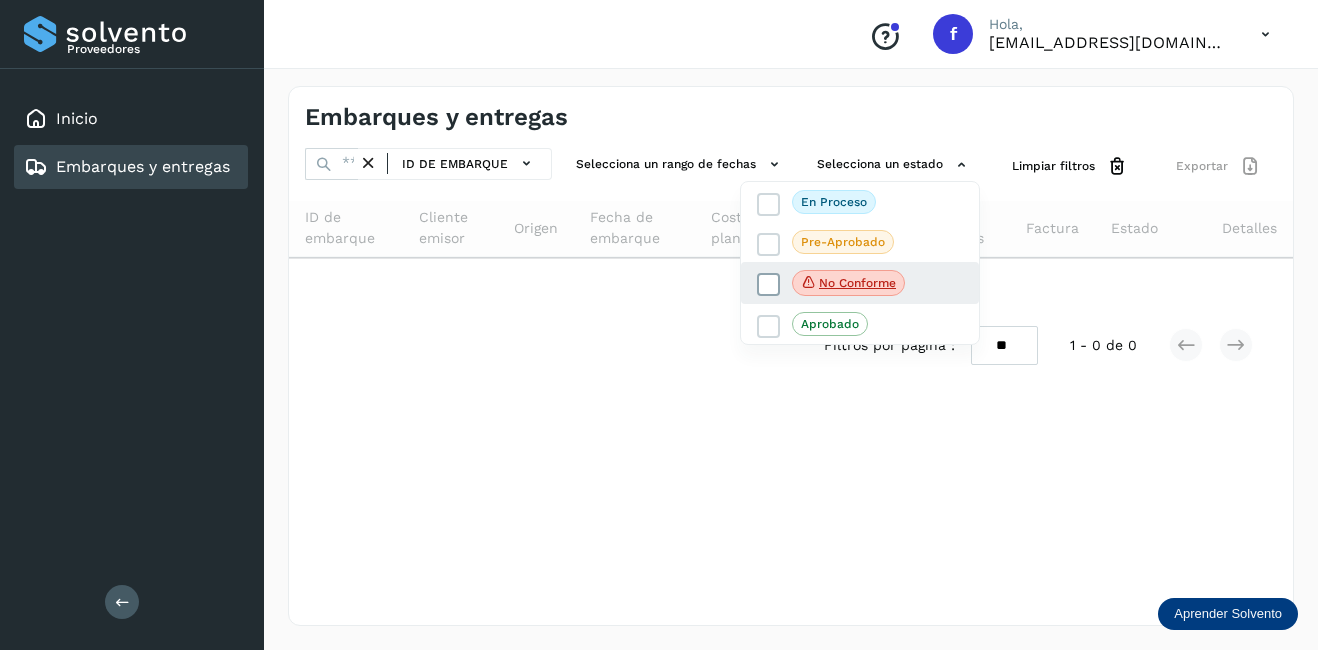 click on "No conforme" 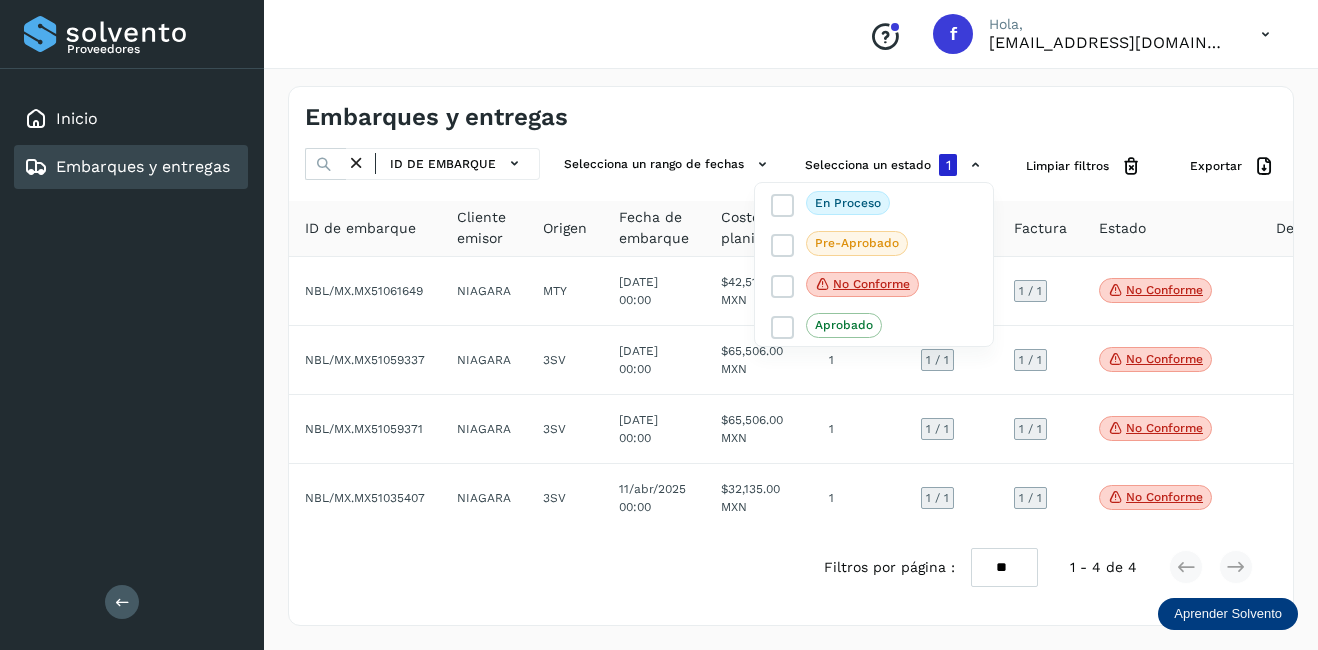 click at bounding box center [659, 325] 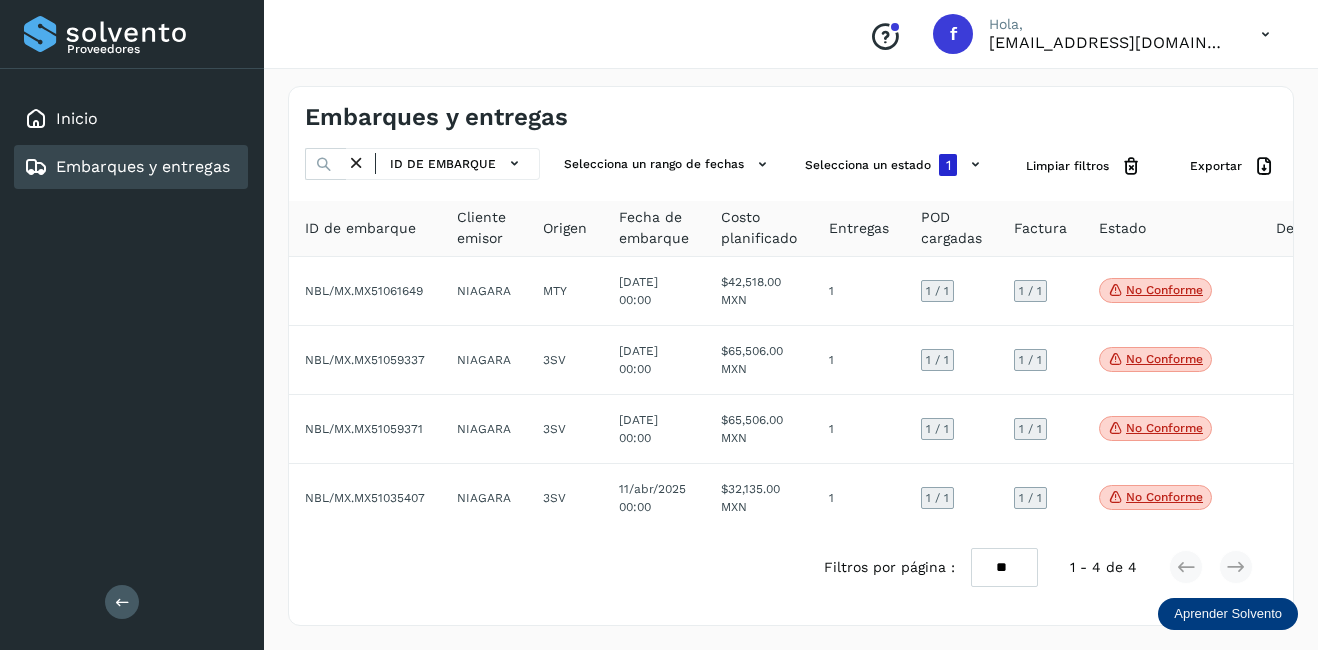 click on "$42,518.00 MXN" 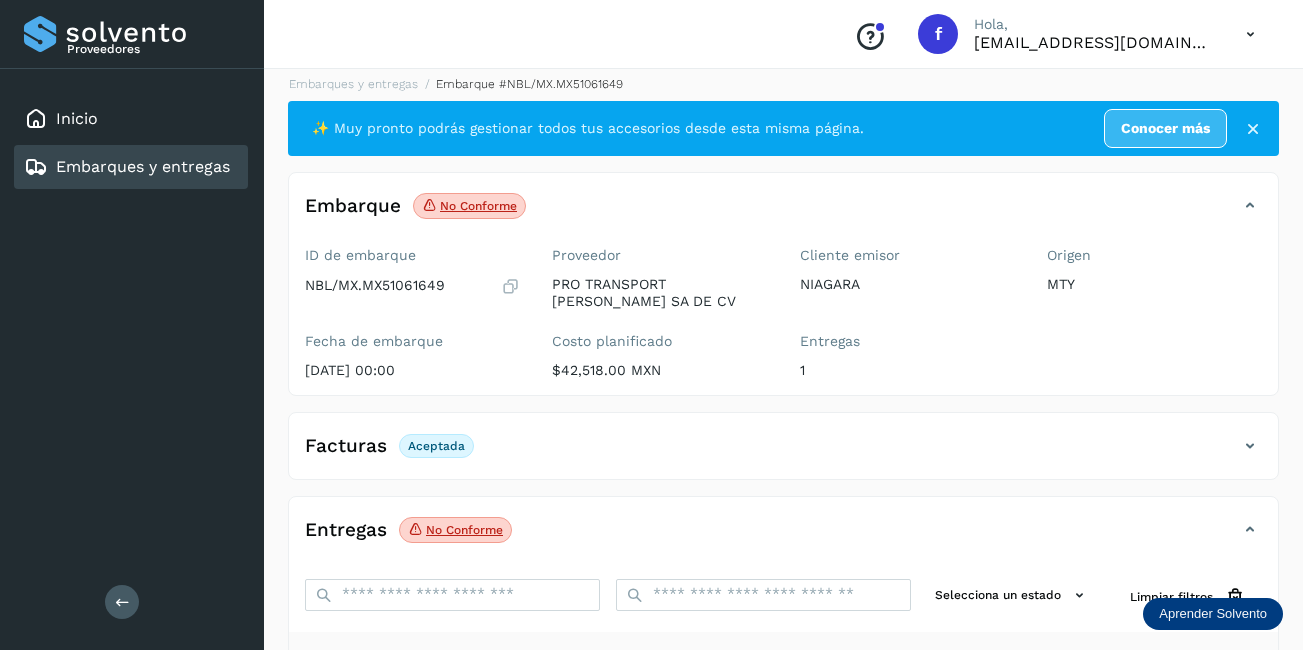scroll, scrollTop: 311, scrollLeft: 0, axis: vertical 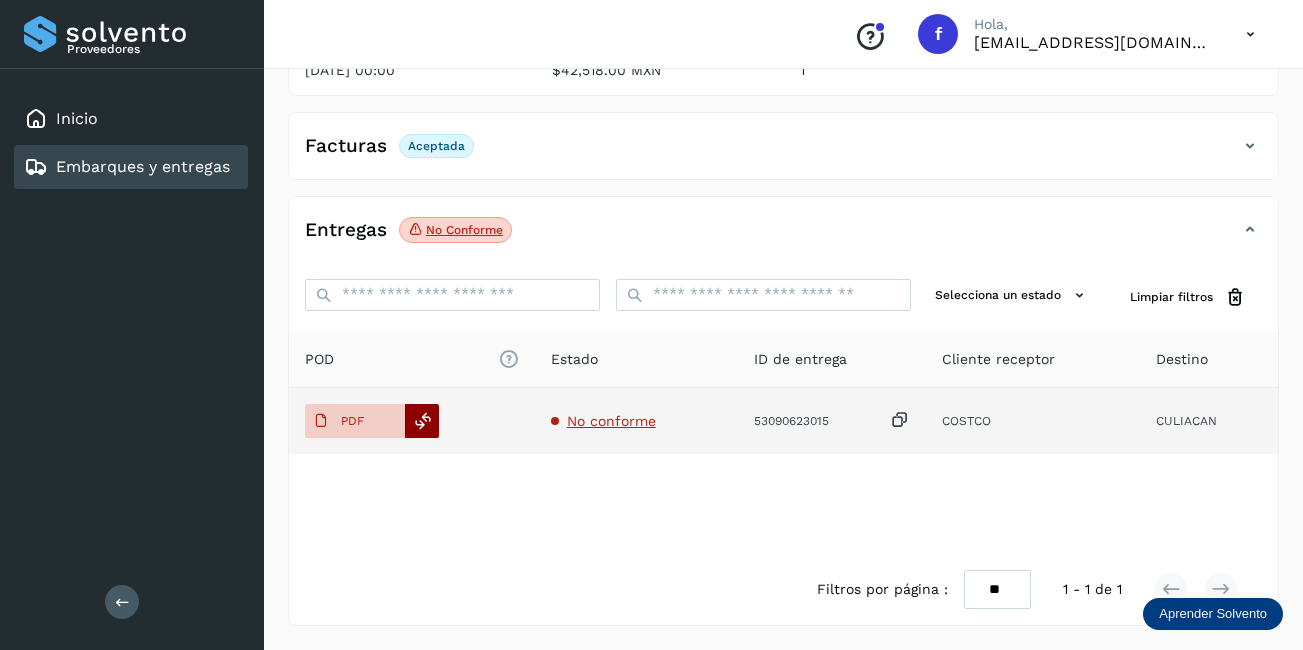 click at bounding box center (423, 421) 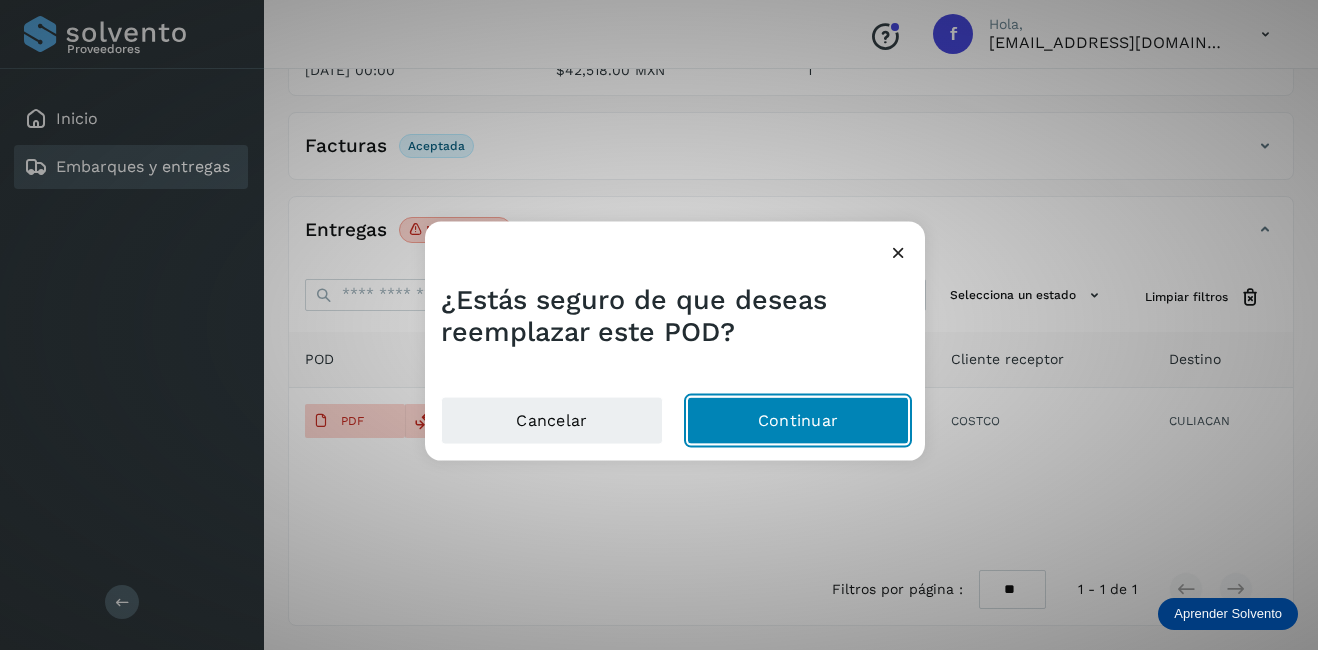 click on "Continuar" 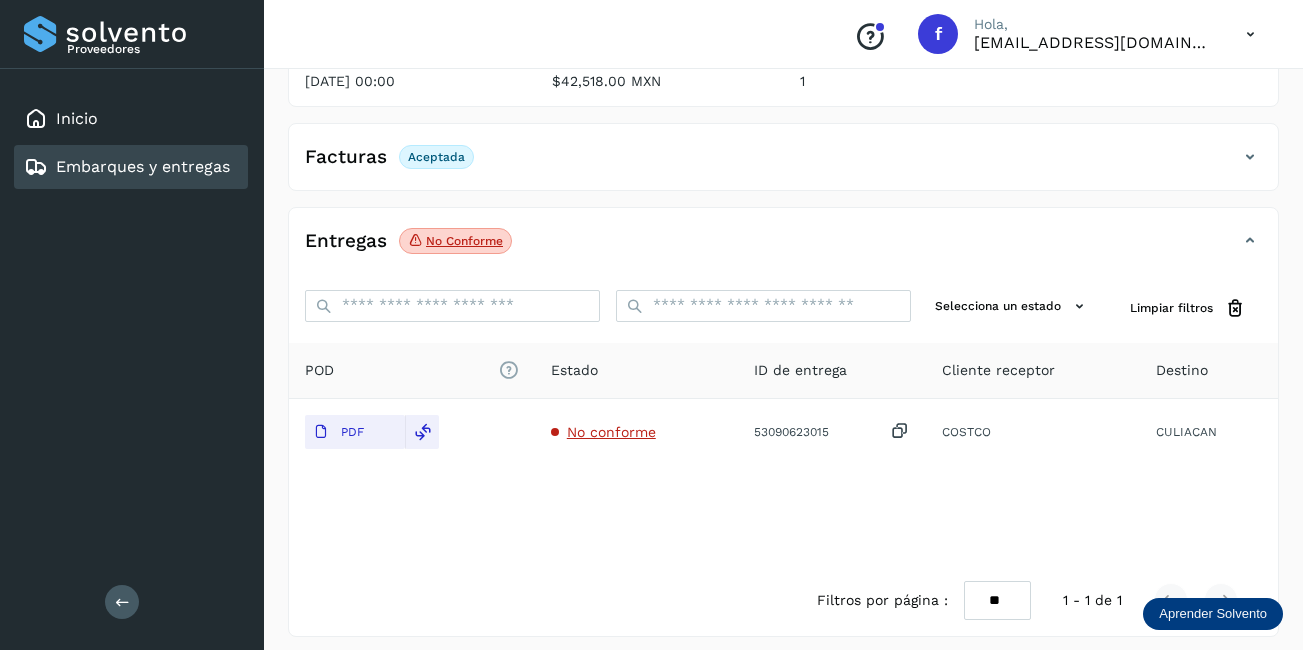 scroll, scrollTop: 100, scrollLeft: 0, axis: vertical 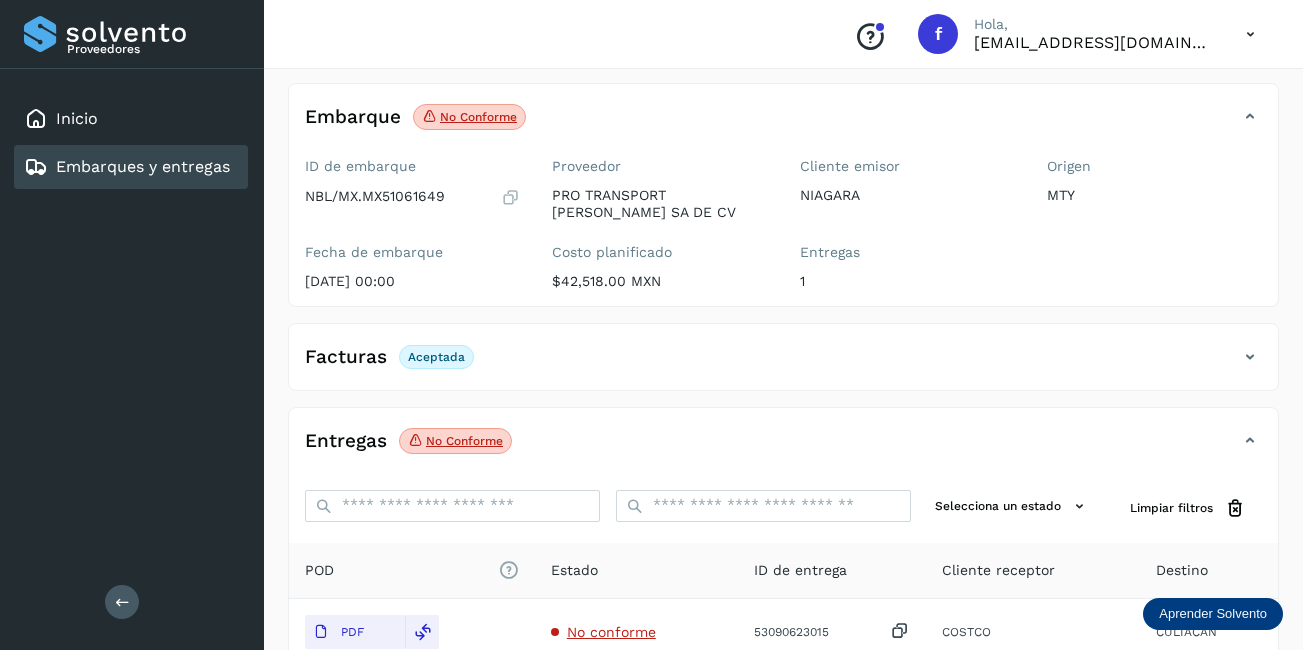 click on "Embarques y entregas" at bounding box center (143, 166) 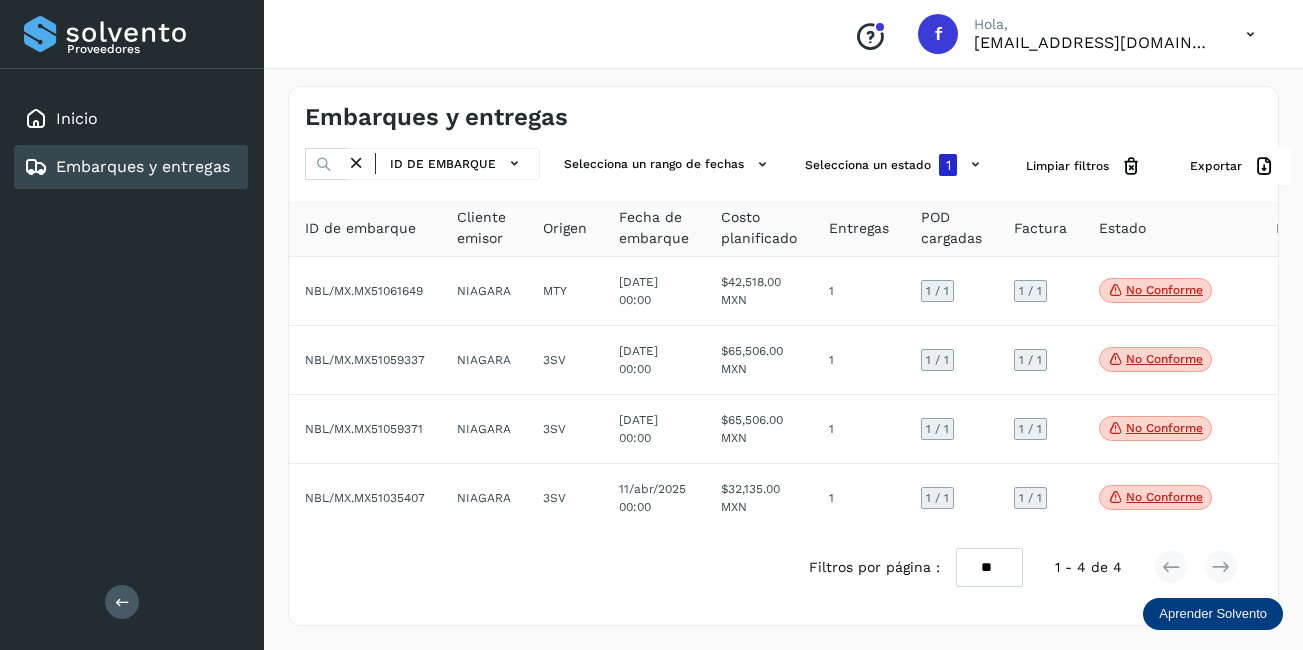 scroll, scrollTop: 0, scrollLeft: 0, axis: both 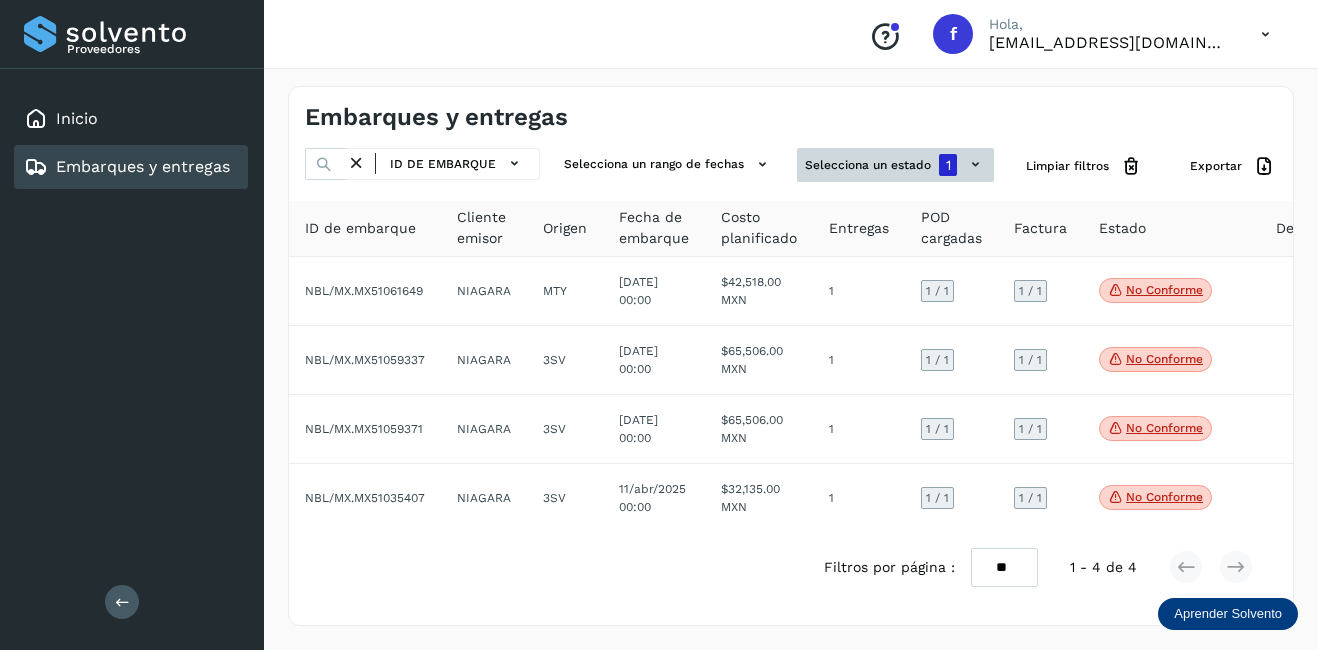 click on "Selecciona un estado 1" at bounding box center (895, 165) 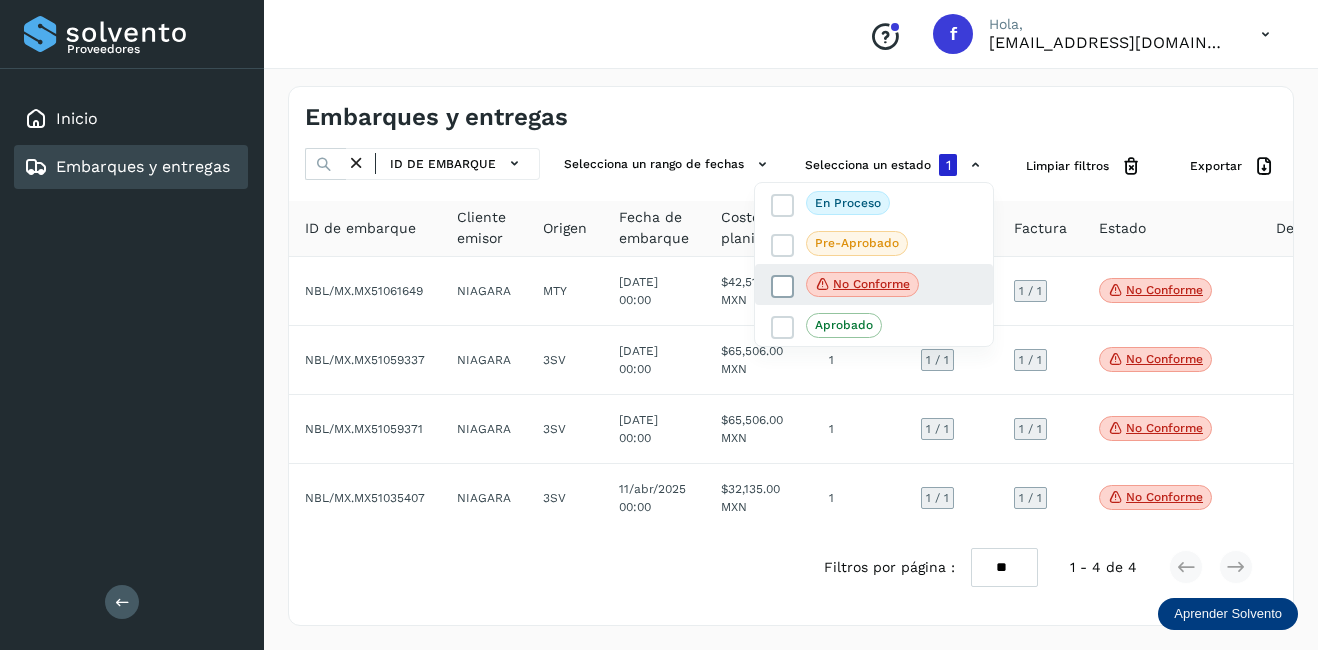 click on "No conforme" 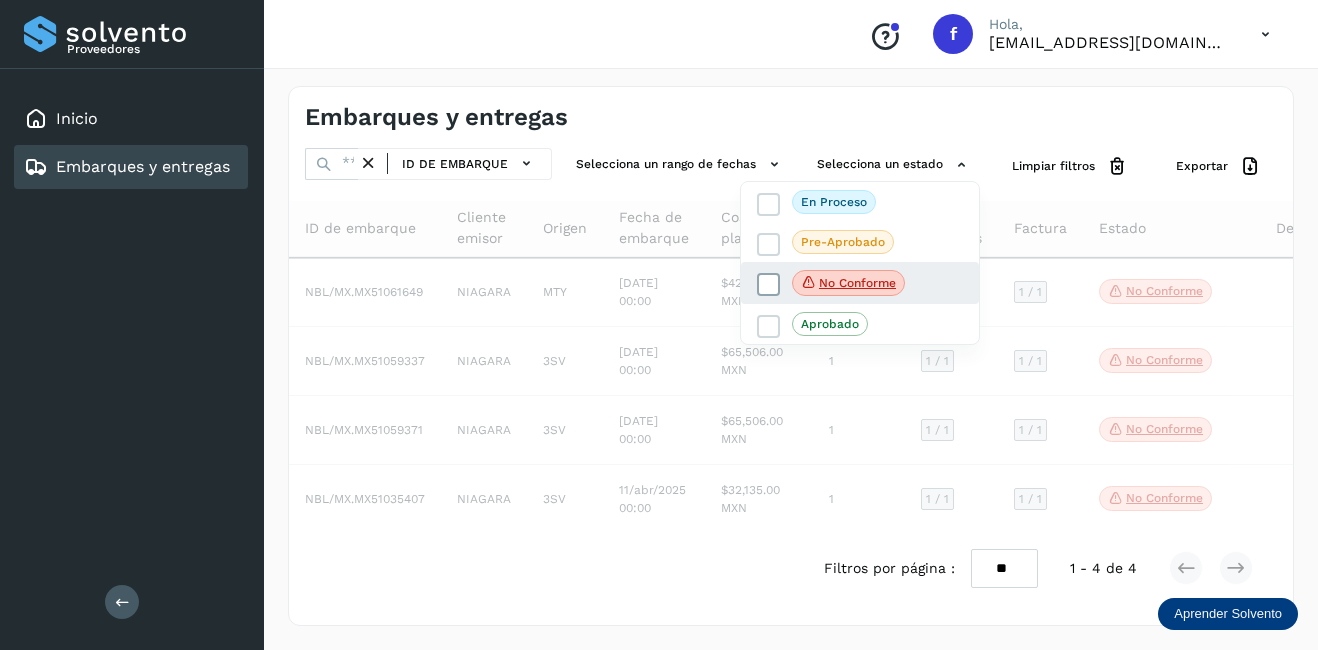 click at bounding box center (769, 285) 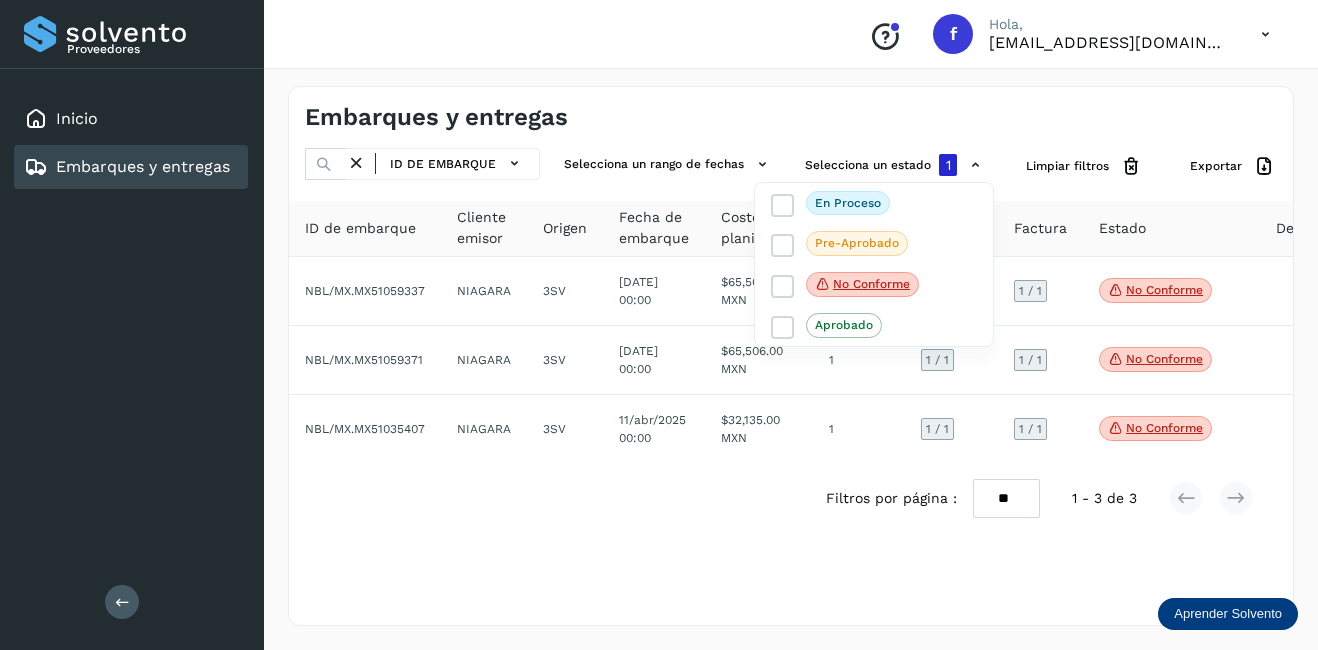 click at bounding box center (659, 325) 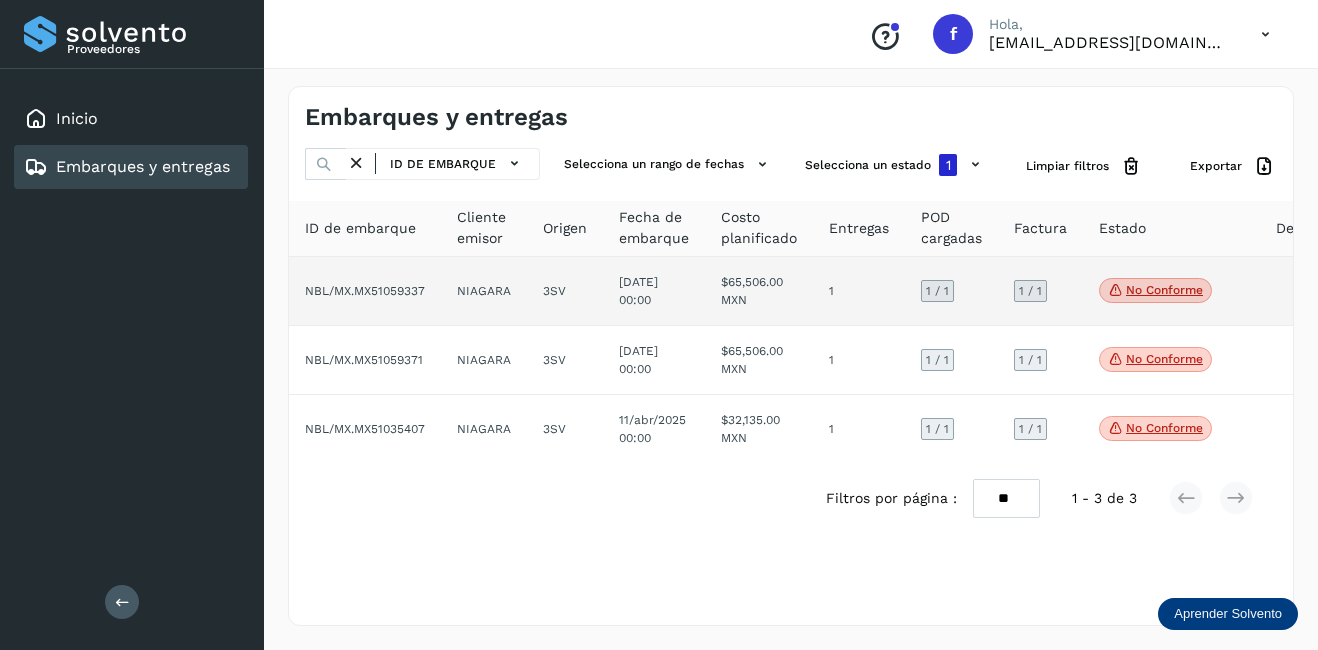 click on "$65,506.00 MXN" 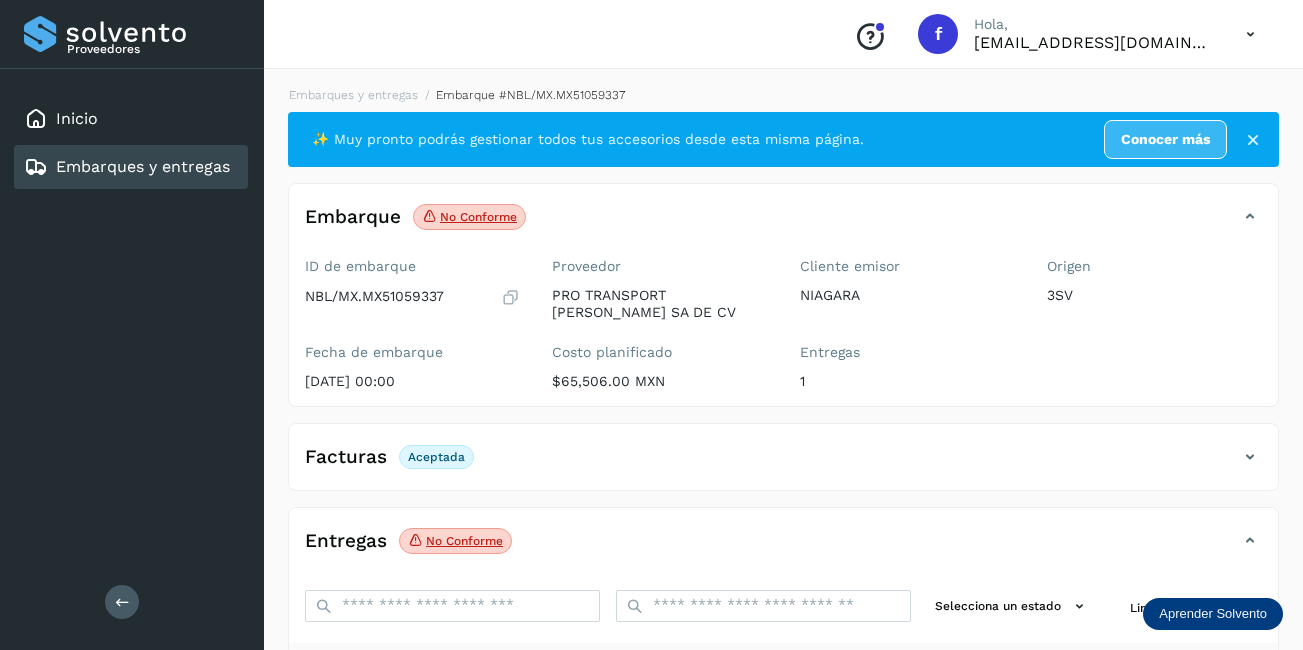 scroll, scrollTop: 200, scrollLeft: 0, axis: vertical 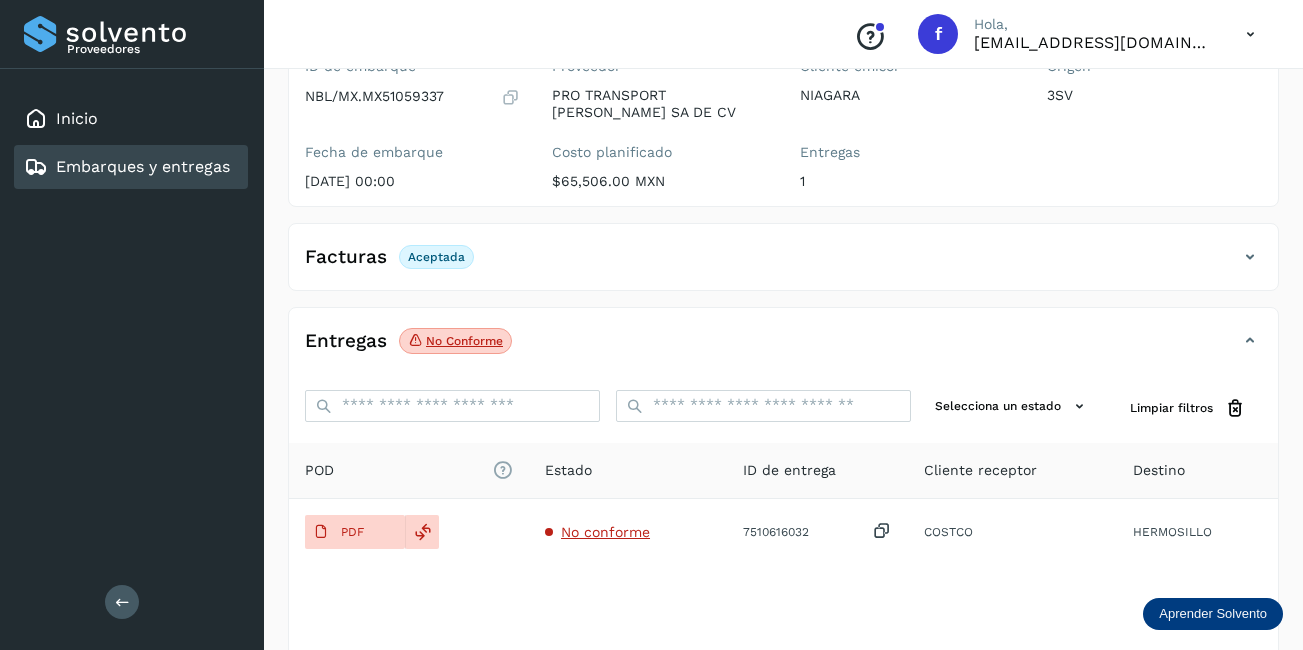 click on "No conforme" 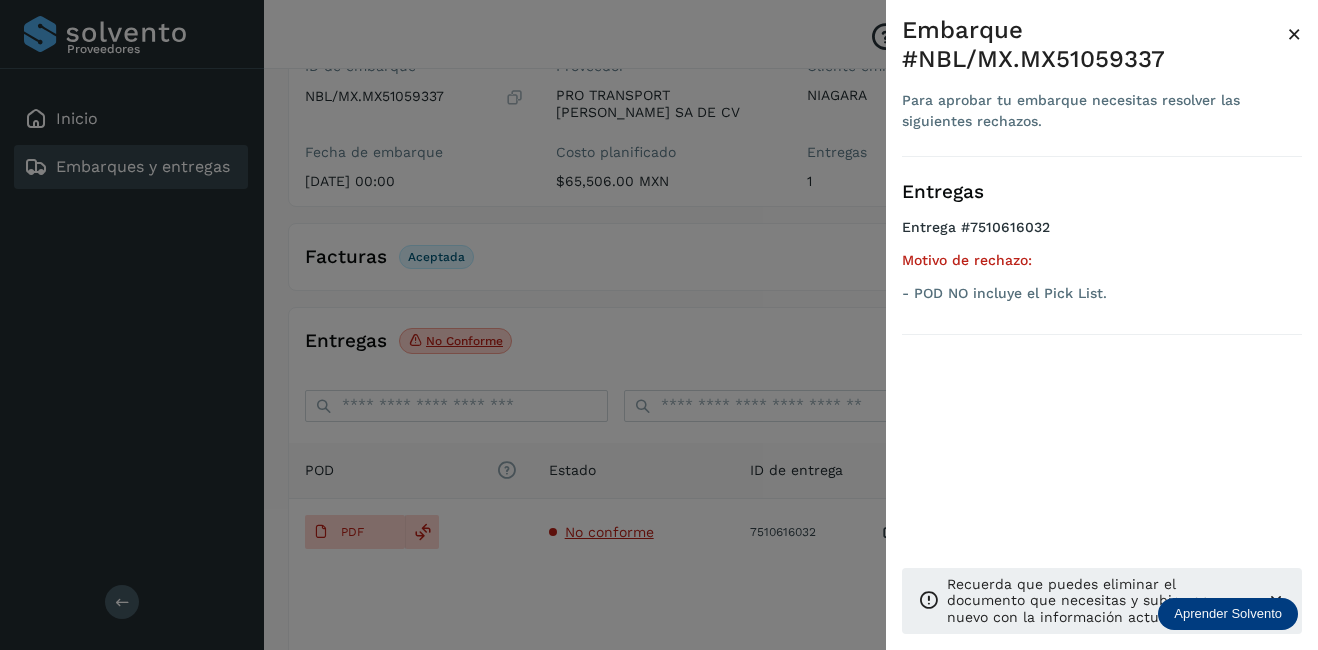 click on "×" at bounding box center [1294, 34] 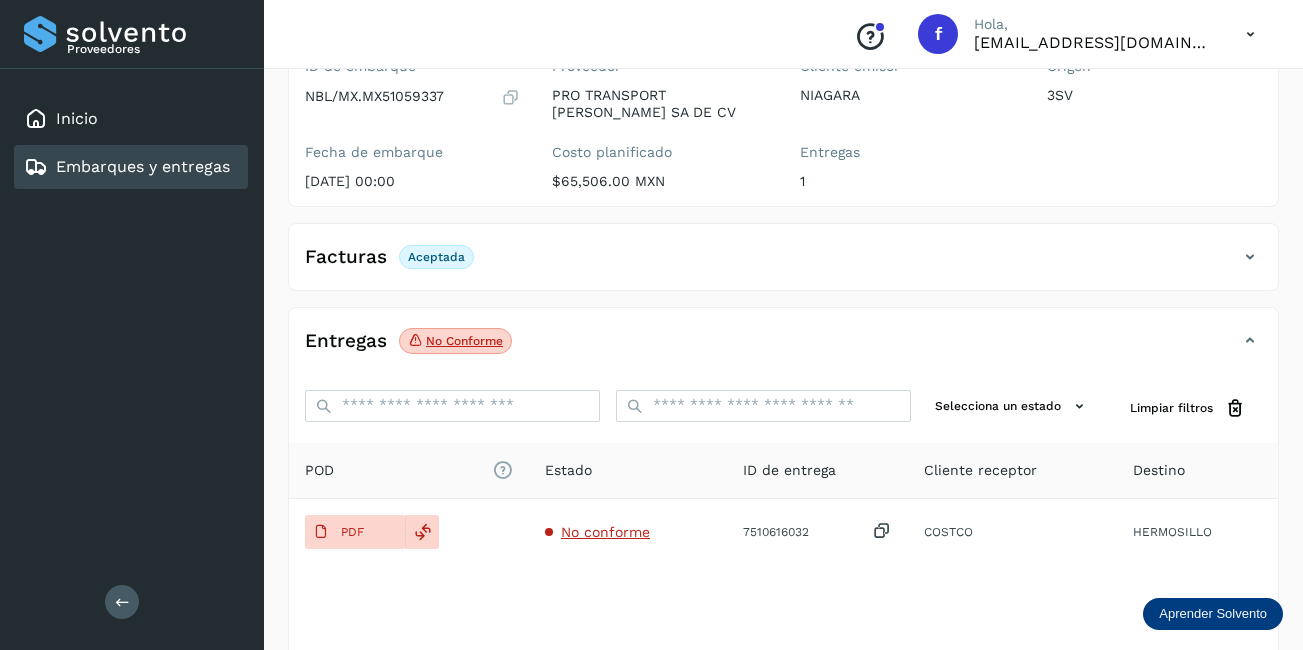 click on "Embarques y entregas" at bounding box center (143, 166) 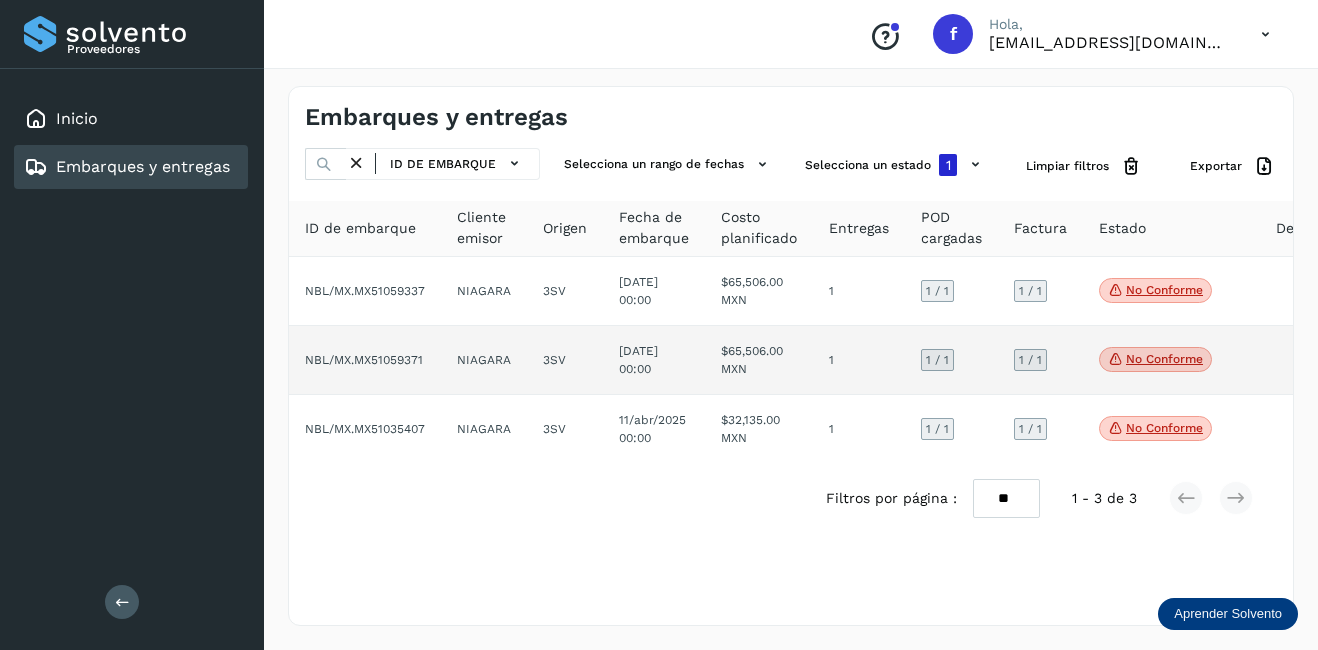 click on "$65,506.00 MXN" 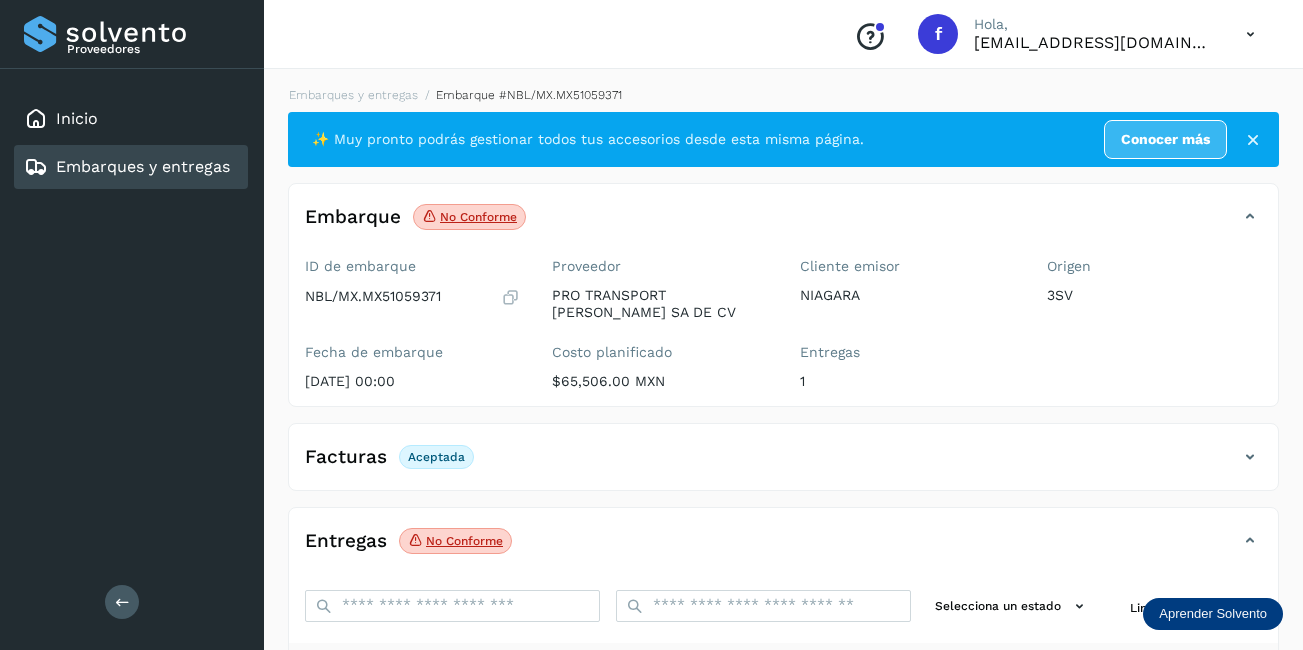 scroll, scrollTop: 300, scrollLeft: 0, axis: vertical 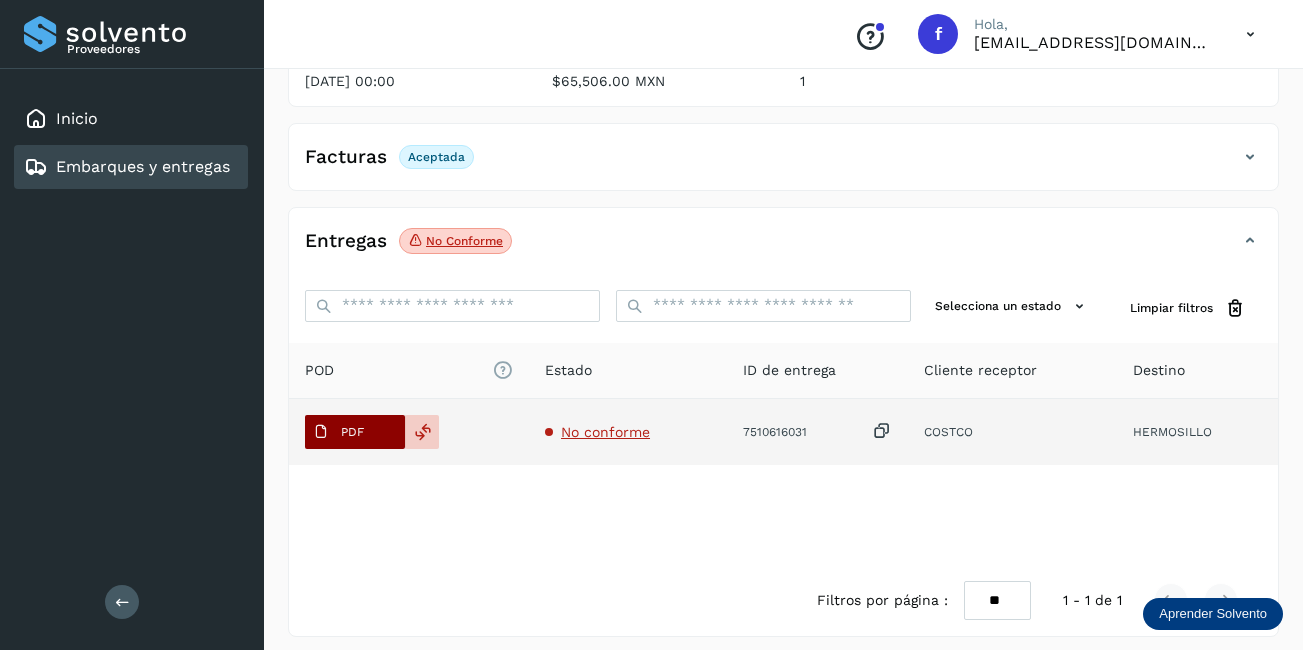 click on "PDF" at bounding box center [355, 432] 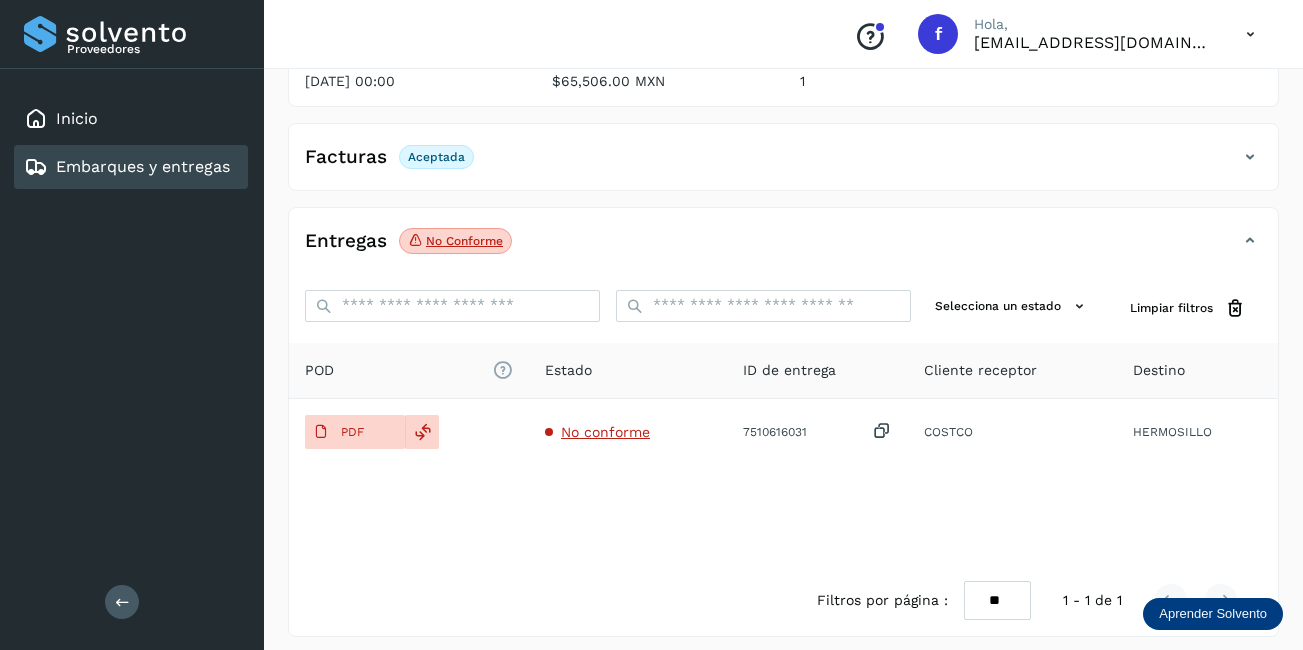 click on "No conforme" 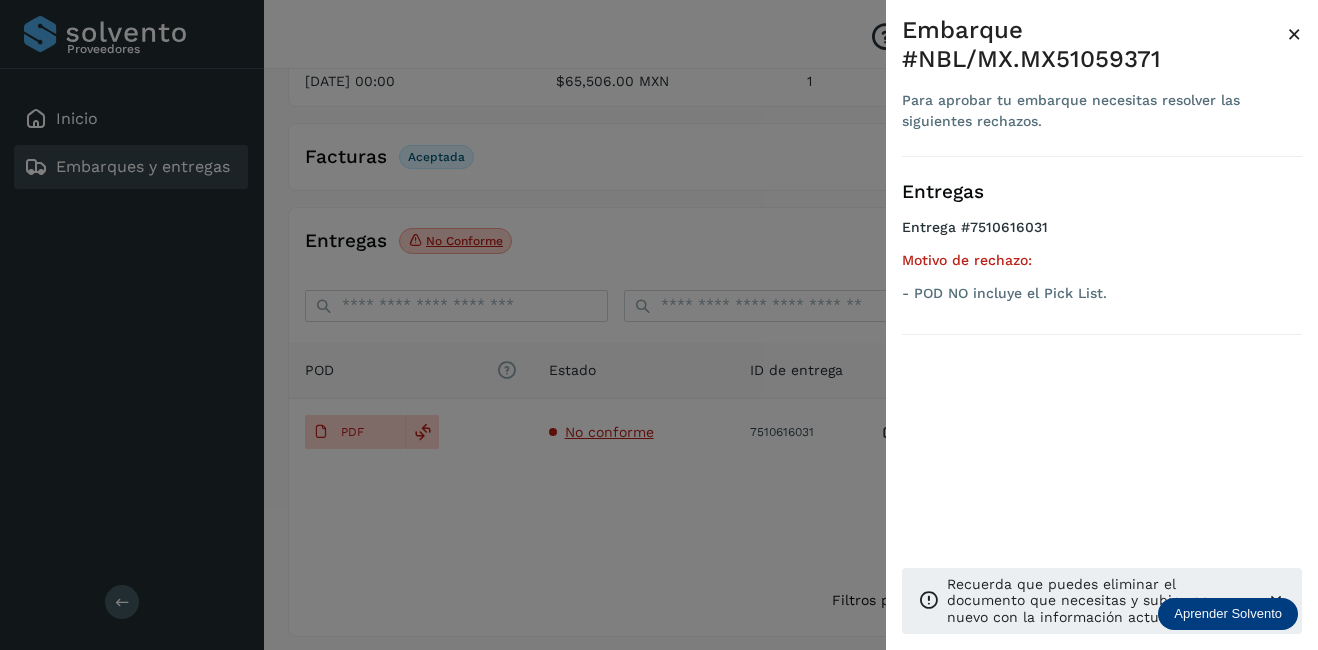 click on "Embarque #NBL/MX.MX51059371" at bounding box center (1094, 45) 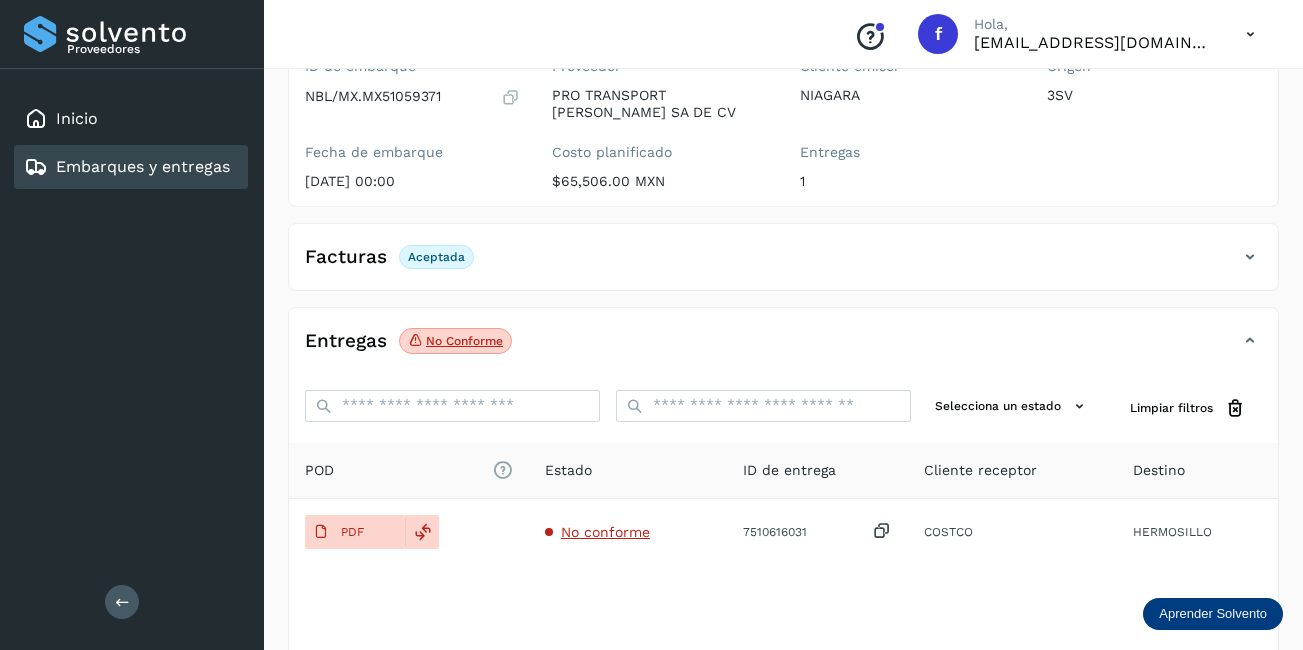 scroll, scrollTop: 300, scrollLeft: 0, axis: vertical 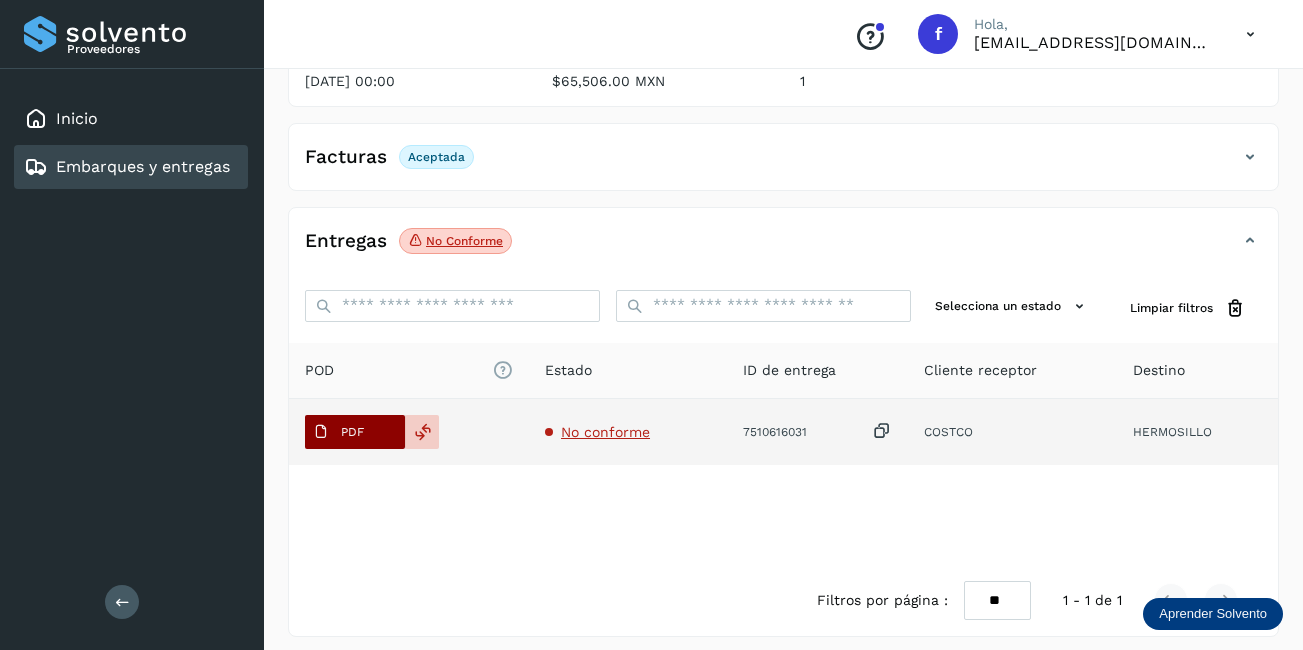 click on "PDF" at bounding box center [352, 432] 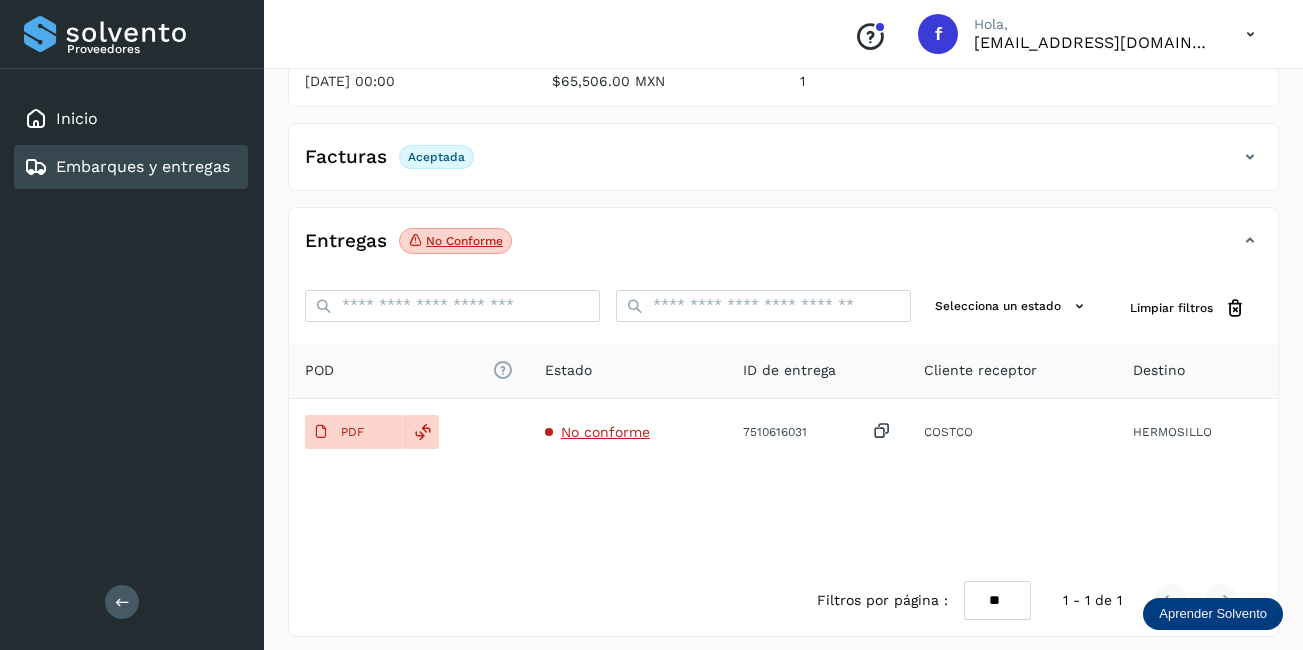 scroll, scrollTop: 0, scrollLeft: 0, axis: both 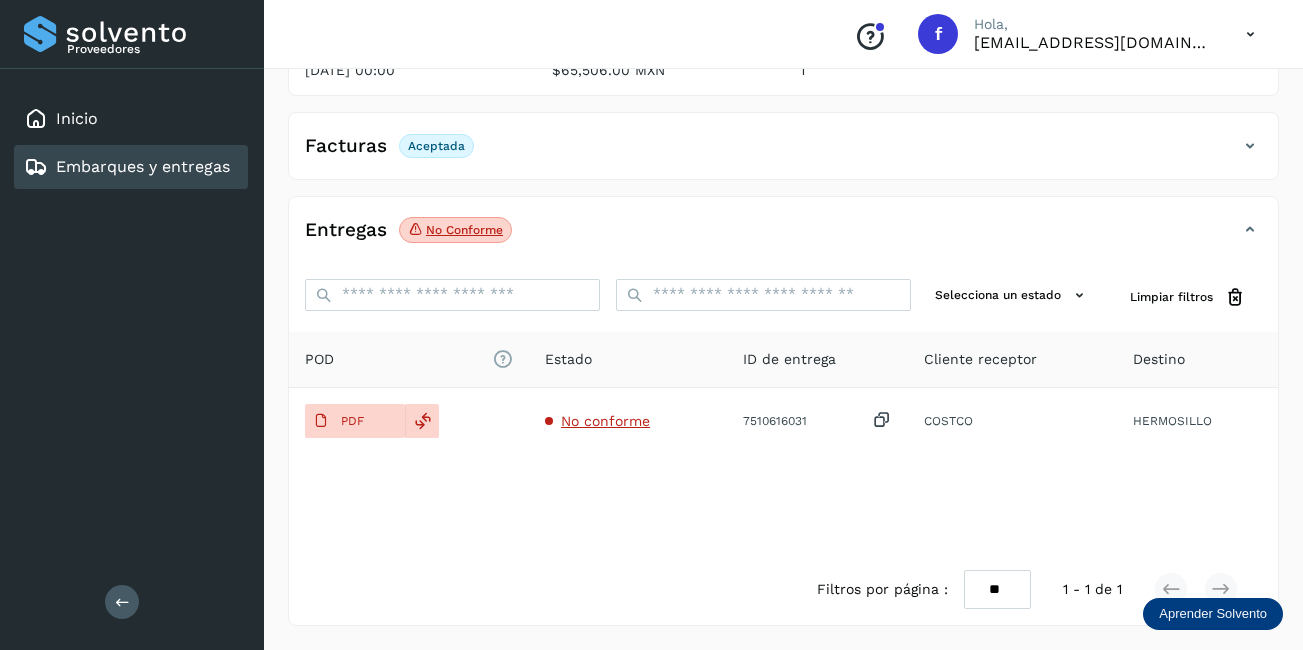 click on "Embarques y entregas" at bounding box center (143, 166) 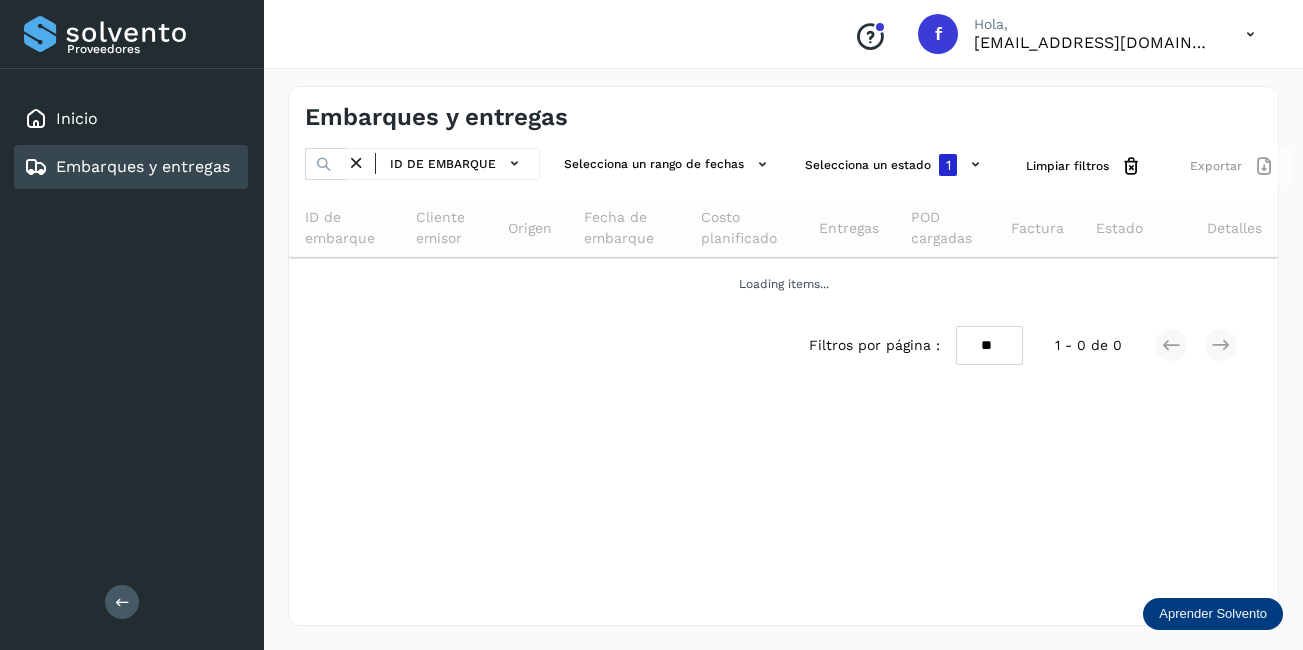 scroll, scrollTop: 0, scrollLeft: 0, axis: both 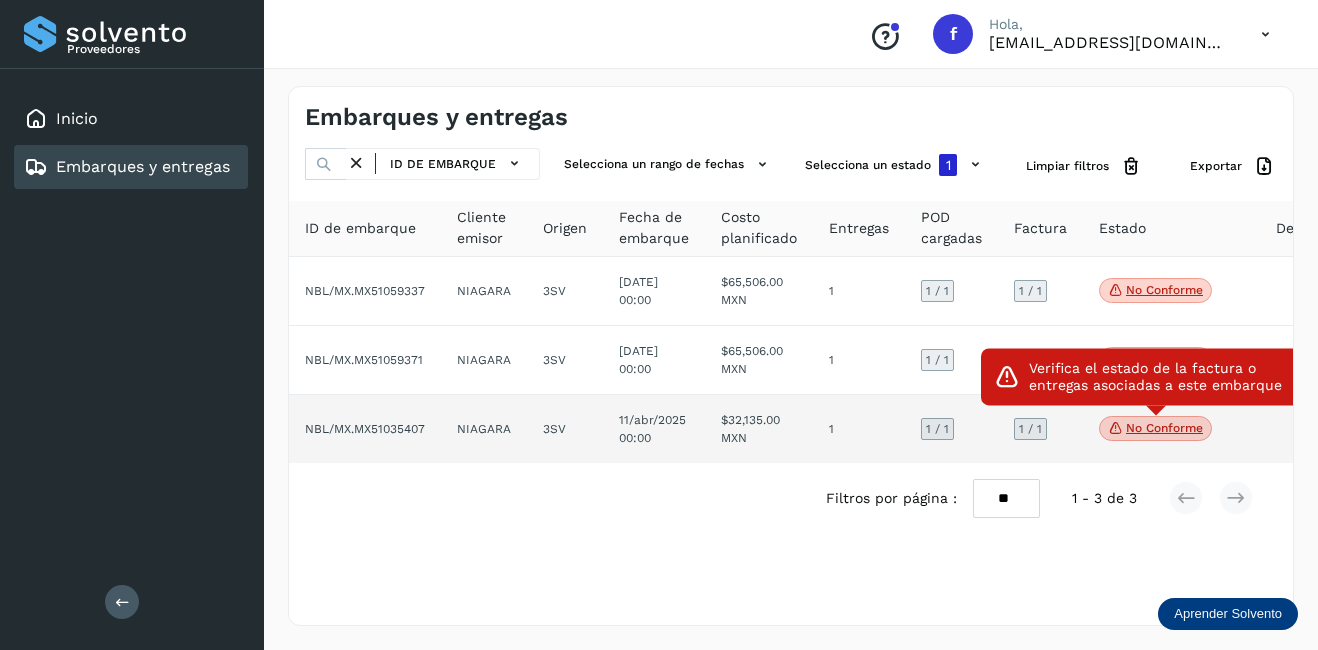 click on "No conforme" 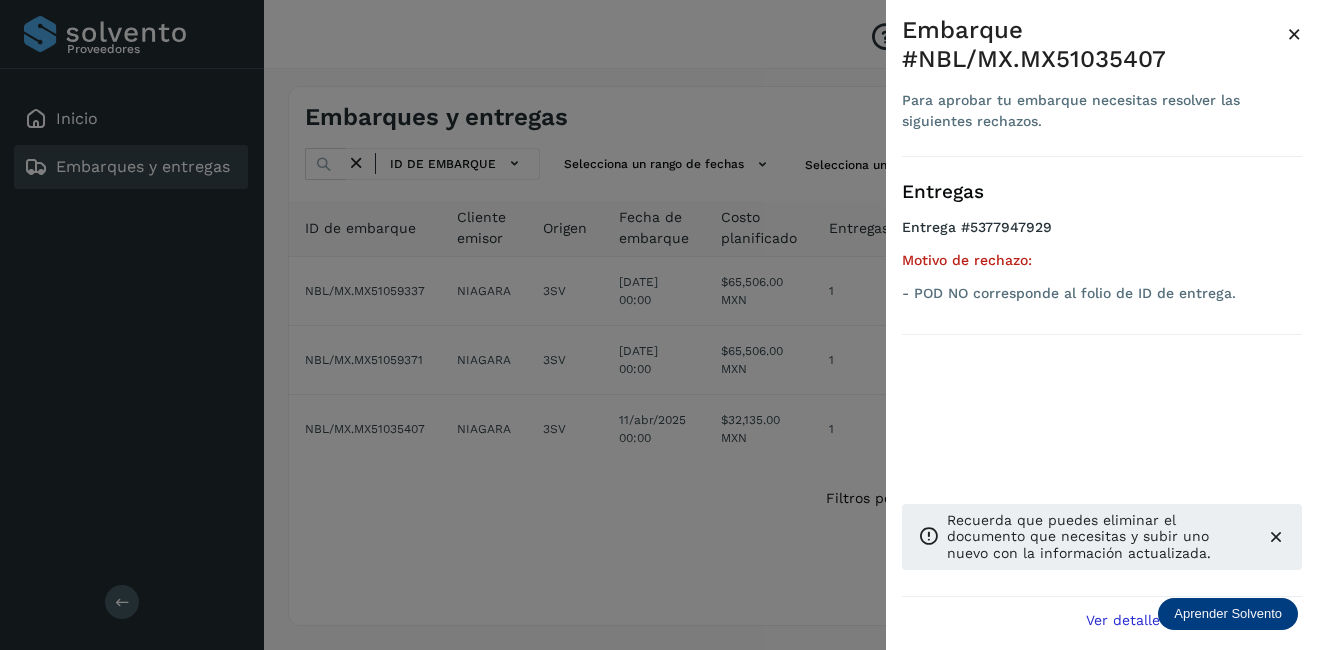 click on "×" at bounding box center [1294, 34] 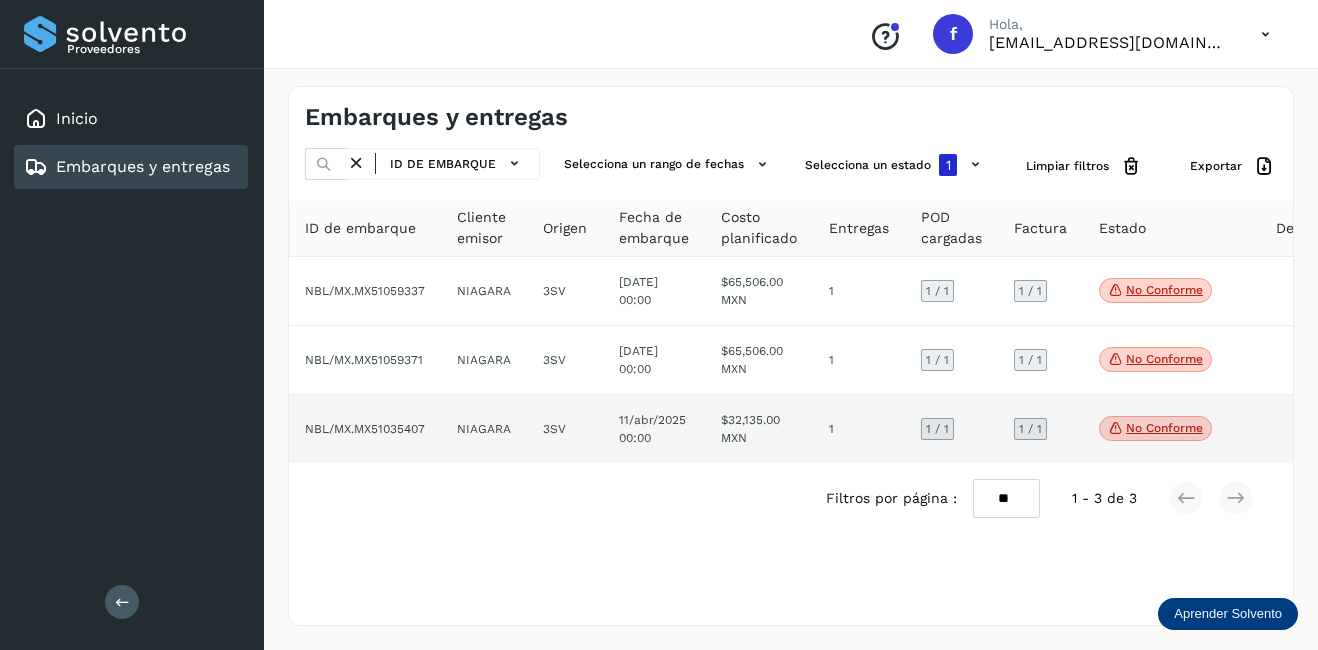 click on "11/abr/2025 00:00" 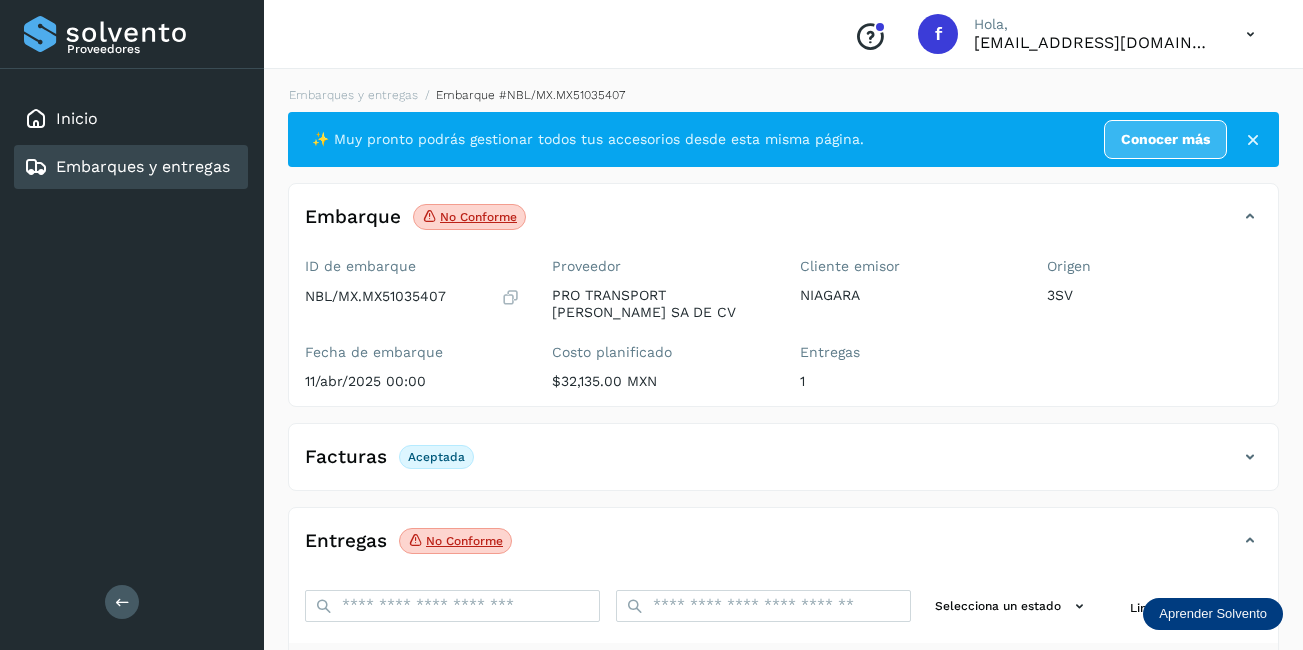 scroll, scrollTop: 311, scrollLeft: 0, axis: vertical 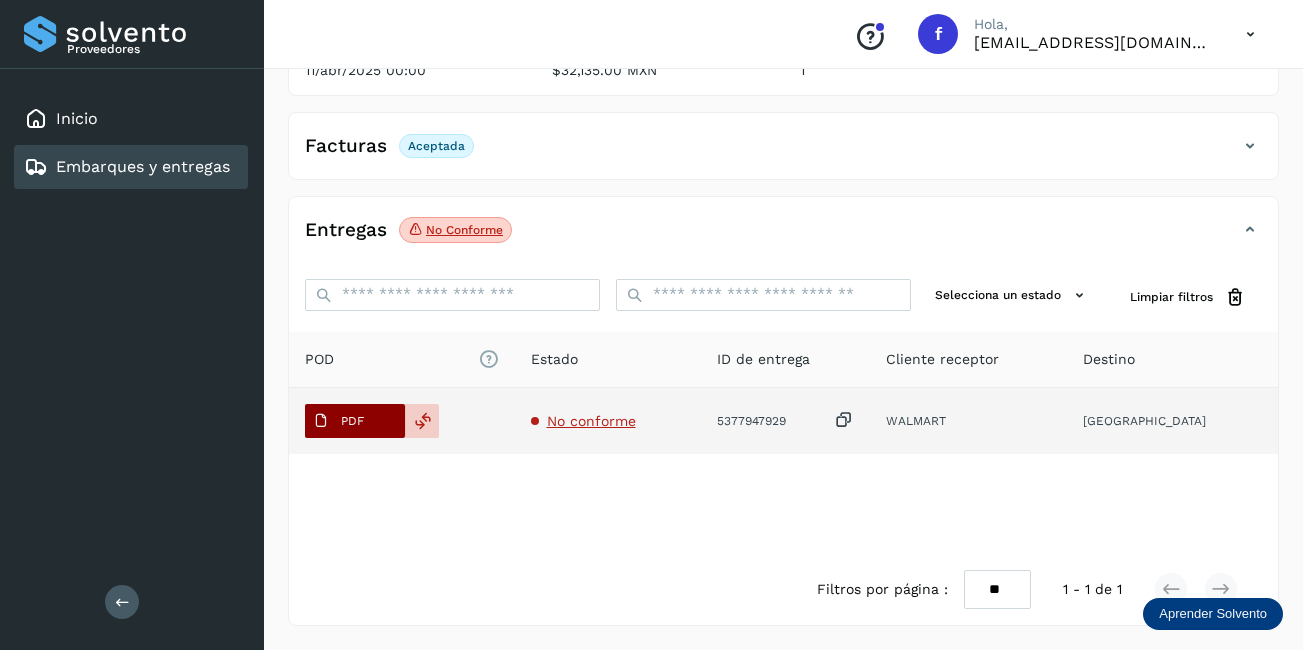 click on "PDF" at bounding box center (352, 421) 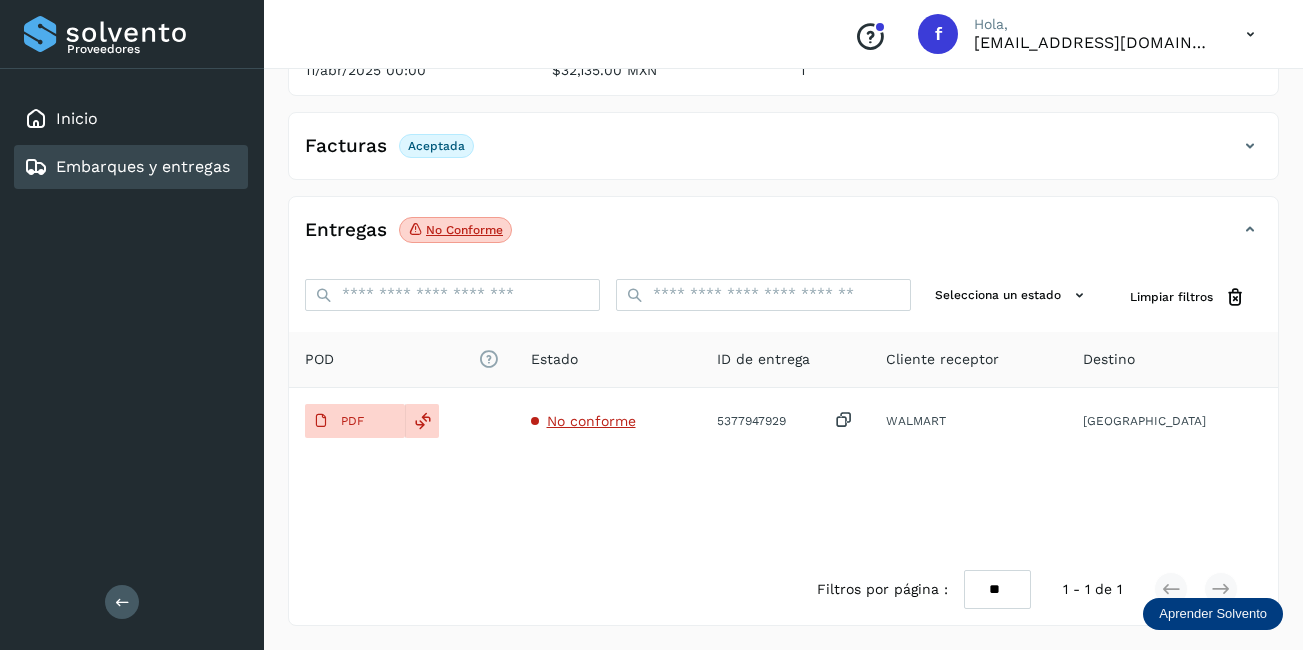click on "Embarques y entregas" at bounding box center [143, 166] 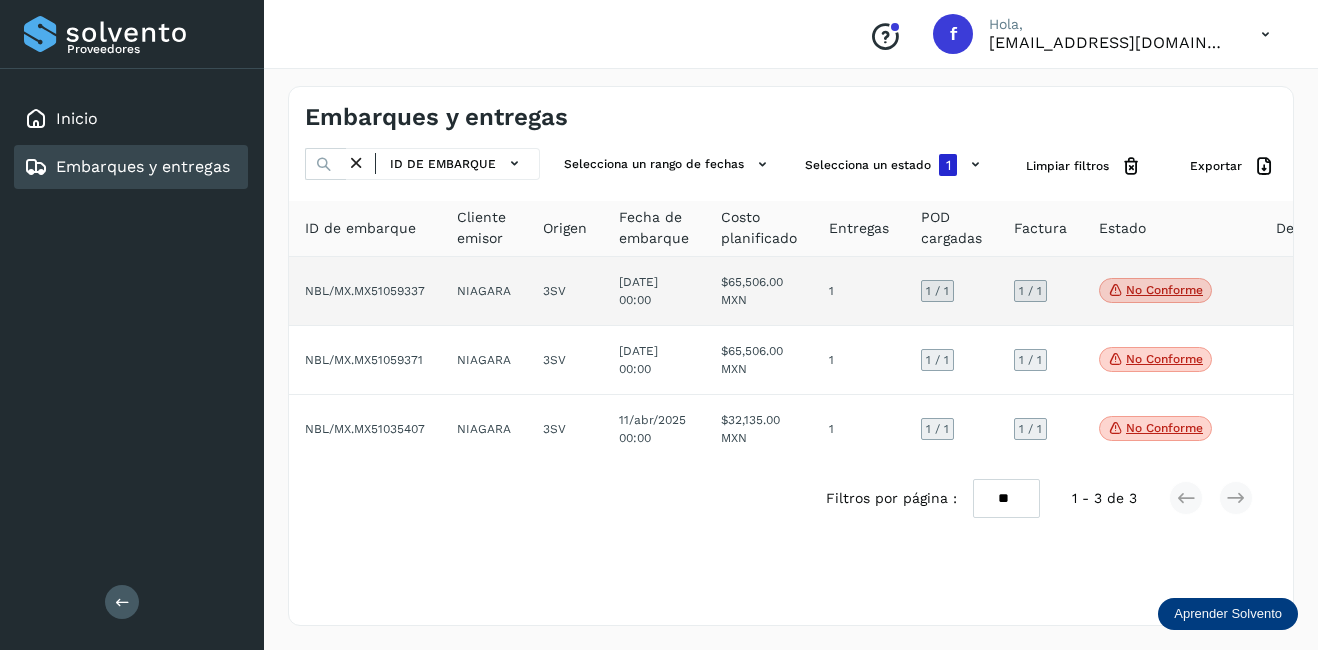 click on "$65,506.00 MXN" 